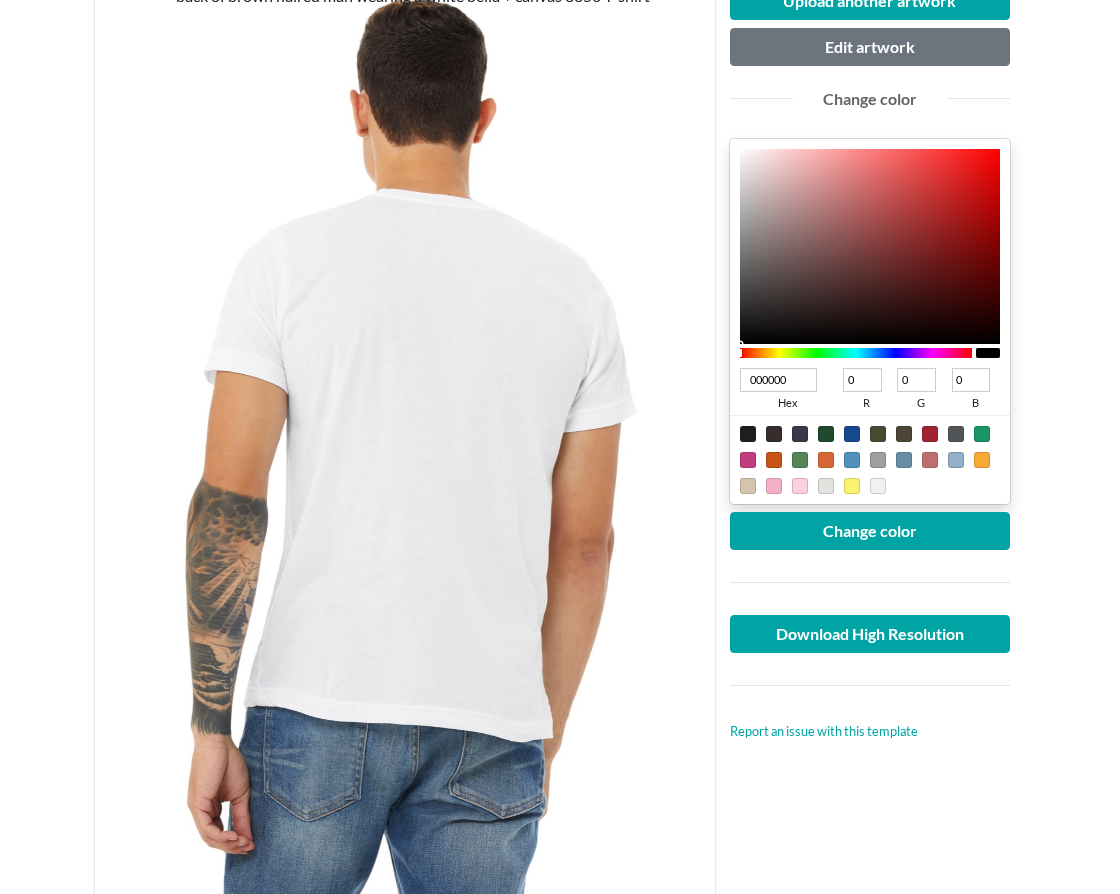 scroll, scrollTop: 0, scrollLeft: 0, axis: both 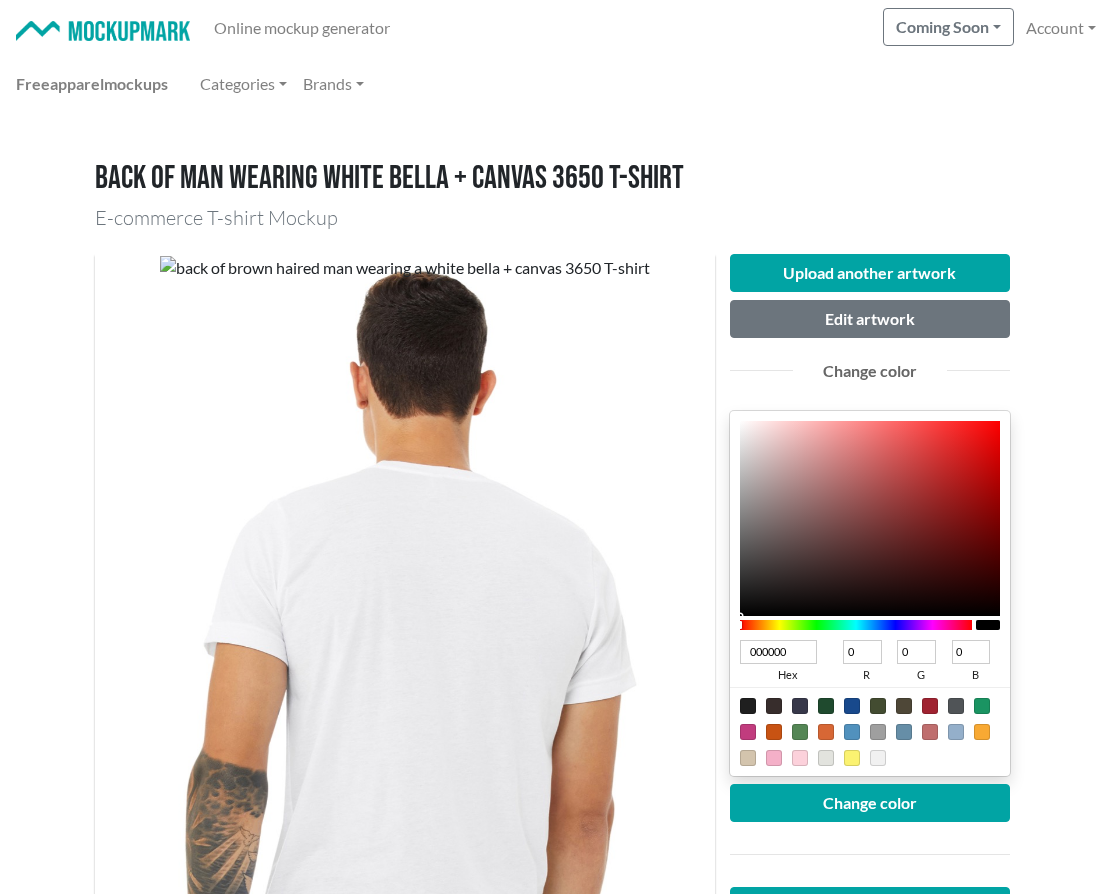 click at bounding box center [103, 31] 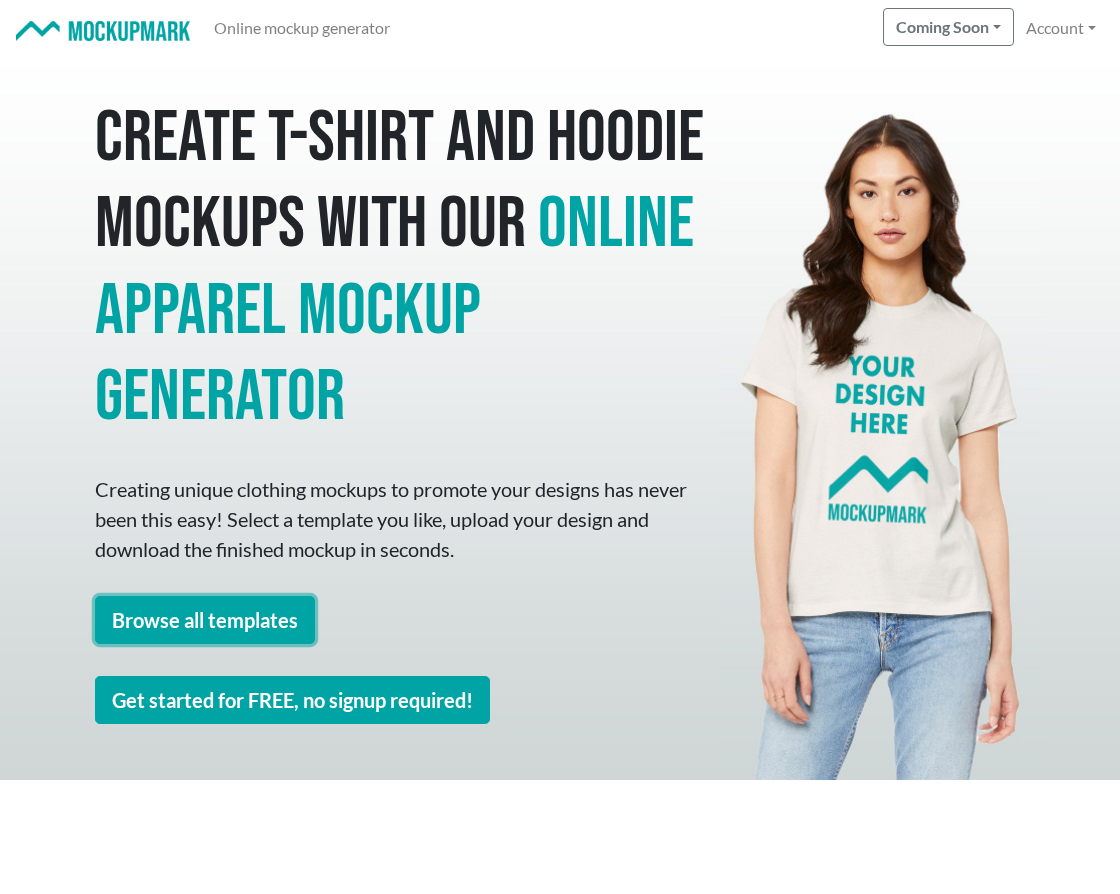 click on "Browse all templates" at bounding box center [205, 620] 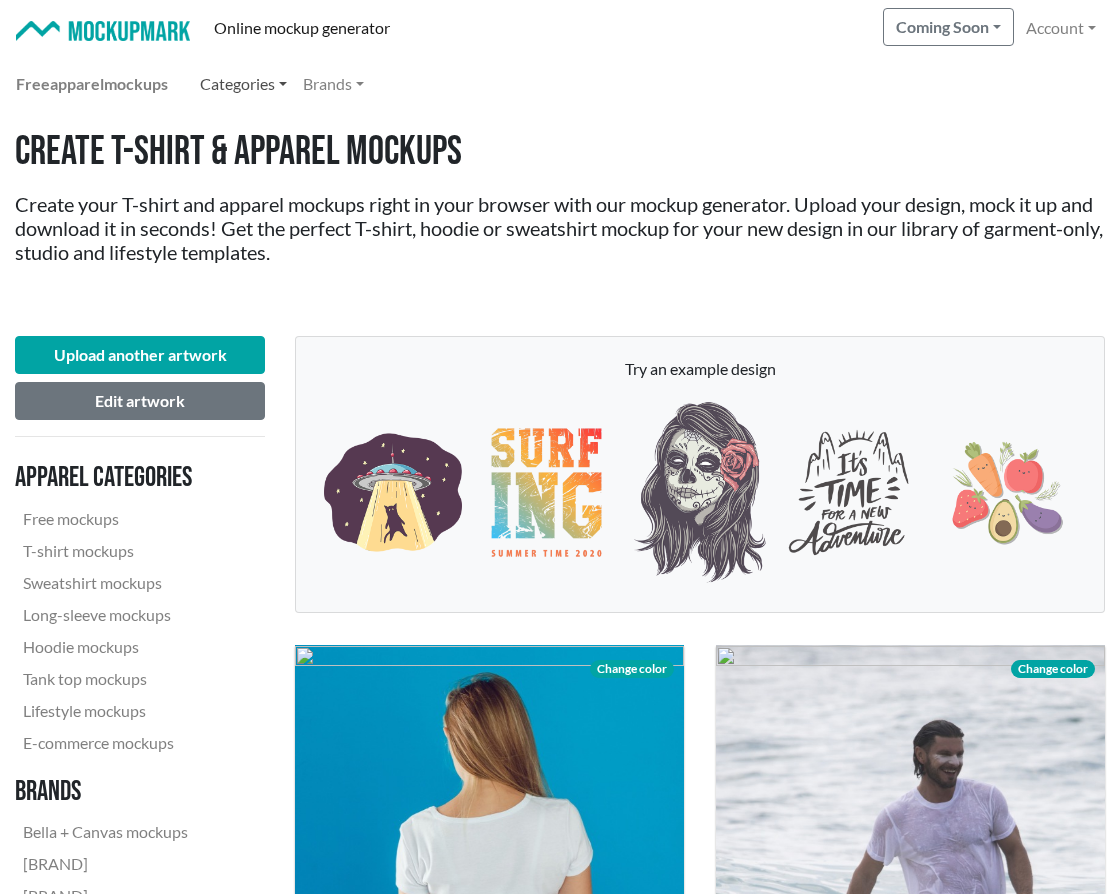 click on "Categories" at bounding box center (243, 84) 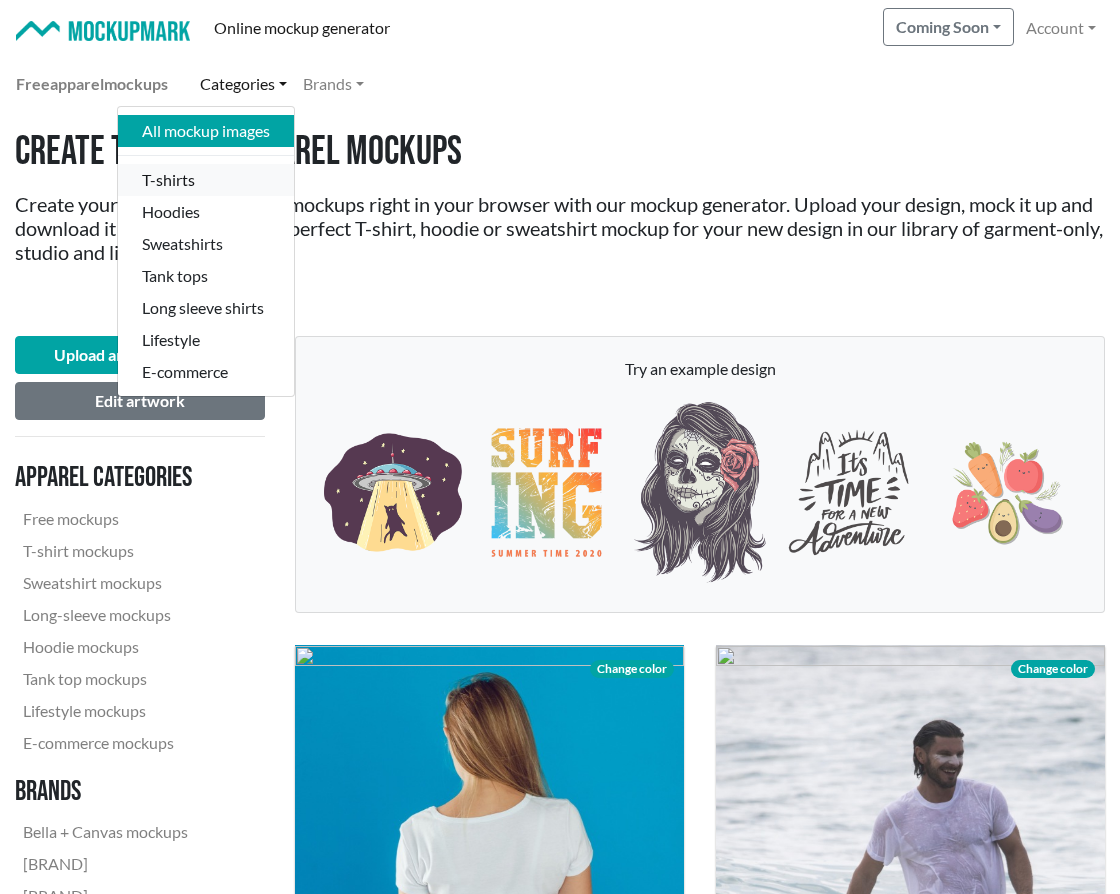 click on "T-shirts" at bounding box center (206, 180) 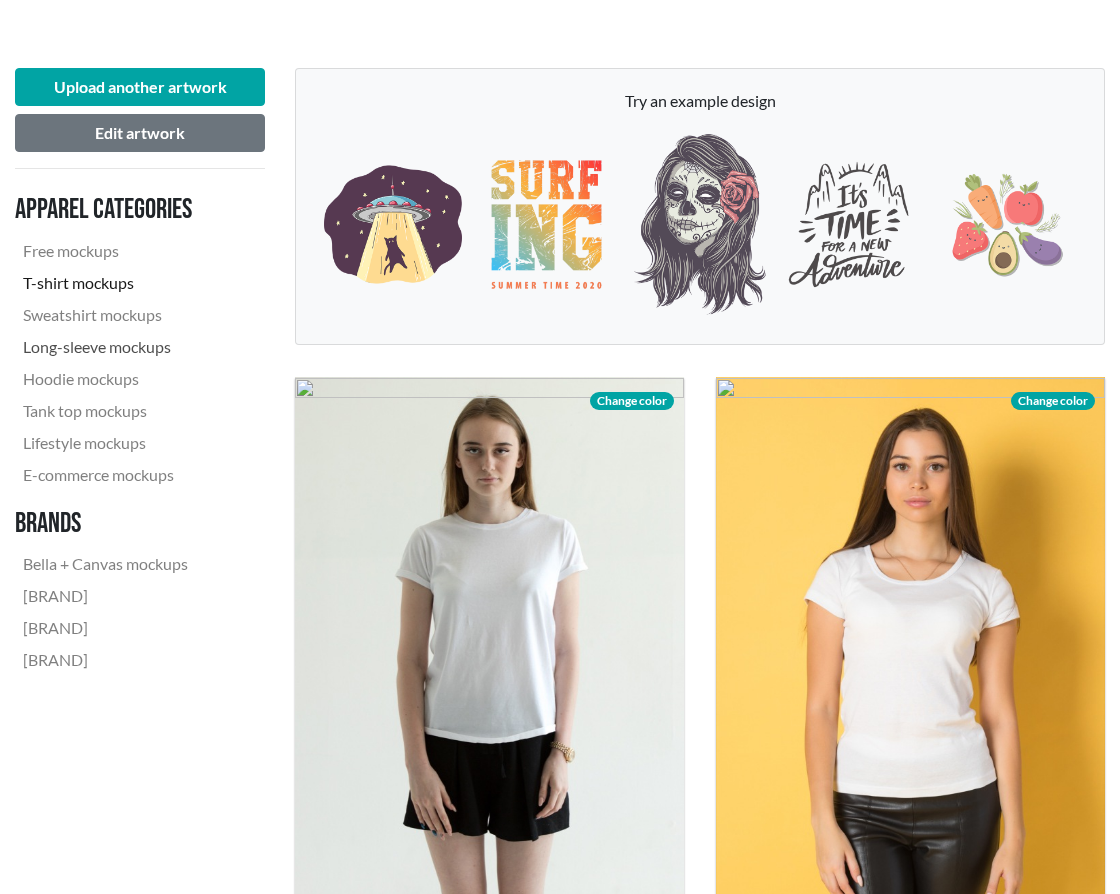 scroll, scrollTop: 0, scrollLeft: 0, axis: both 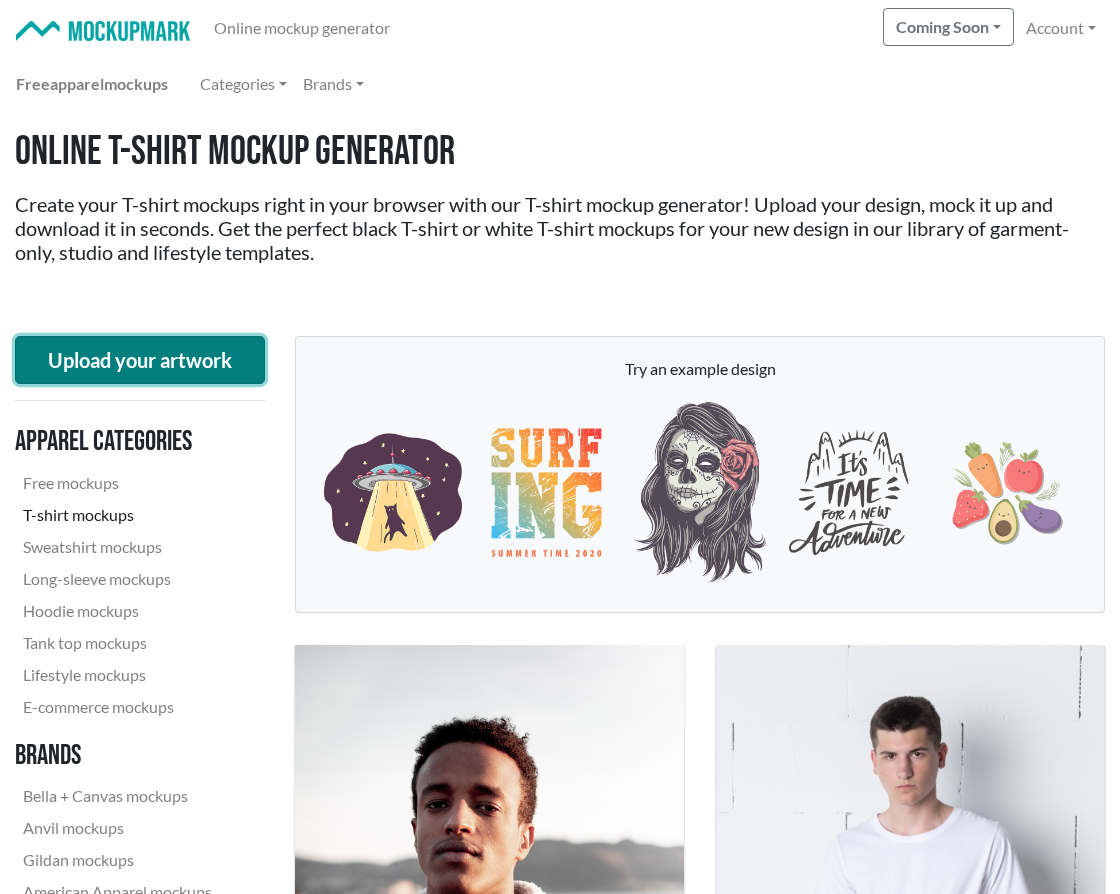 click on "Upload your artwork" at bounding box center (140, 360) 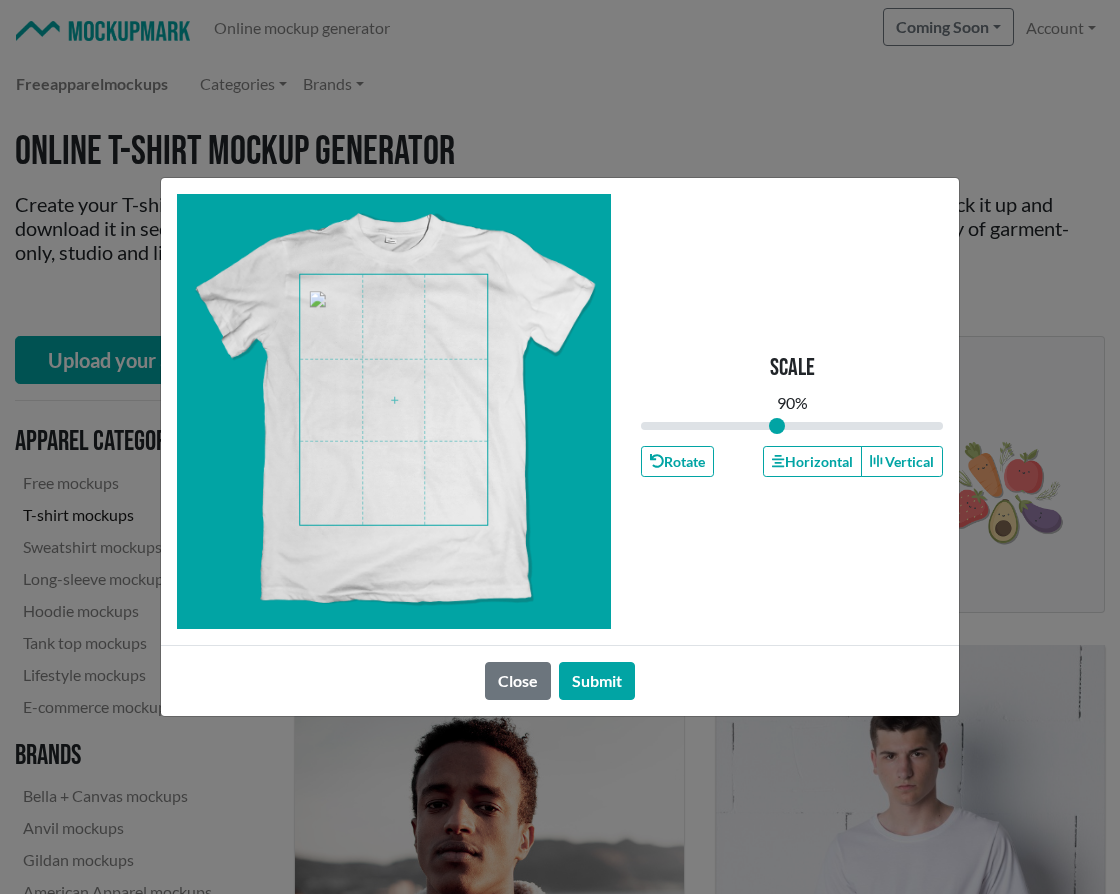 drag, startPoint x: 793, startPoint y: 427, endPoint x: 776, endPoint y: 429, distance: 17.117243 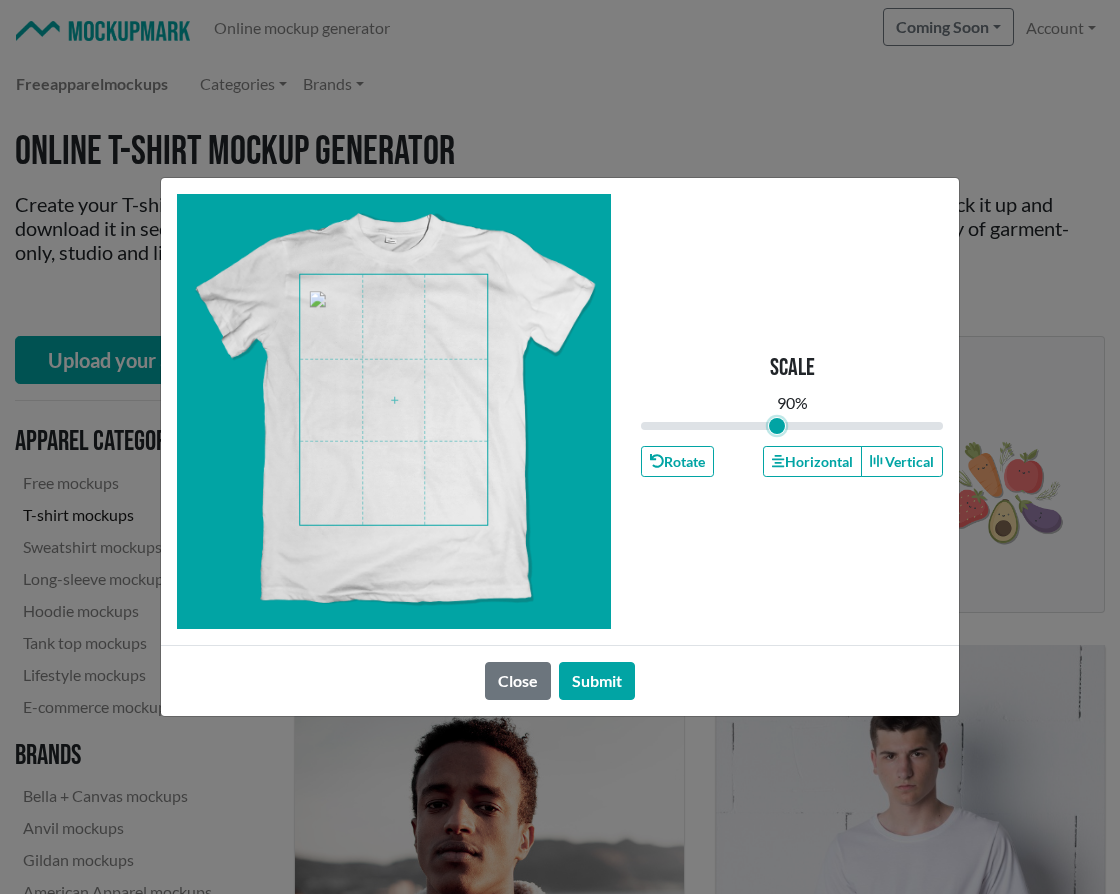 click at bounding box center [792, 426] 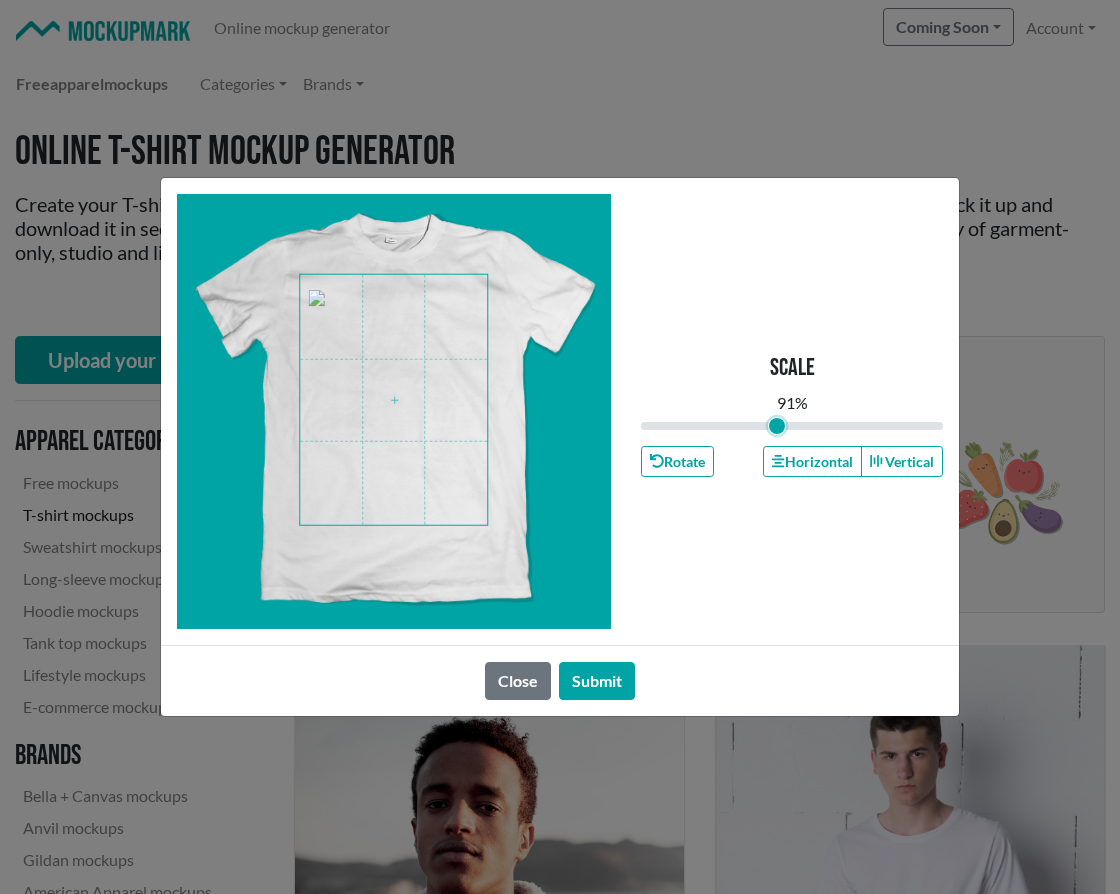 type on "0.9" 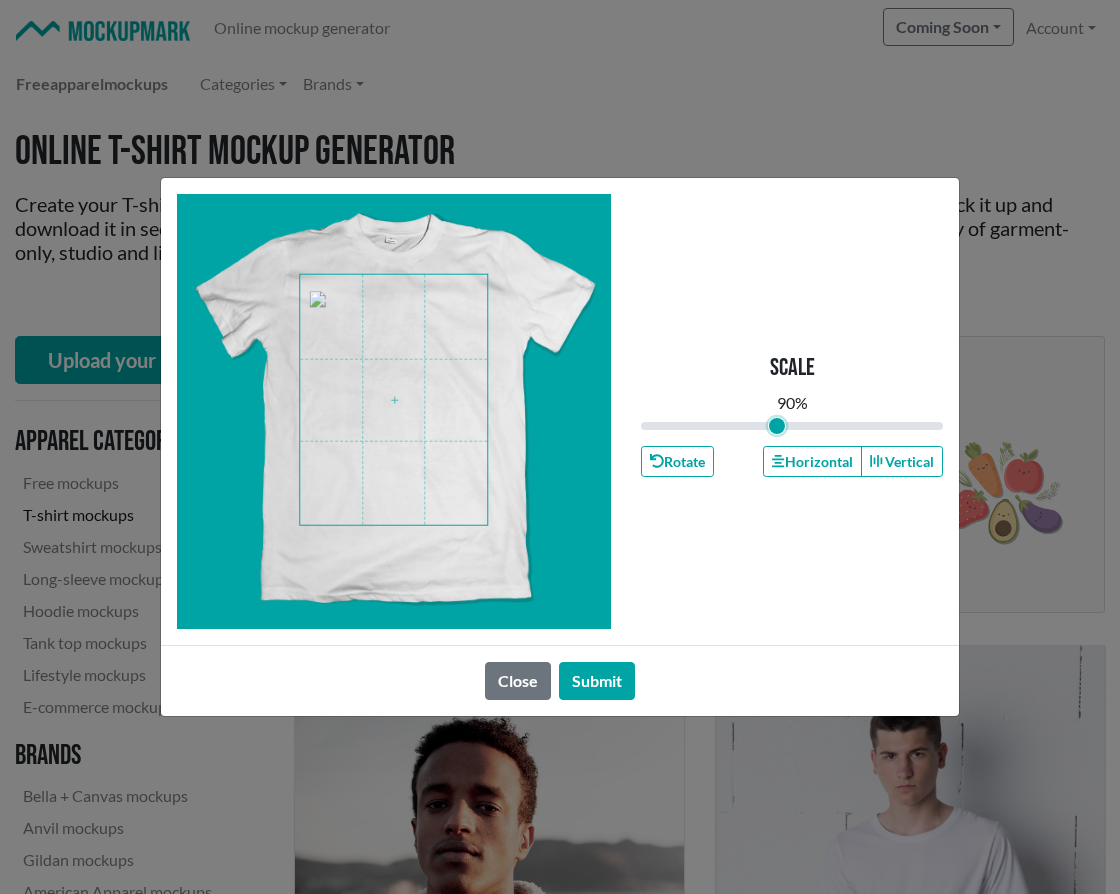 click at bounding box center [394, 411] 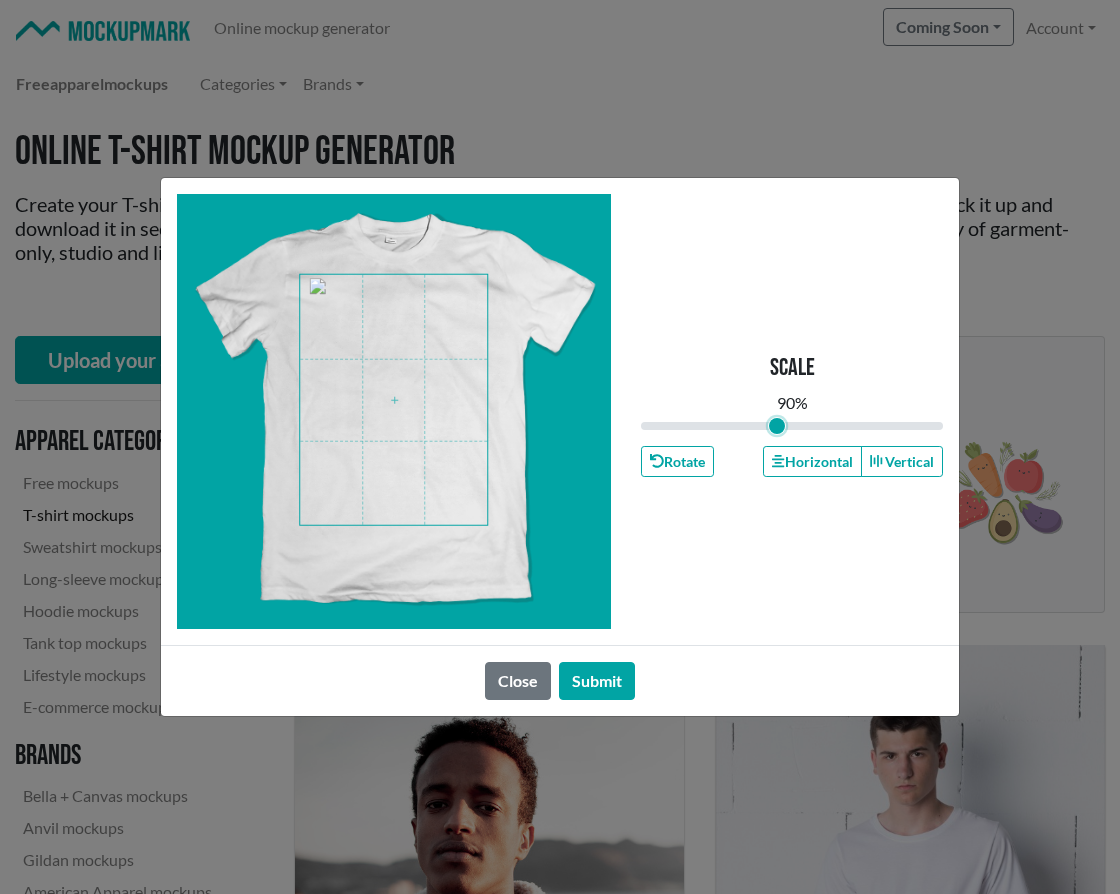 click at bounding box center (393, 400) 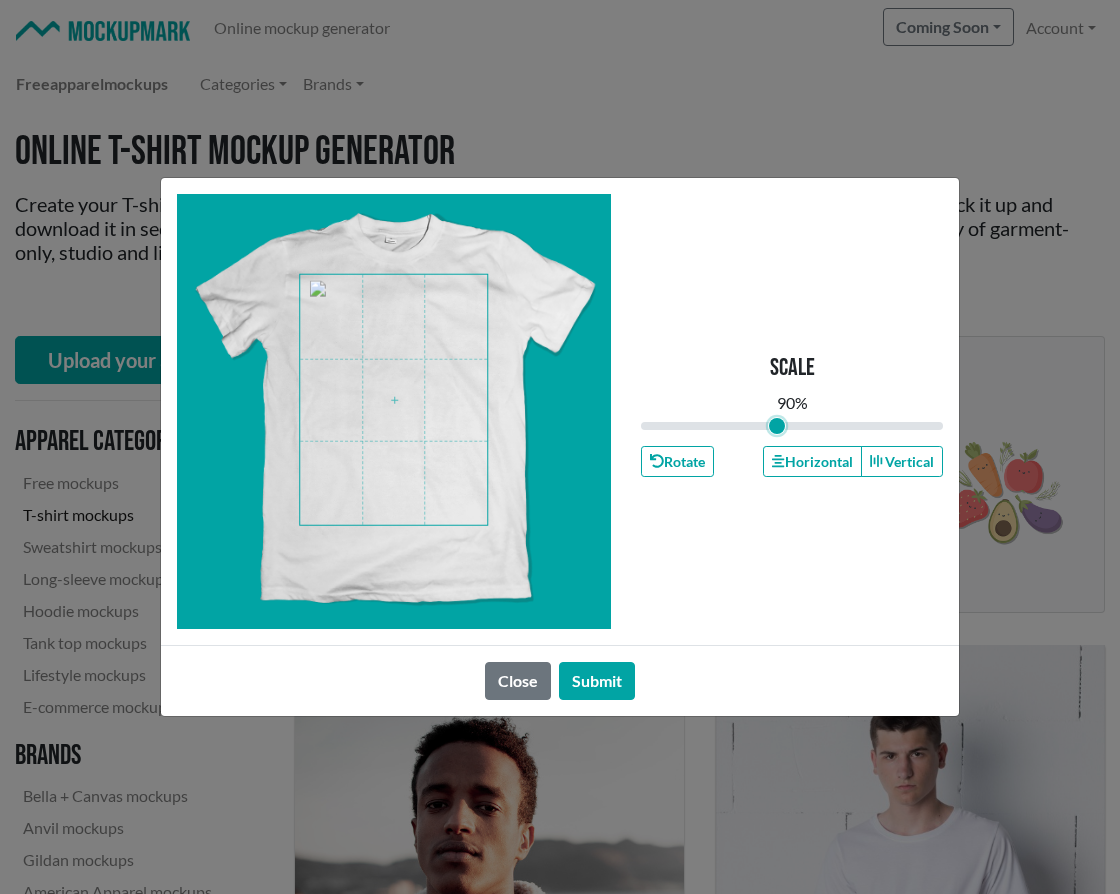click at bounding box center (393, 400) 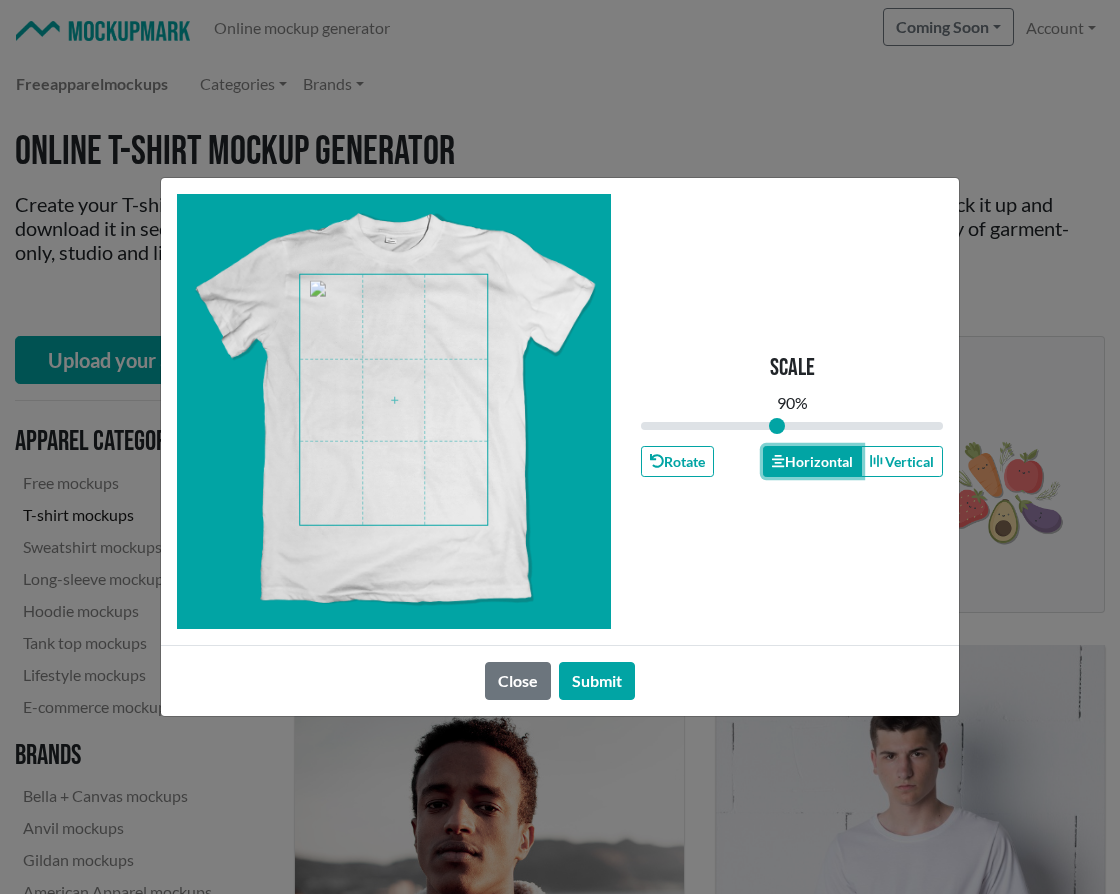 click on "Horizontal" at bounding box center [812, 461] 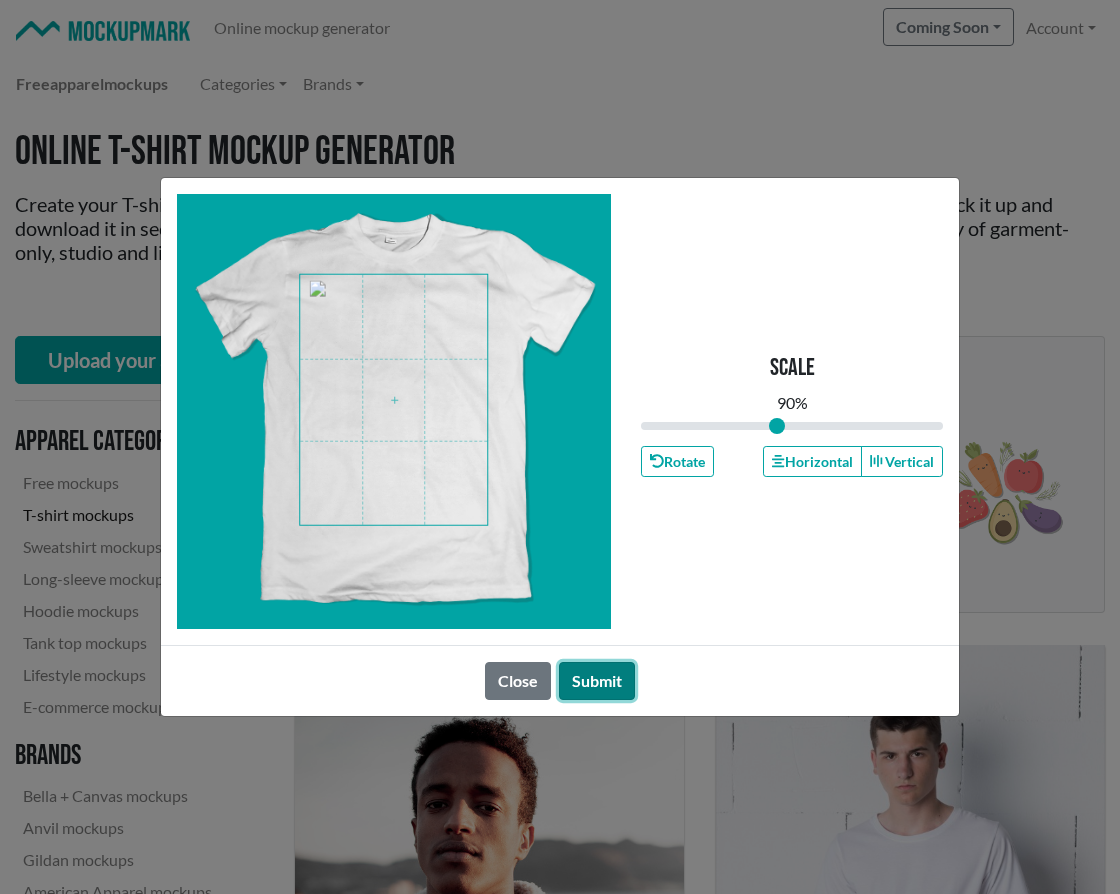 click on "Submit" at bounding box center (597, 681) 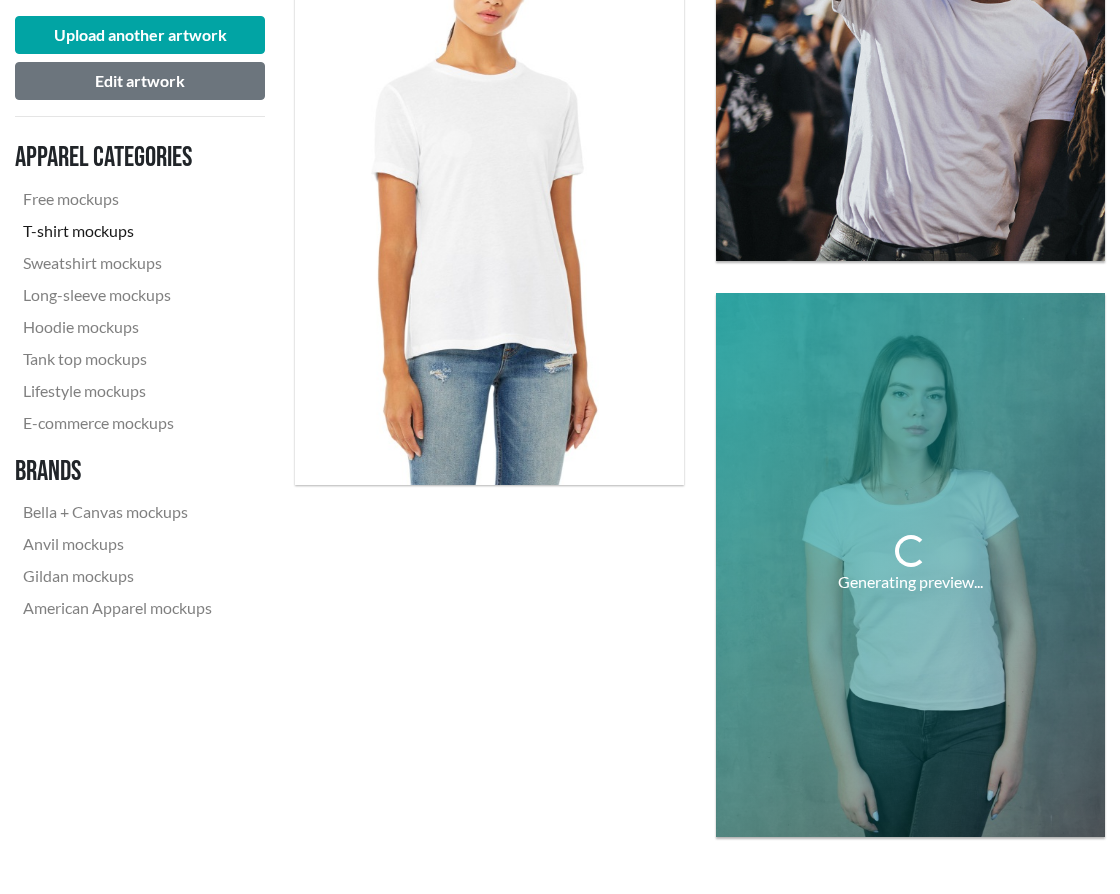 scroll, scrollTop: 6469, scrollLeft: 0, axis: vertical 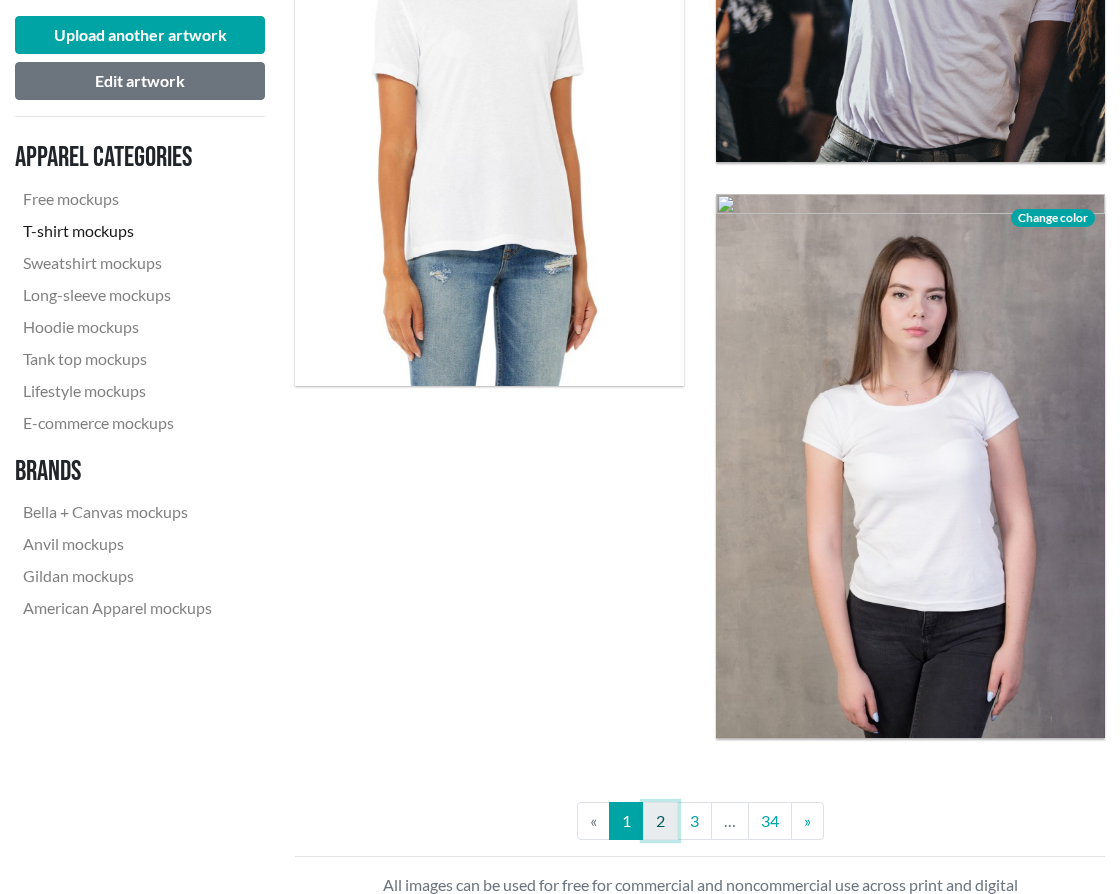 click on "2" at bounding box center (660, 821) 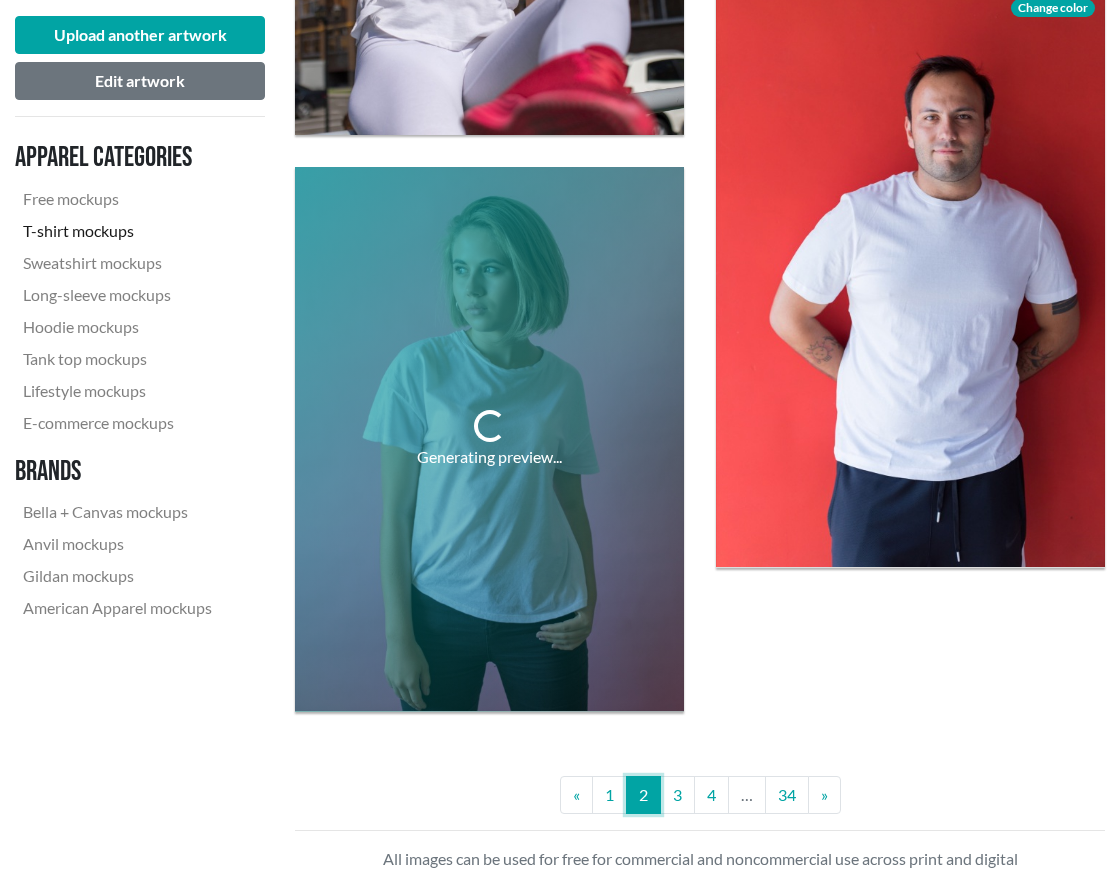 scroll, scrollTop: 6676, scrollLeft: 0, axis: vertical 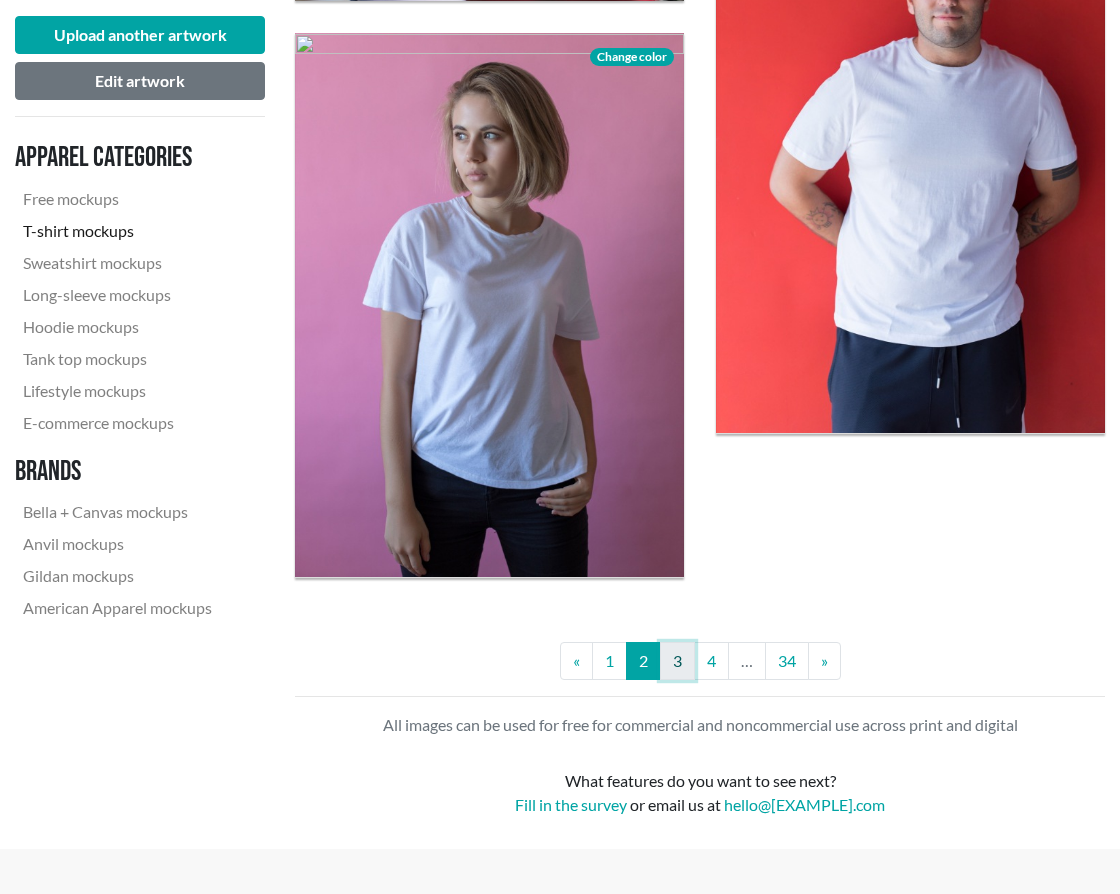 click on "3" at bounding box center [677, 661] 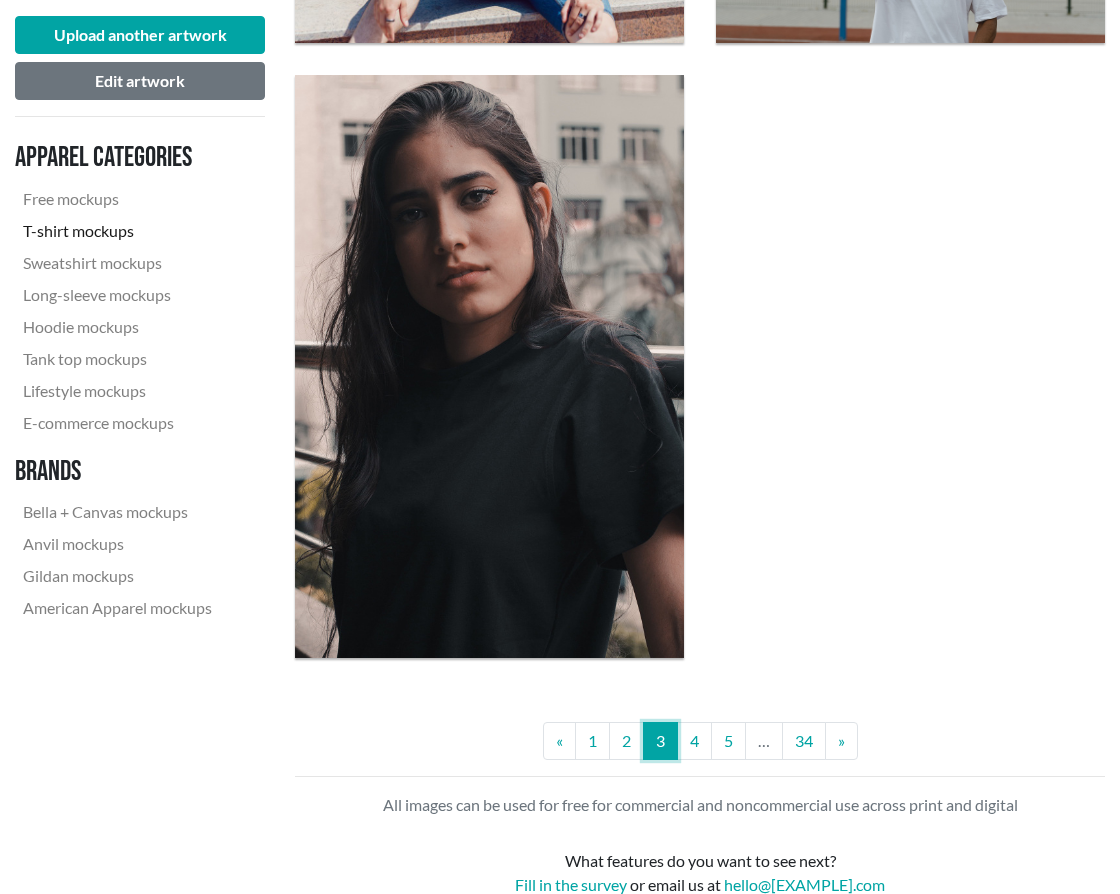 scroll, scrollTop: 6542, scrollLeft: 0, axis: vertical 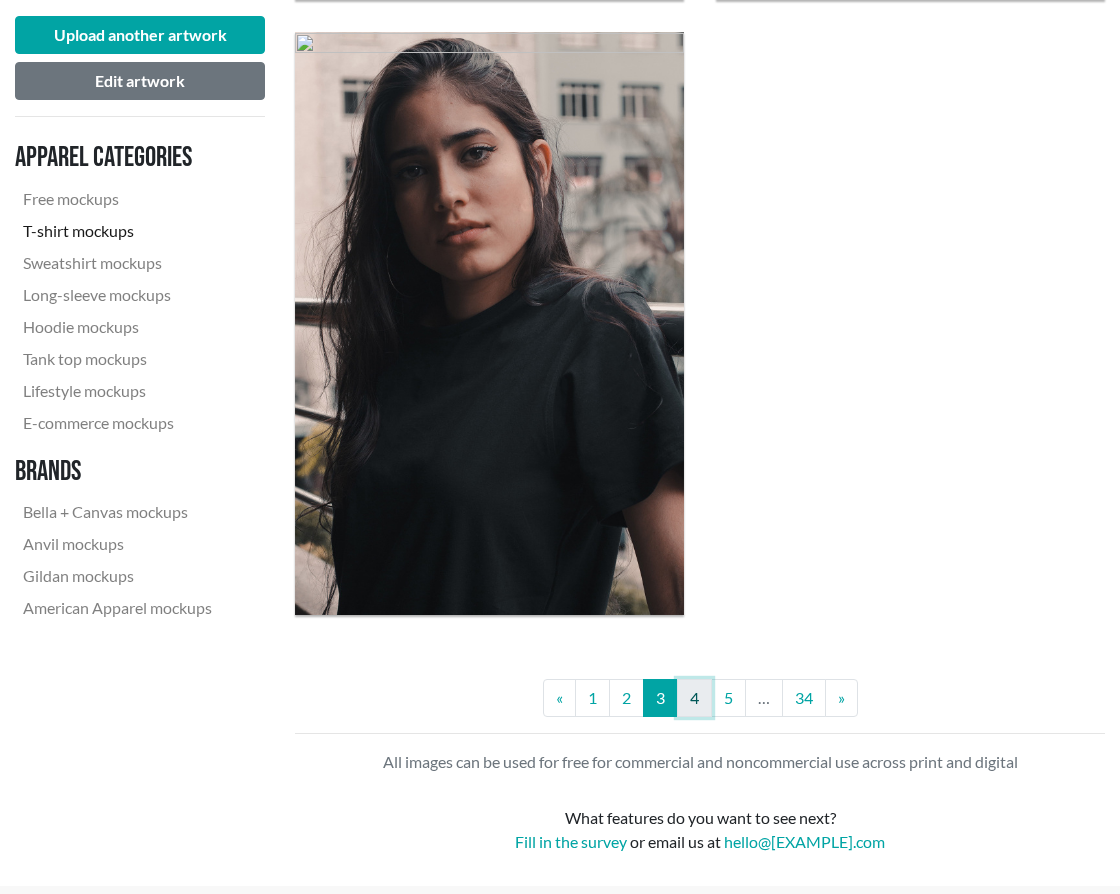 click on "4" at bounding box center (694, 698) 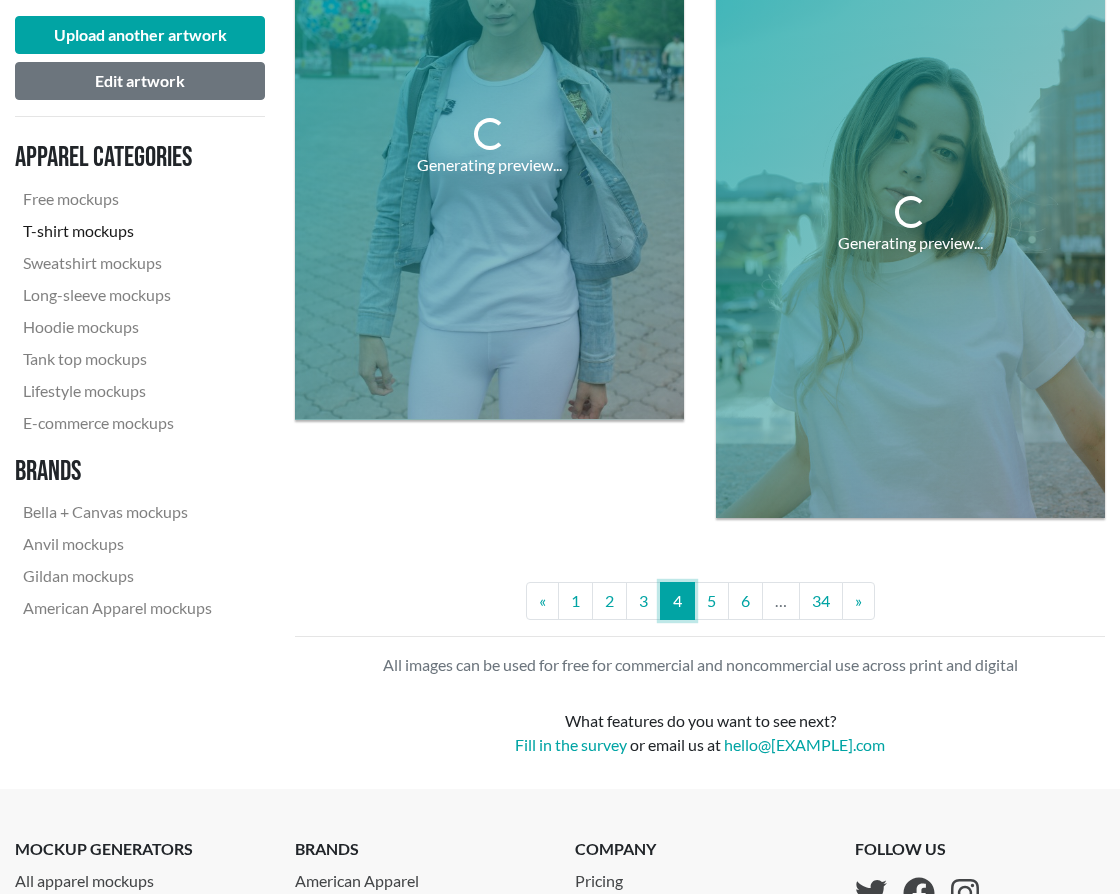 scroll, scrollTop: 6925, scrollLeft: 0, axis: vertical 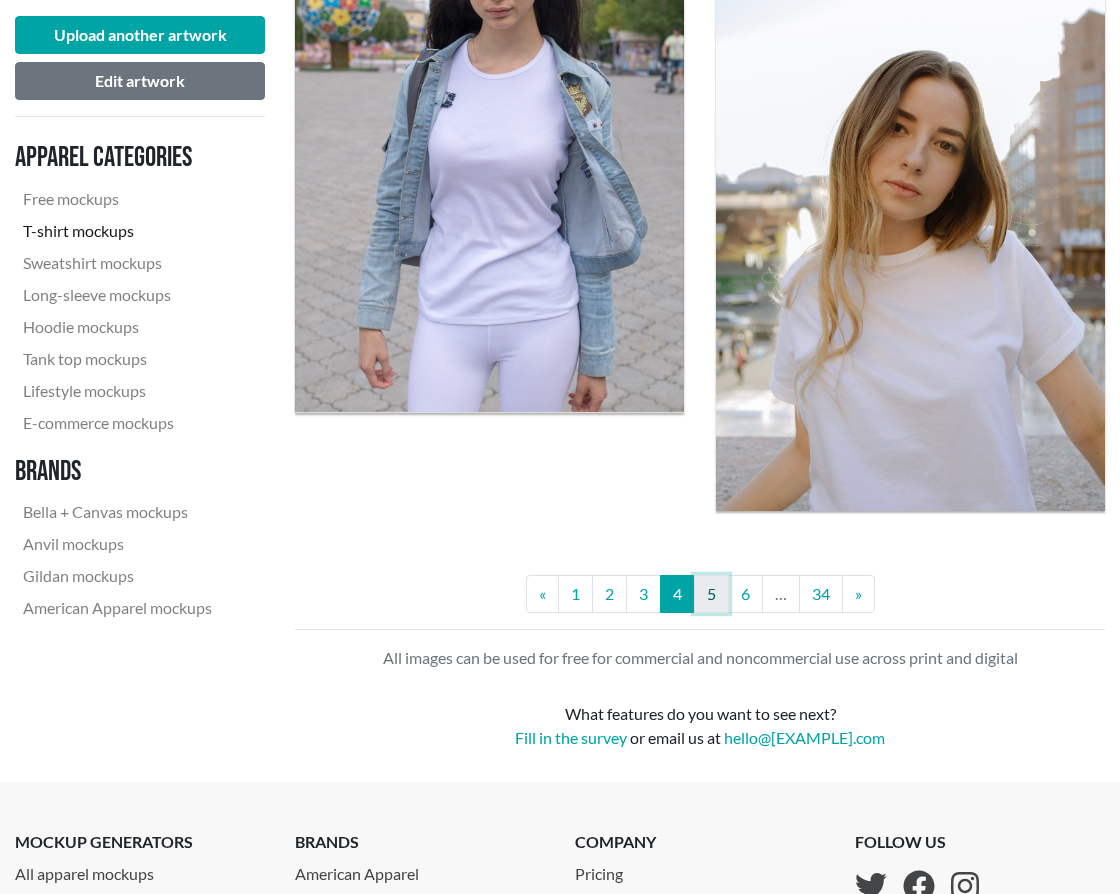 click on "5" at bounding box center [711, 594] 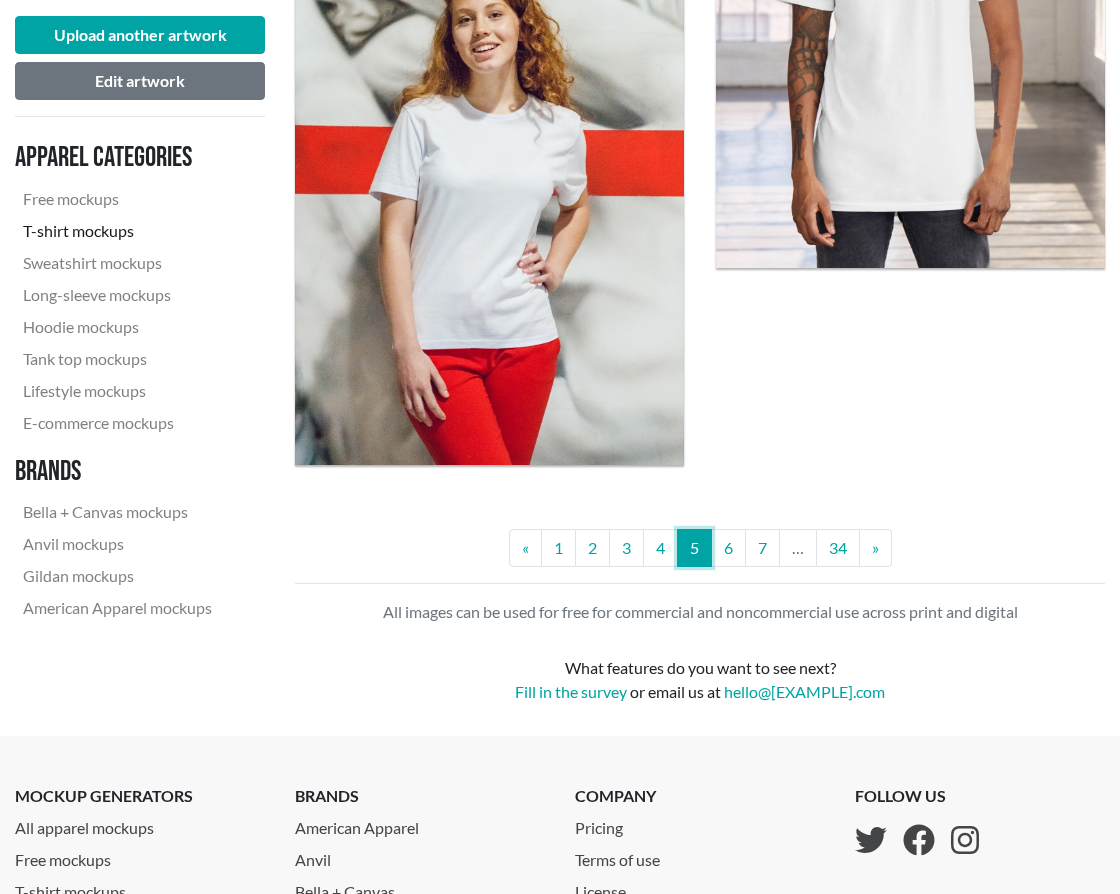 scroll, scrollTop: 6815, scrollLeft: 0, axis: vertical 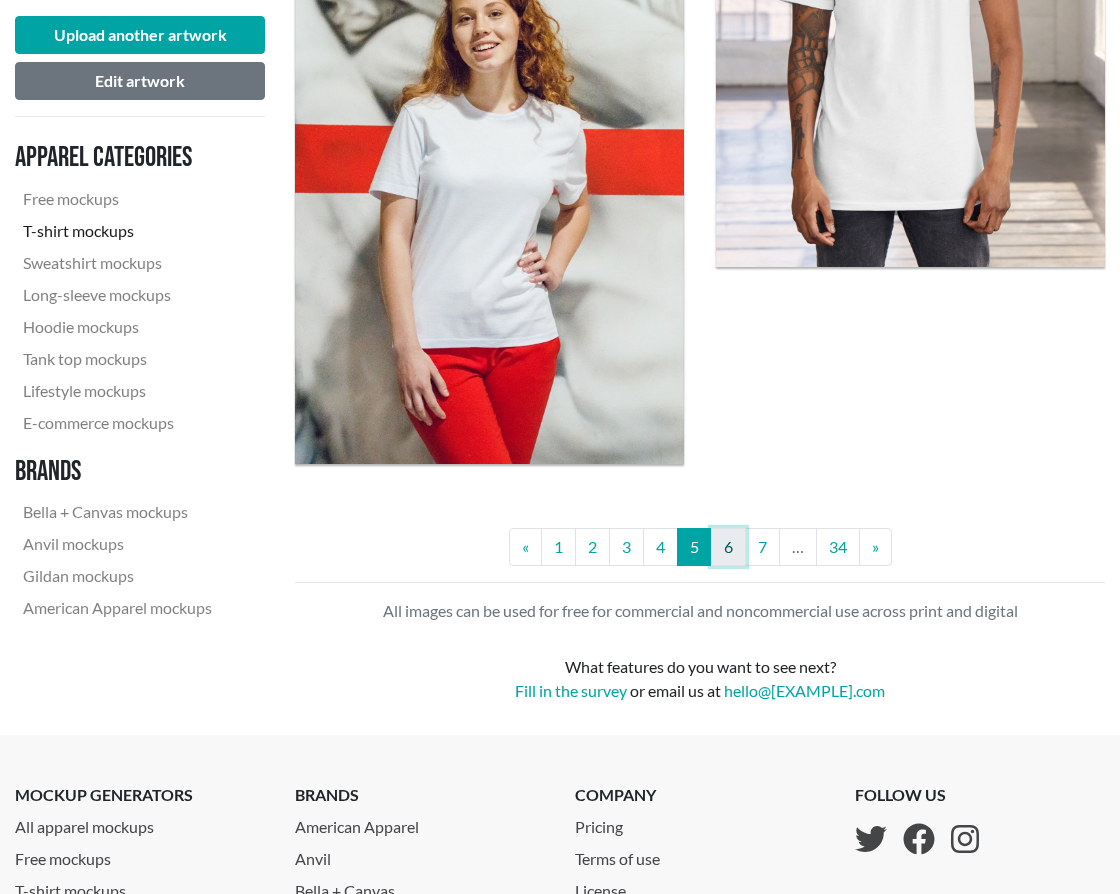 click on "6" at bounding box center (728, 547) 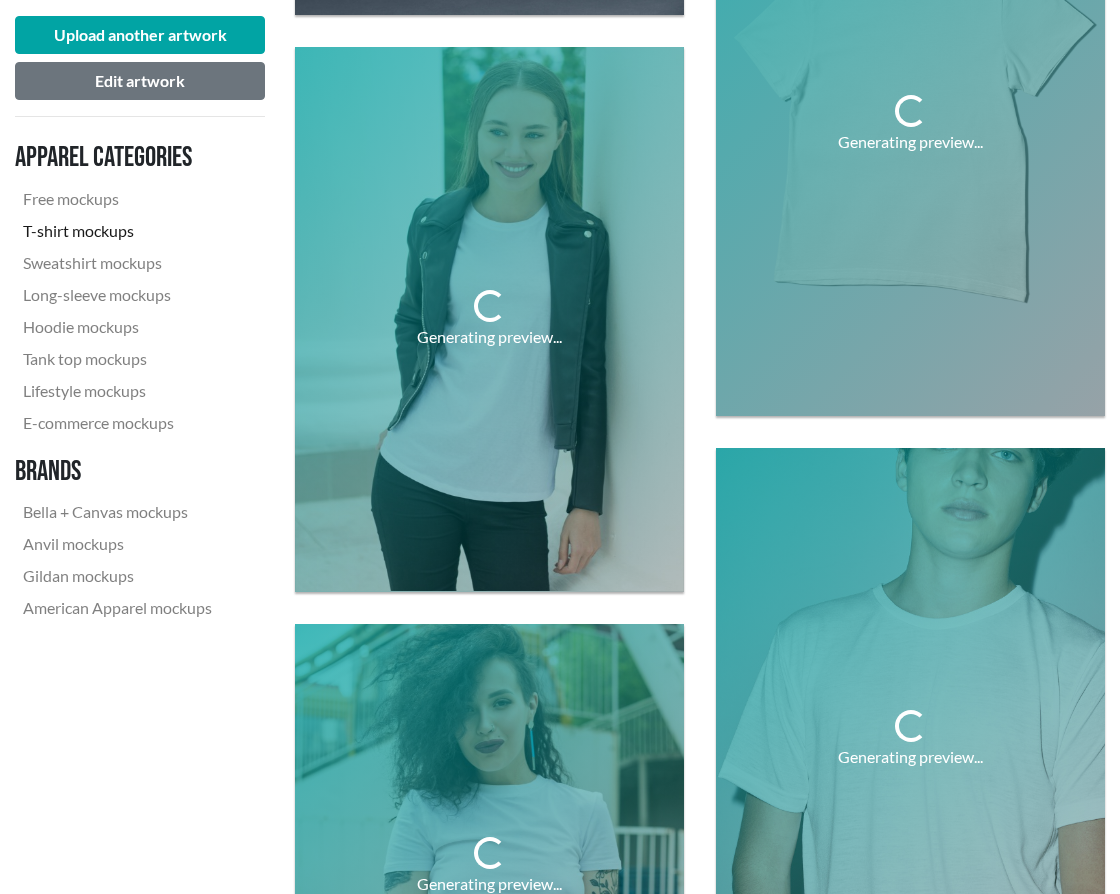 scroll, scrollTop: 3415, scrollLeft: 0, axis: vertical 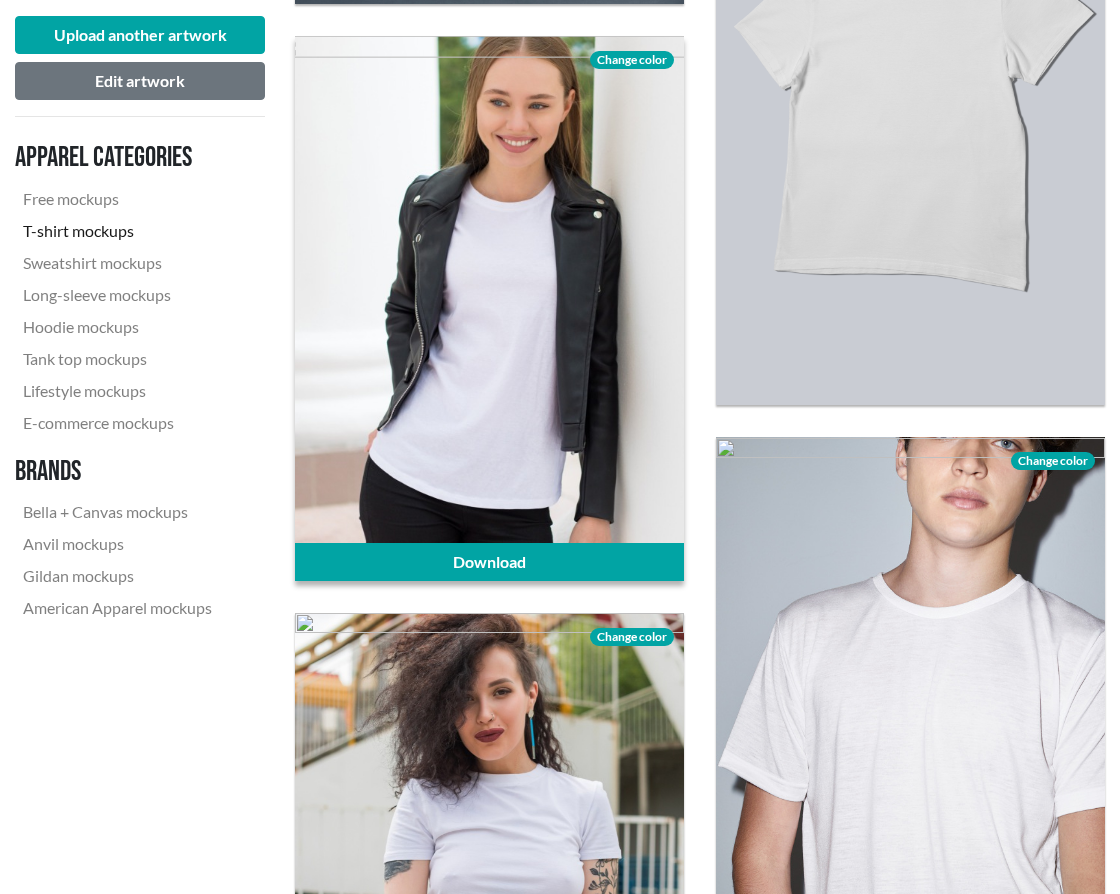 click on "Change color" at bounding box center (632, 60) 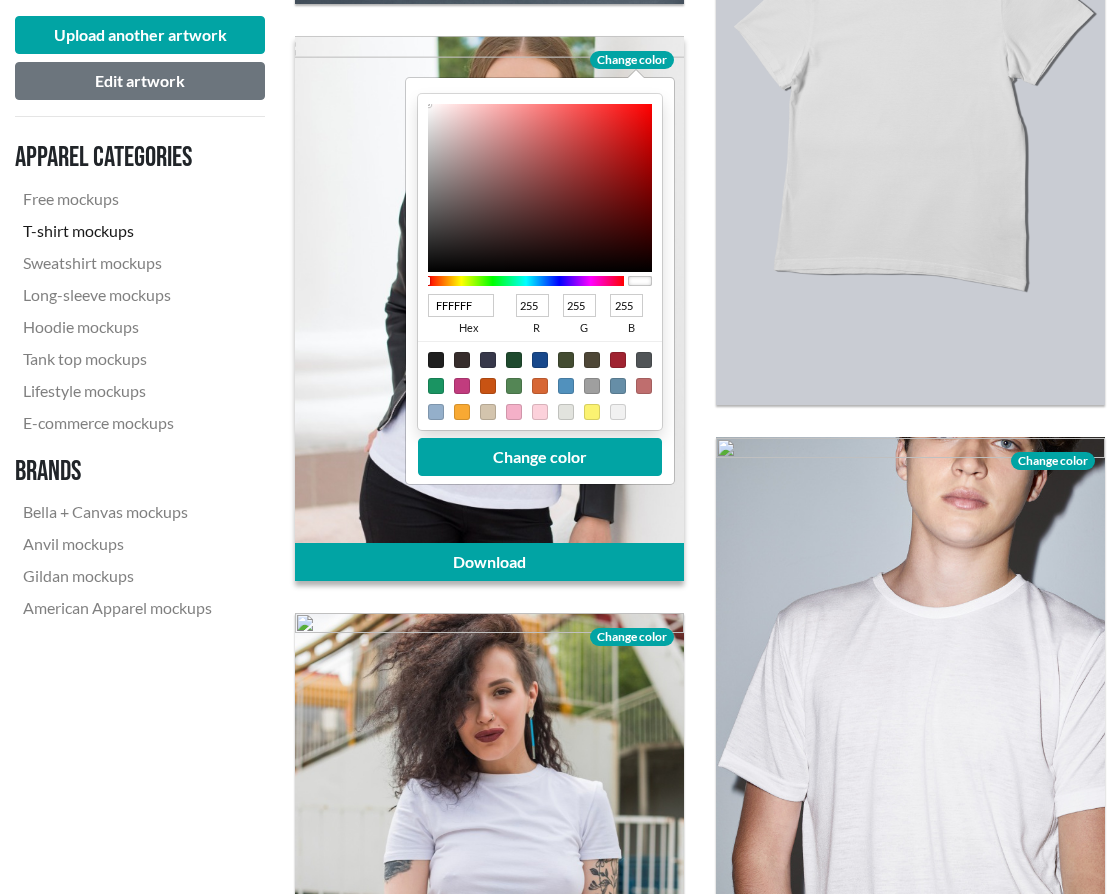 click at bounding box center (489, 308) 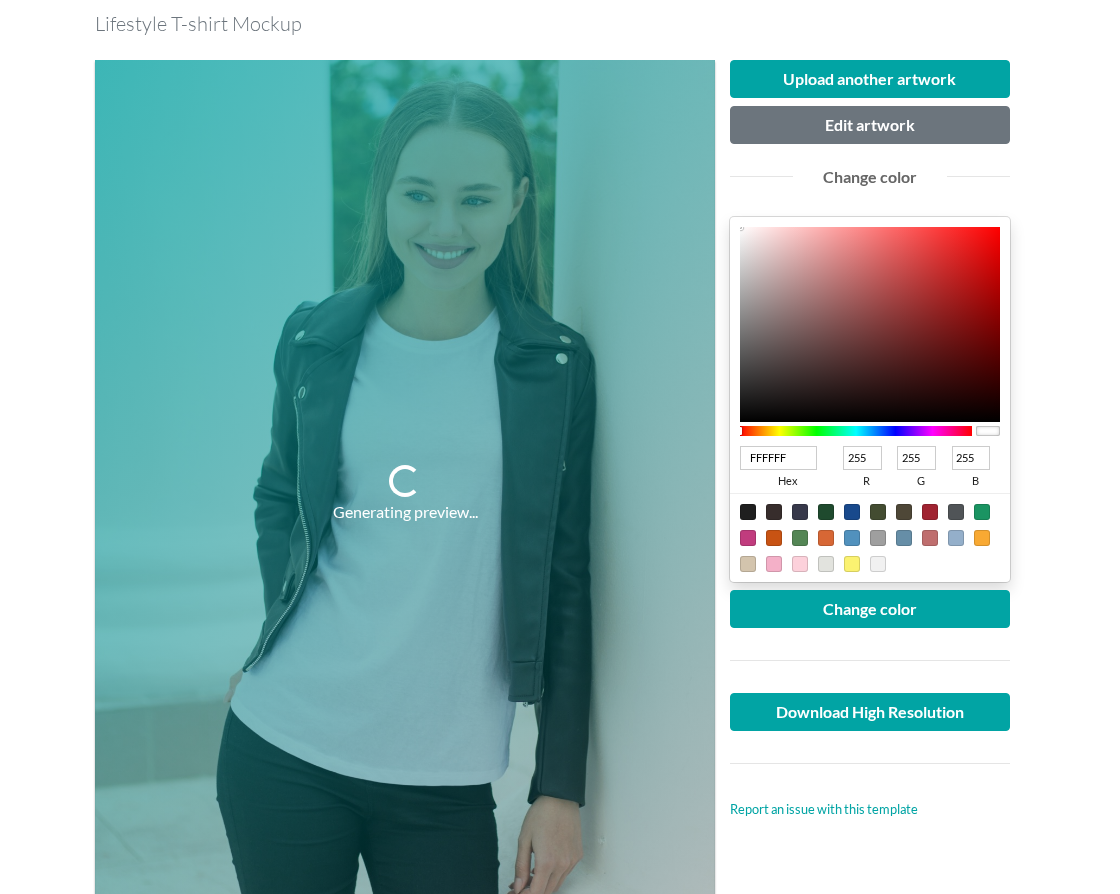 scroll, scrollTop: 196, scrollLeft: 0, axis: vertical 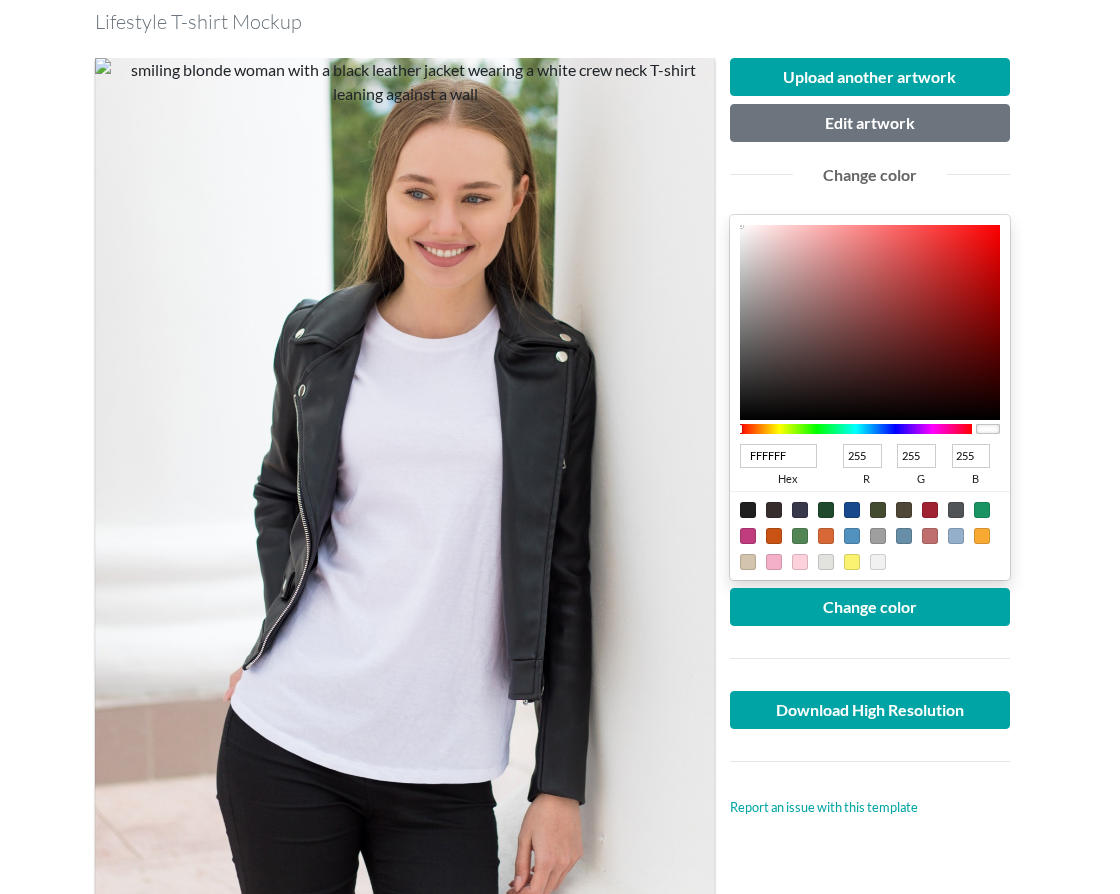 type on "FDFCFC" 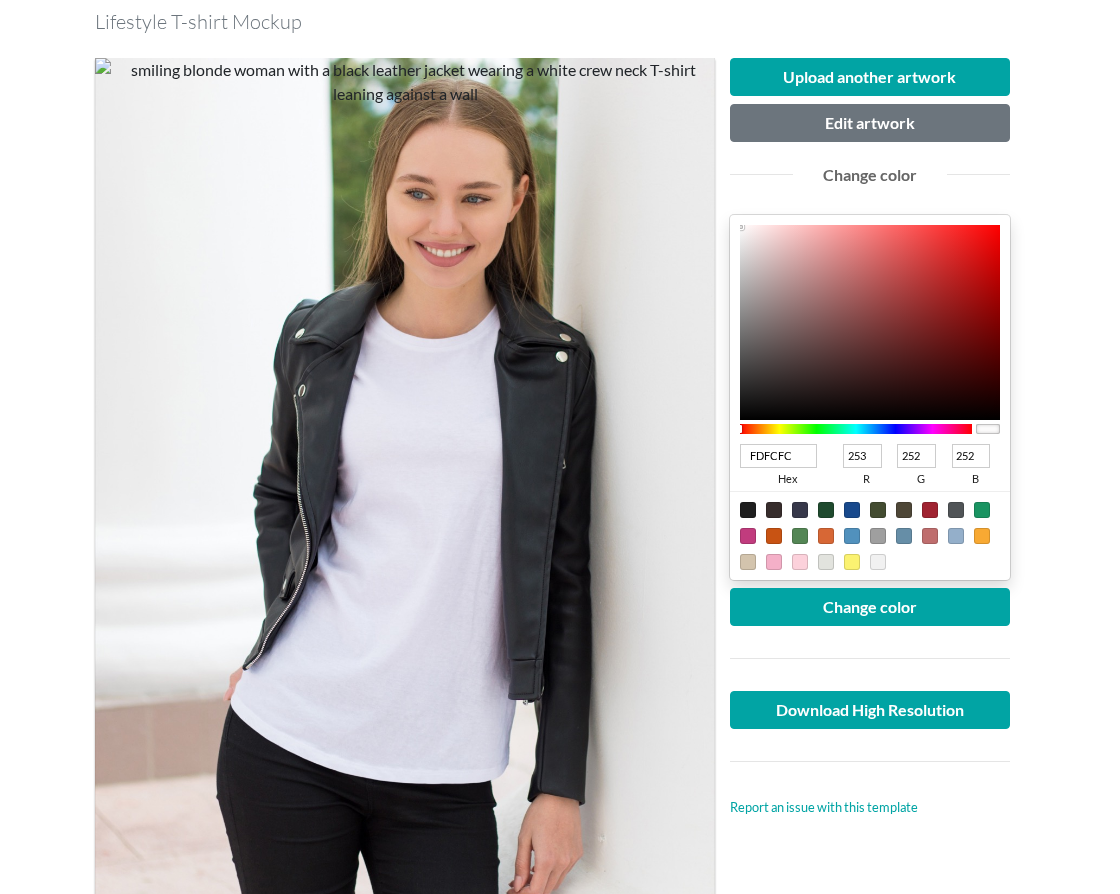type on "DCDBDB" 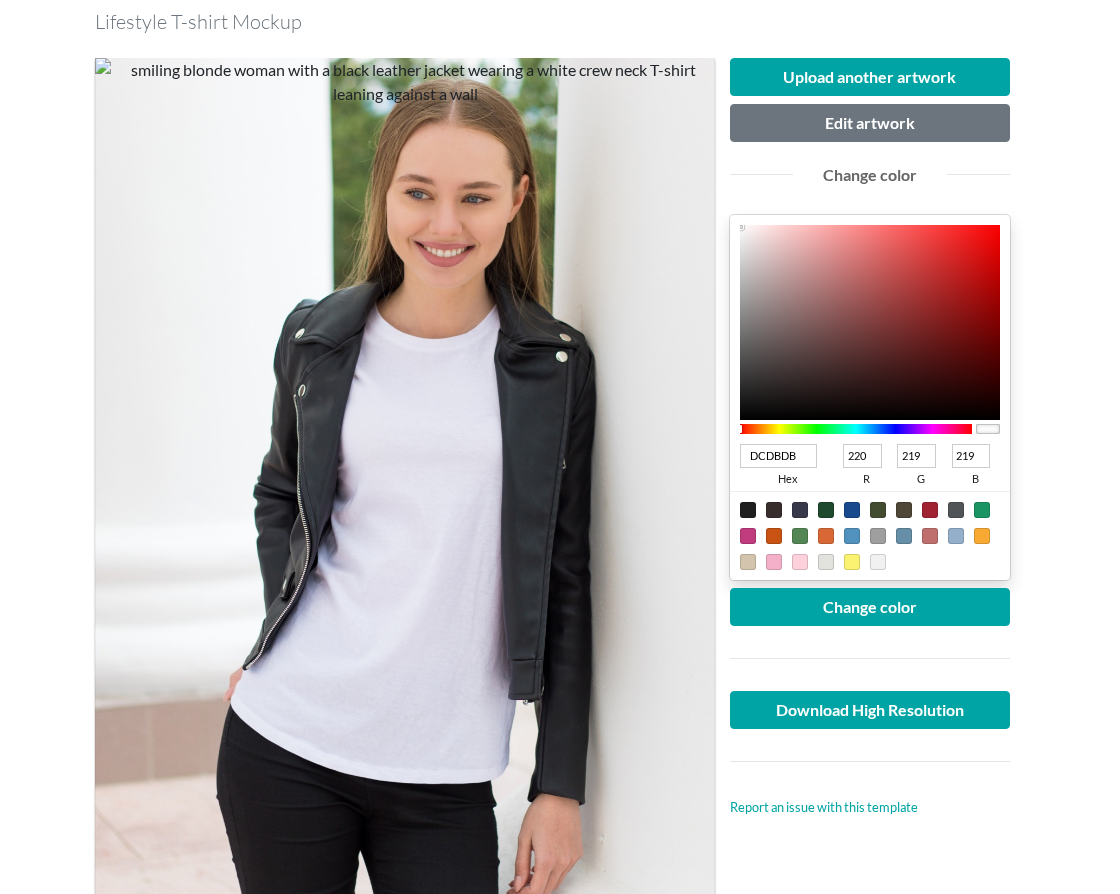 type on "7D7C7C" 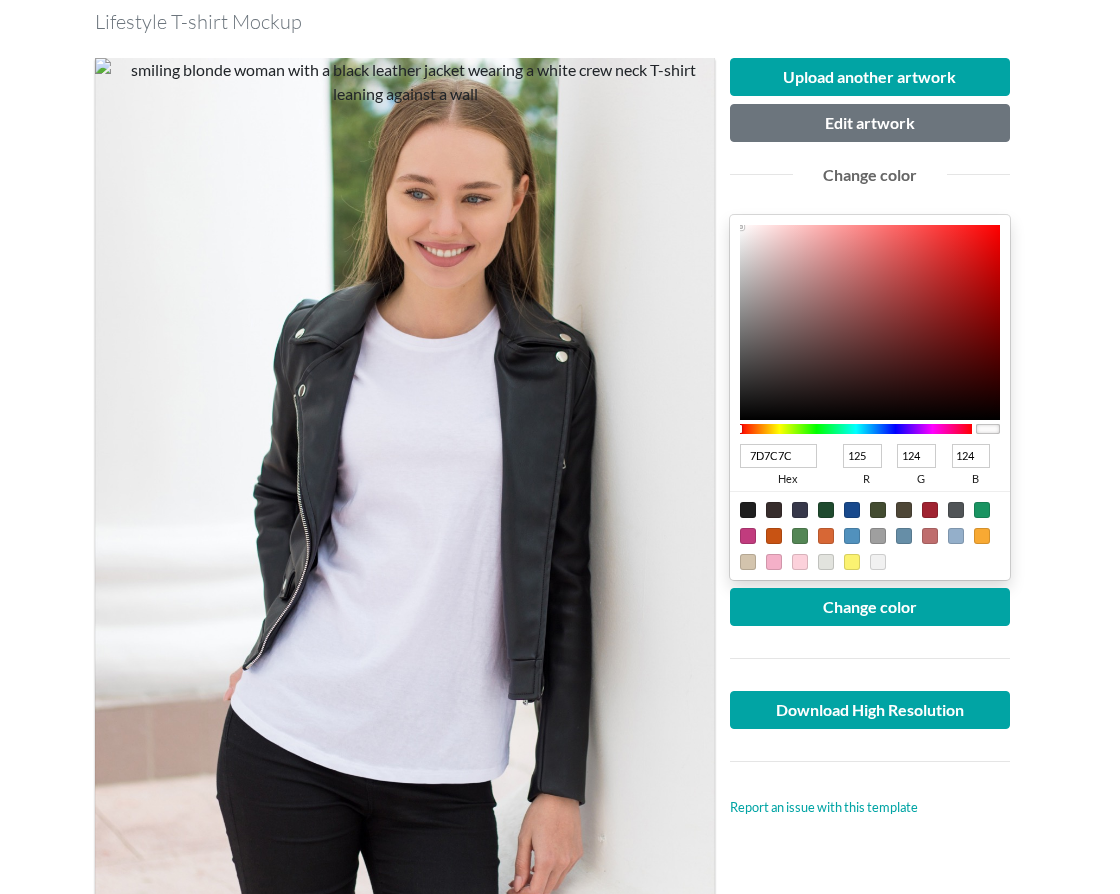 type on "474747" 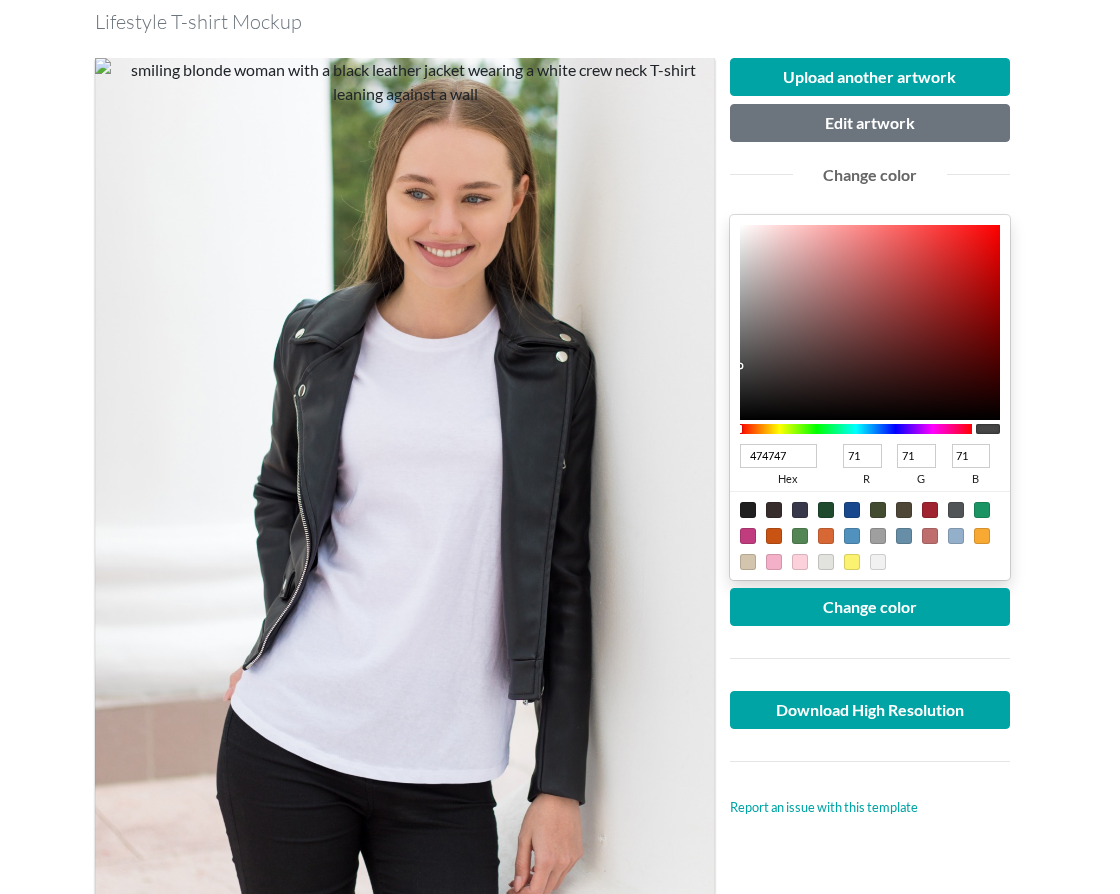 type on "333333" 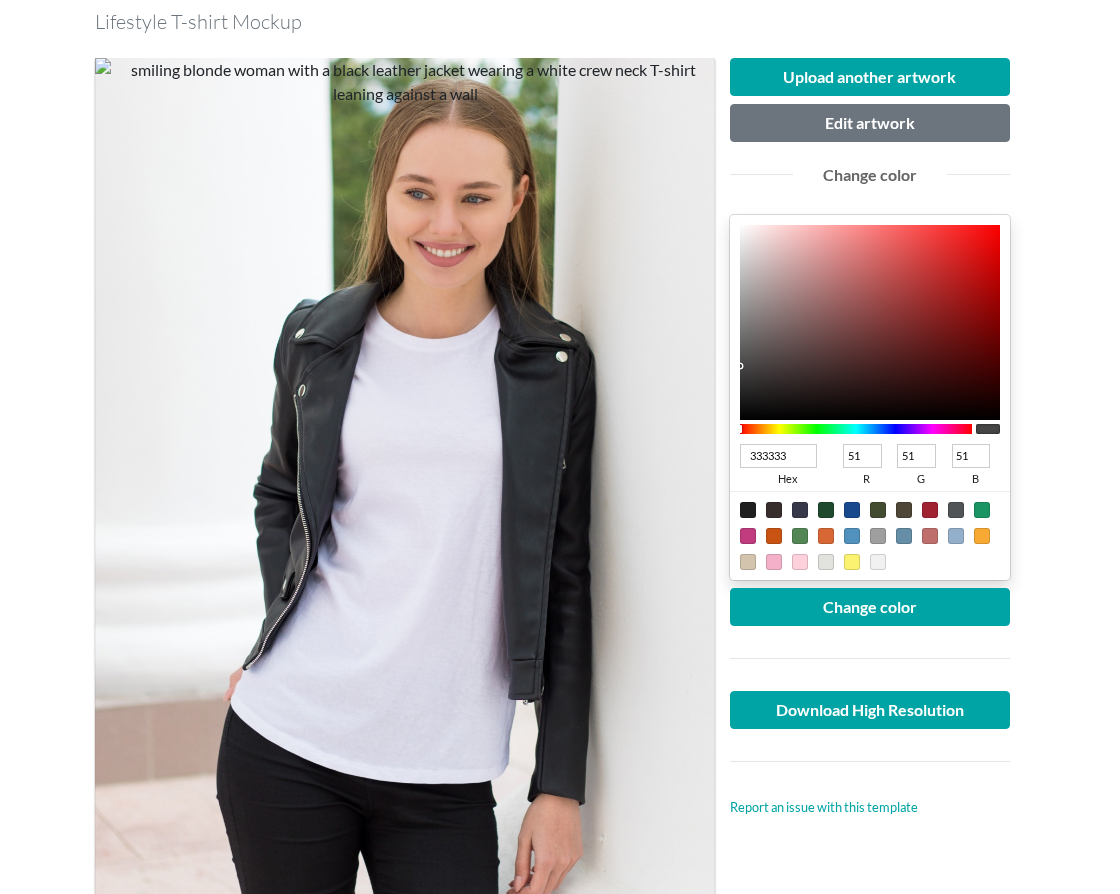 type on "242424" 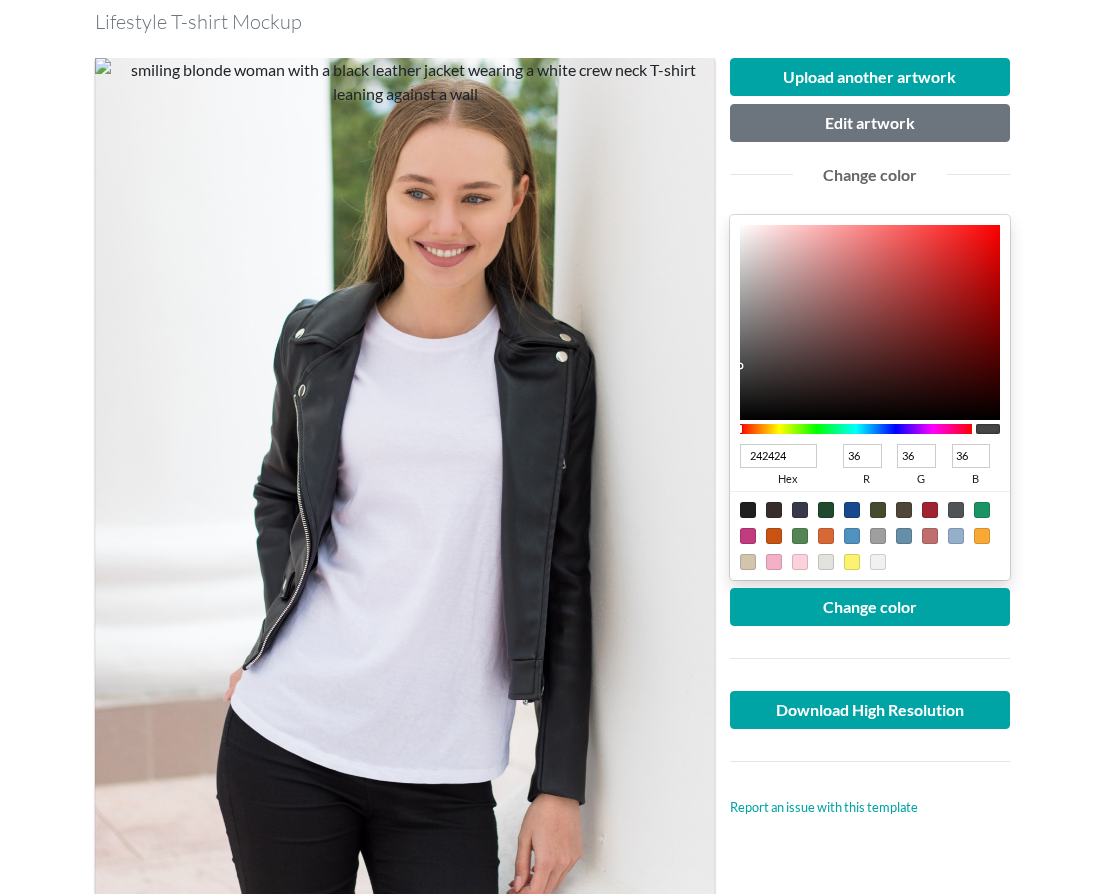 type on "0B0B0B" 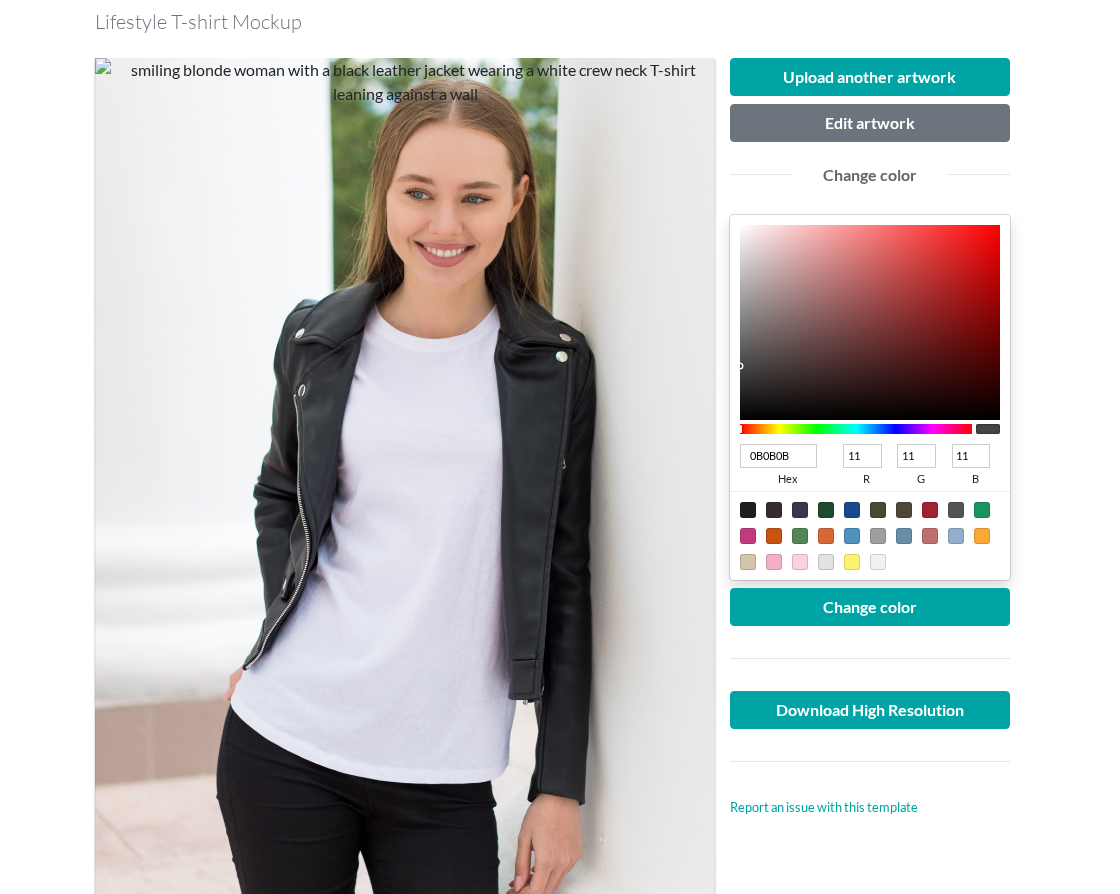 type on "000000" 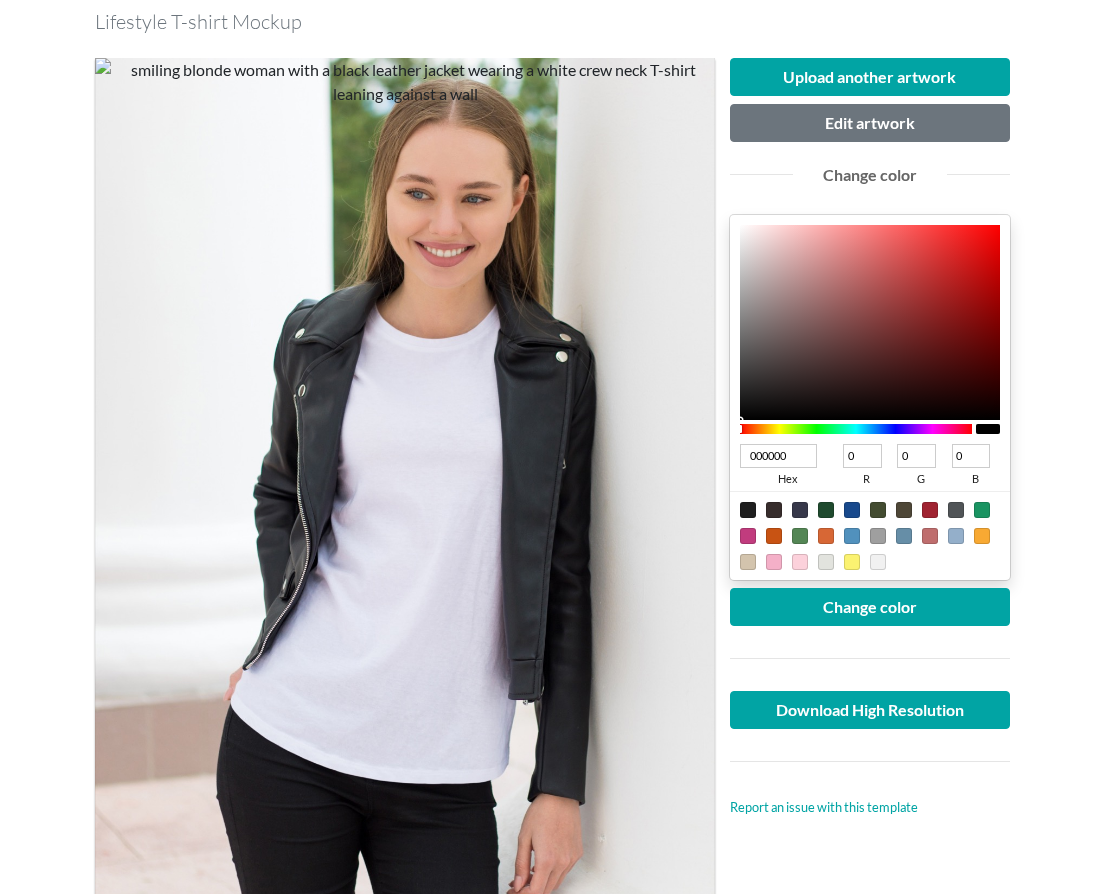 drag, startPoint x: 741, startPoint y: 227, endPoint x: 722, endPoint y: 459, distance: 232.77672 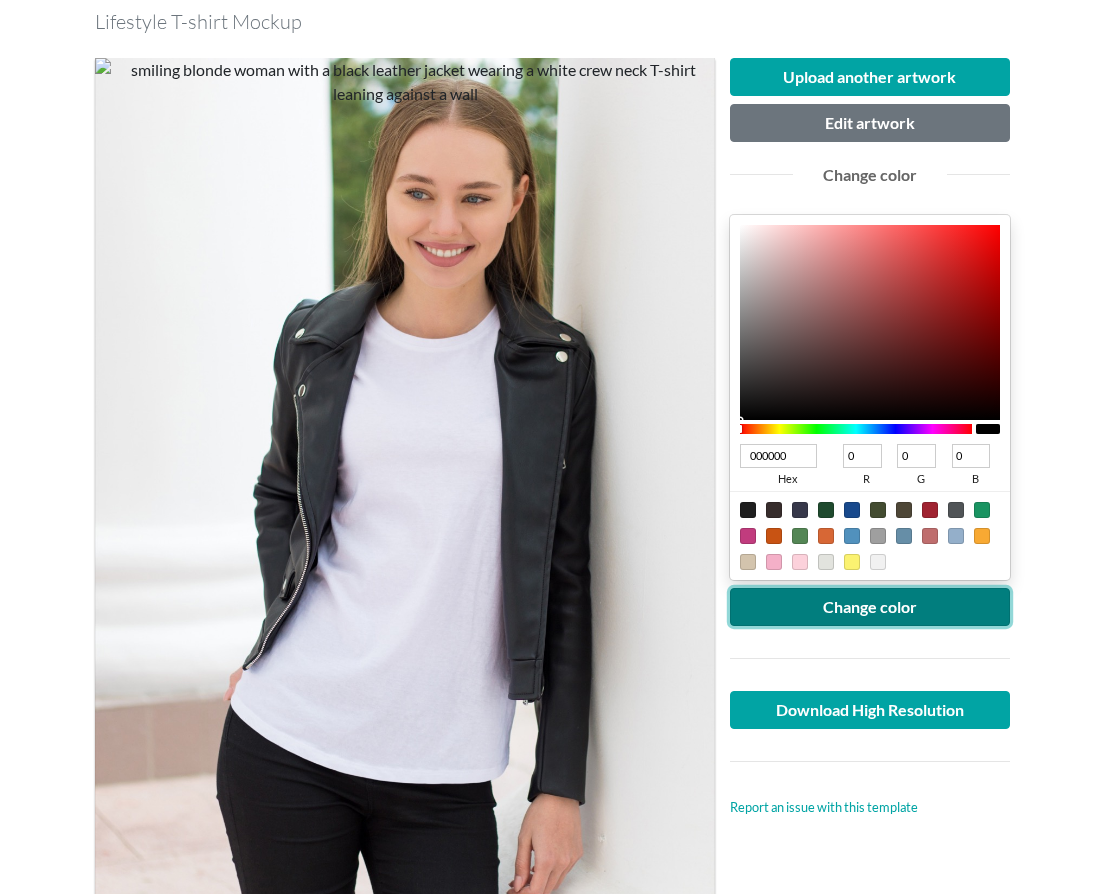 click on "Change color" at bounding box center (870, 607) 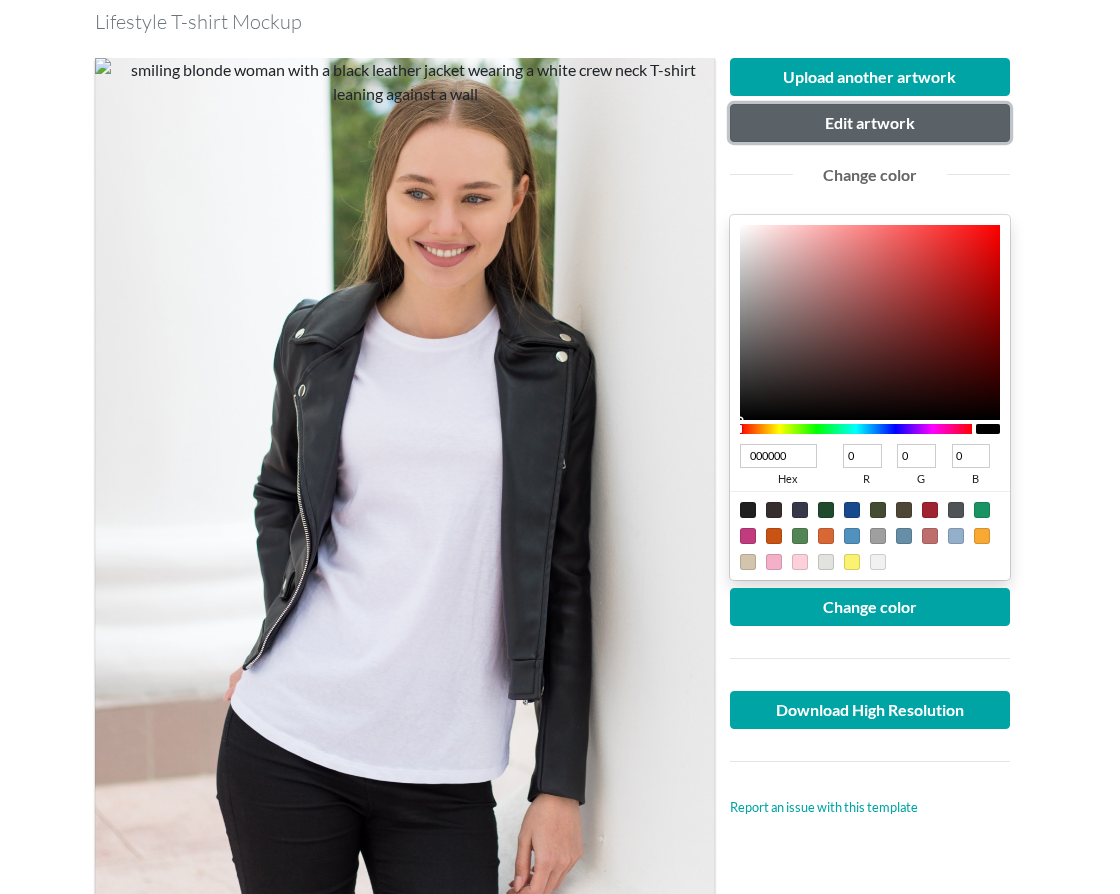 click on "Edit artwork" at bounding box center [870, 123] 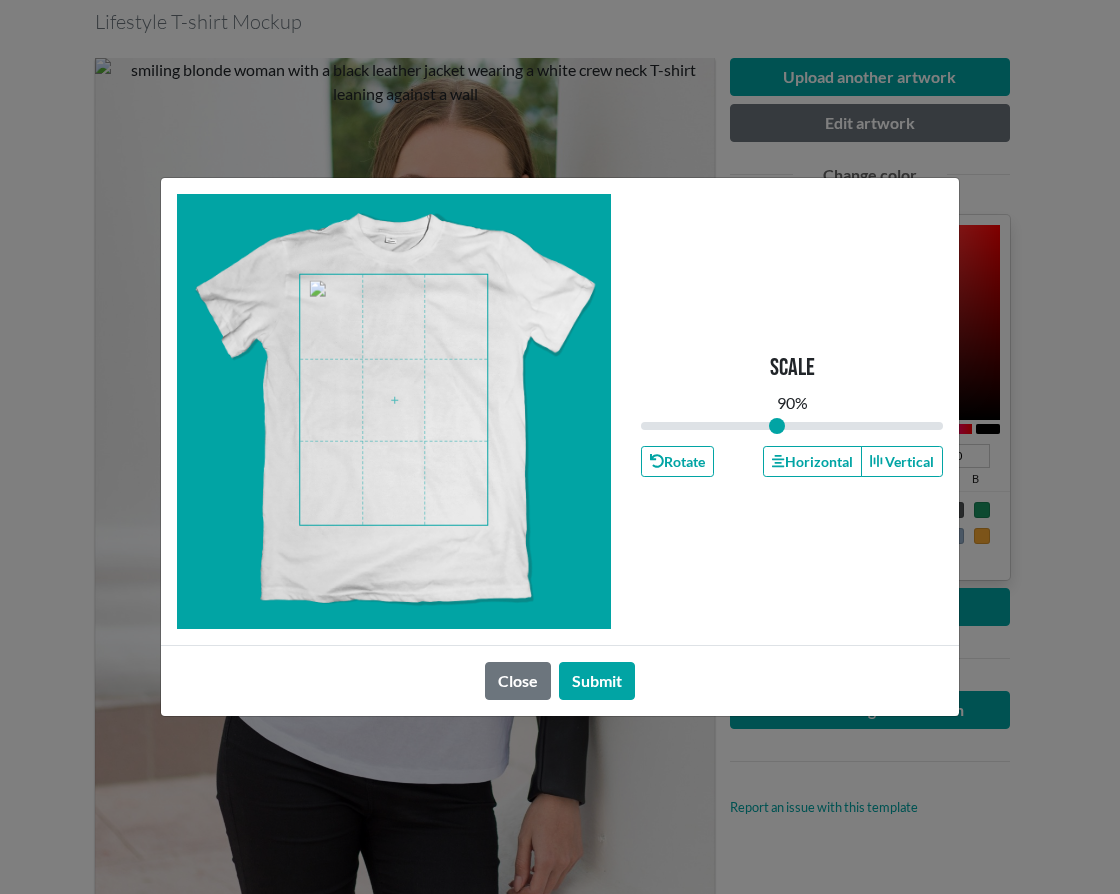 click at bounding box center [393, 400] 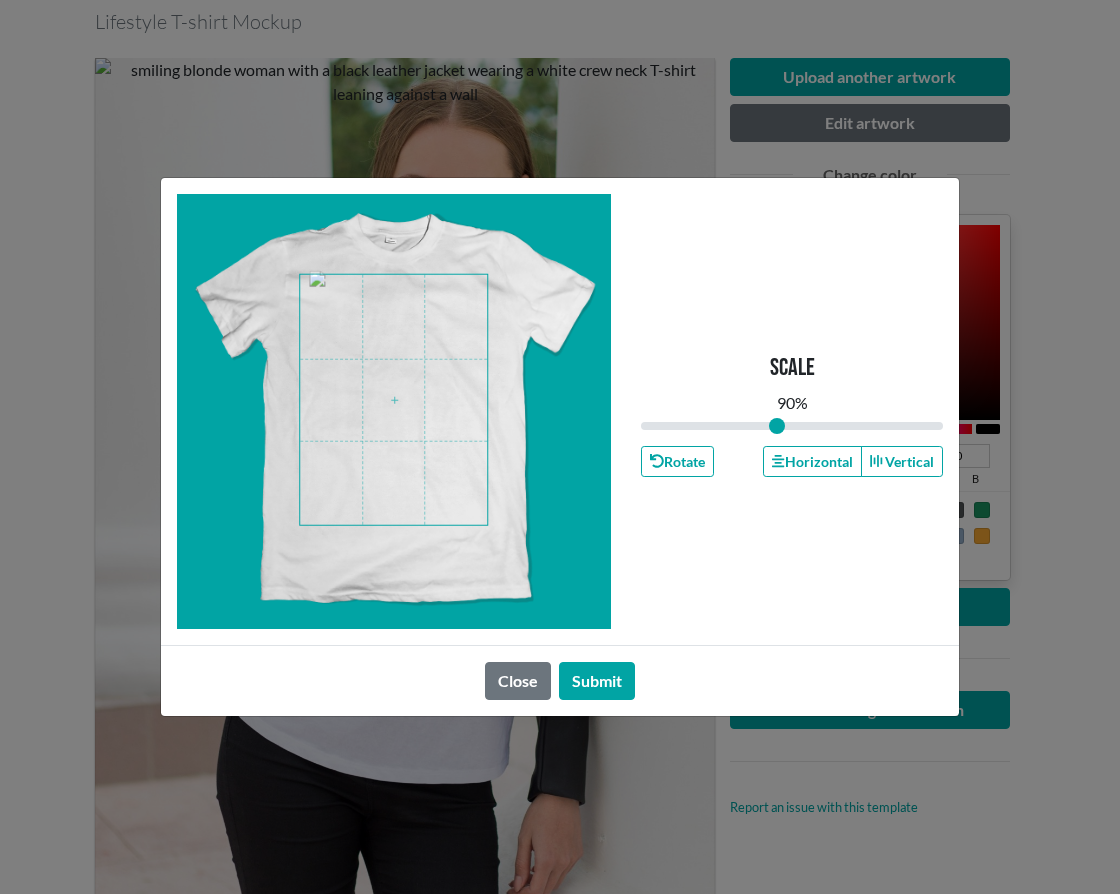click at bounding box center [393, 400] 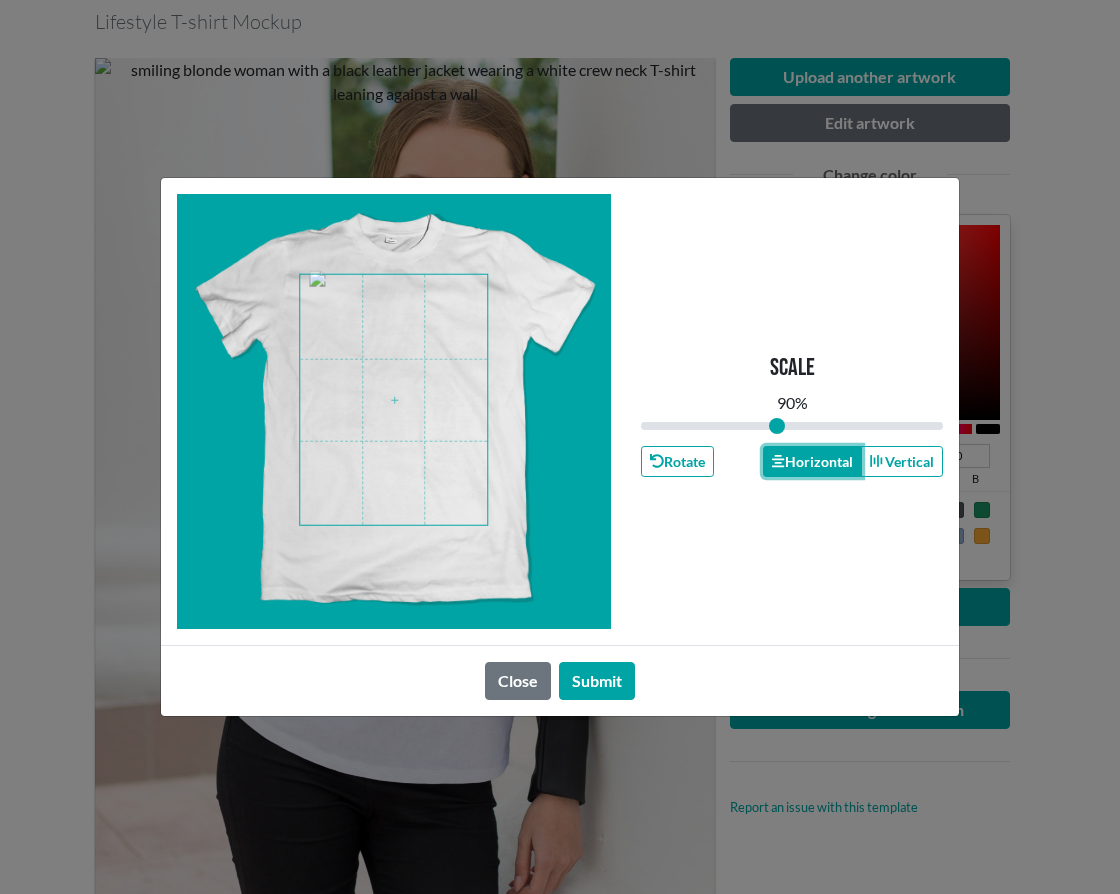 click on "Horizontal" at bounding box center (812, 461) 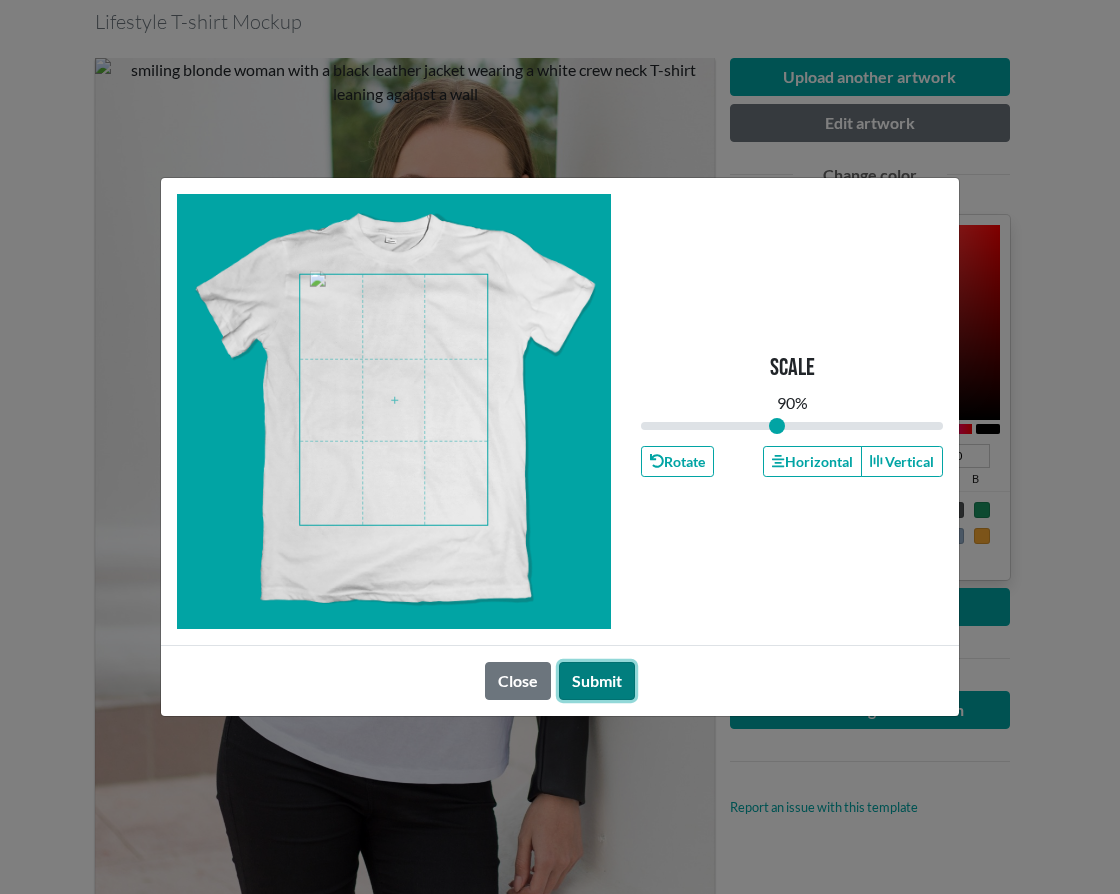 click on "Submit" at bounding box center [597, 681] 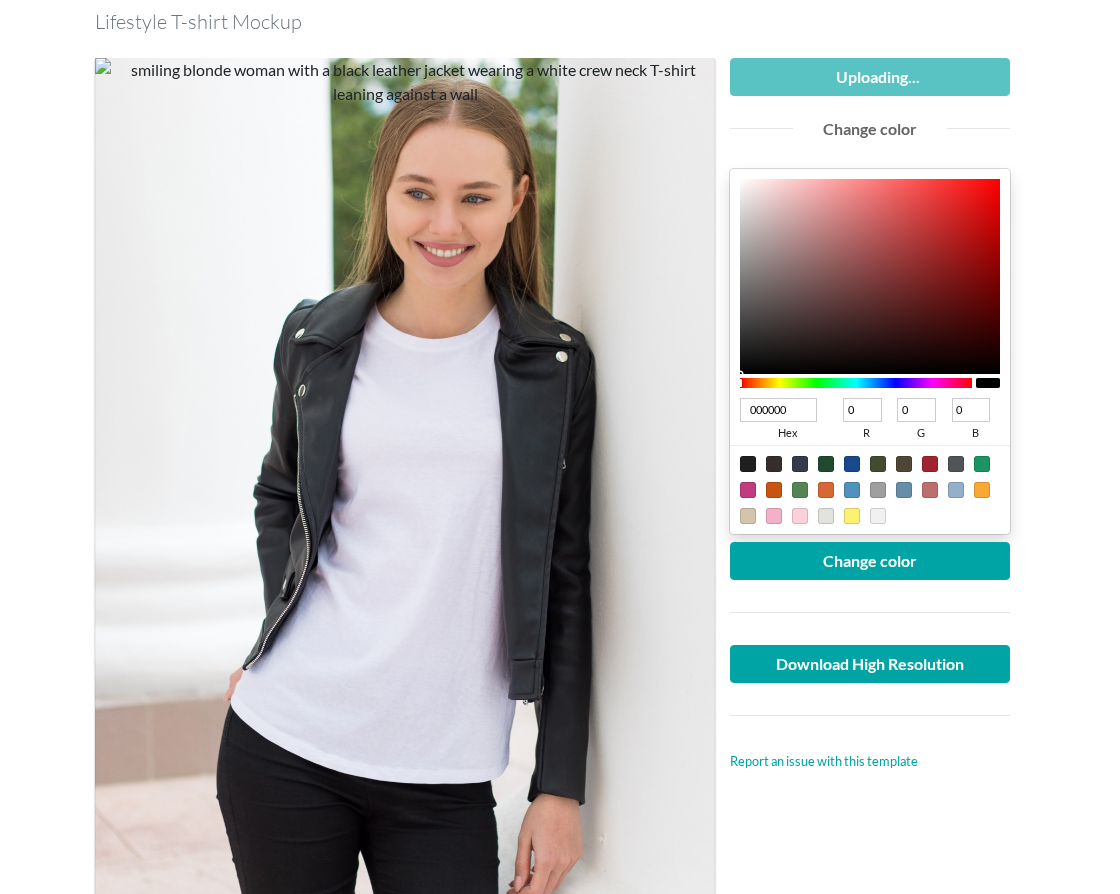type on "0.9" 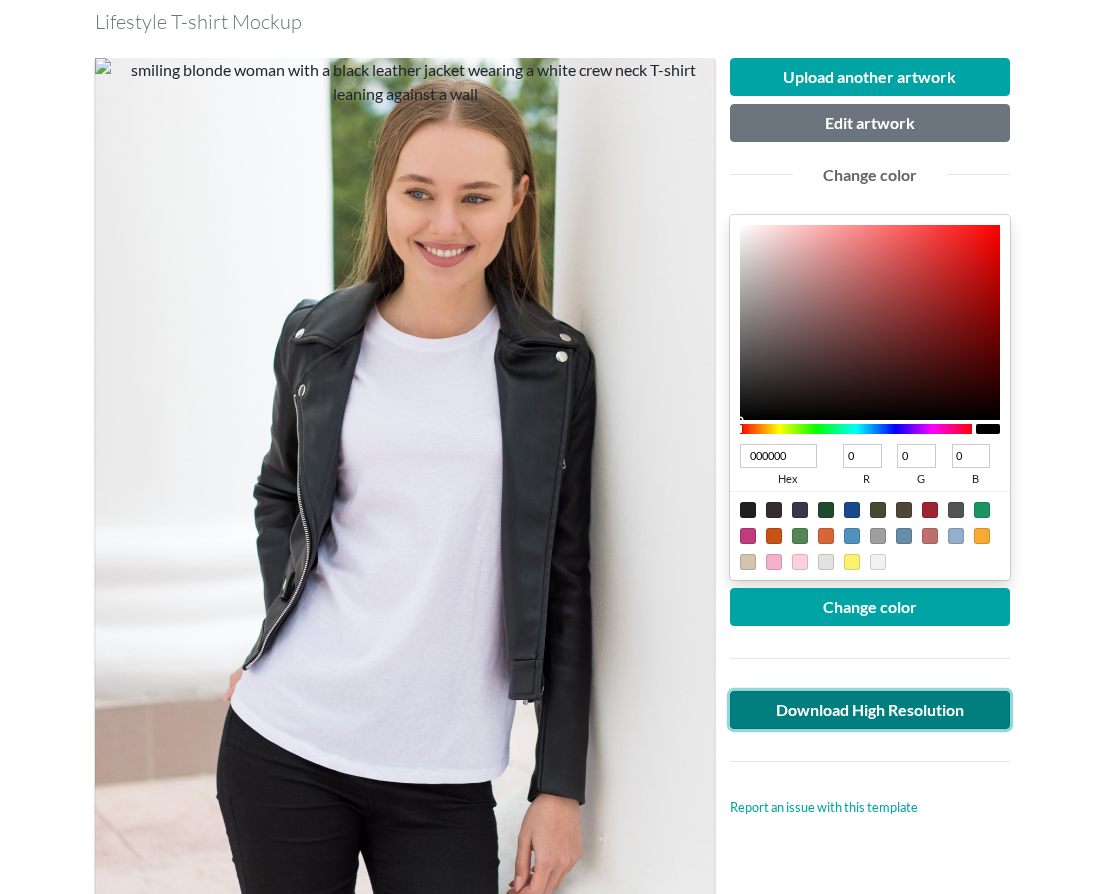 click on "Download High Resolution" at bounding box center (870, 710) 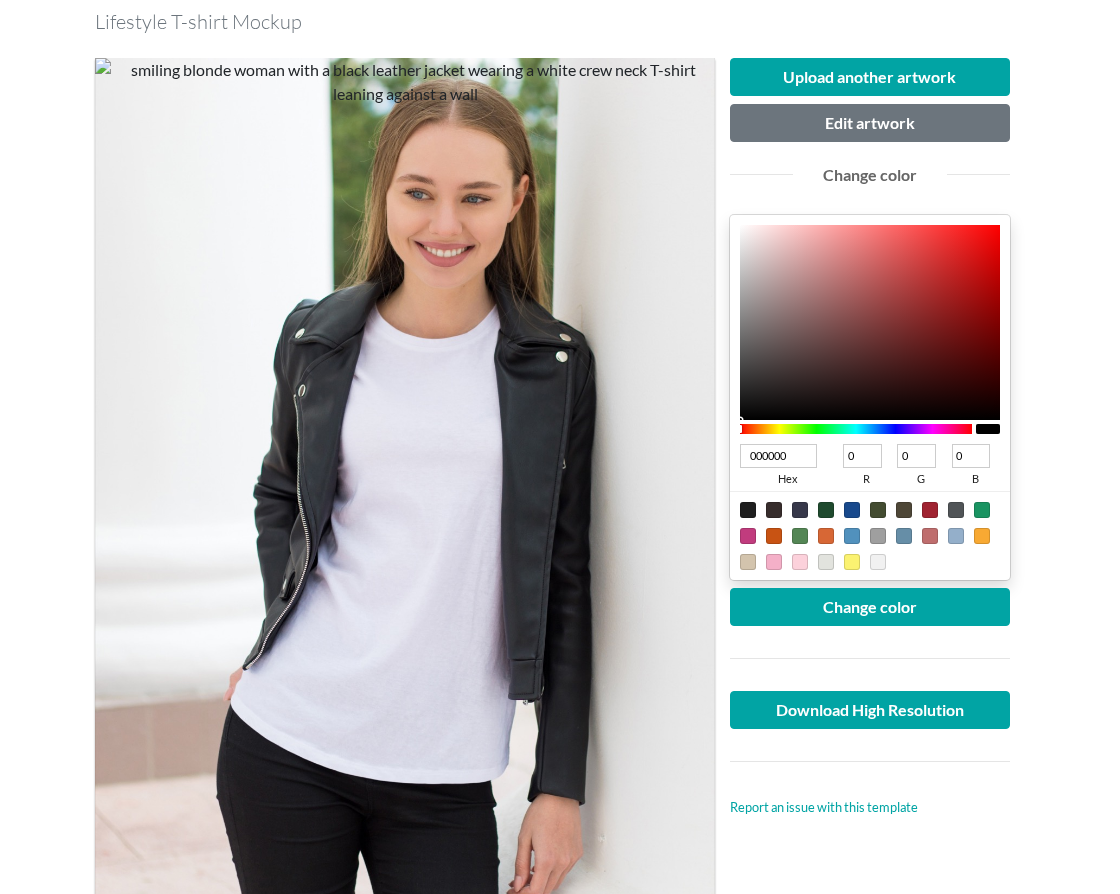 scroll, scrollTop: 0, scrollLeft: 0, axis: both 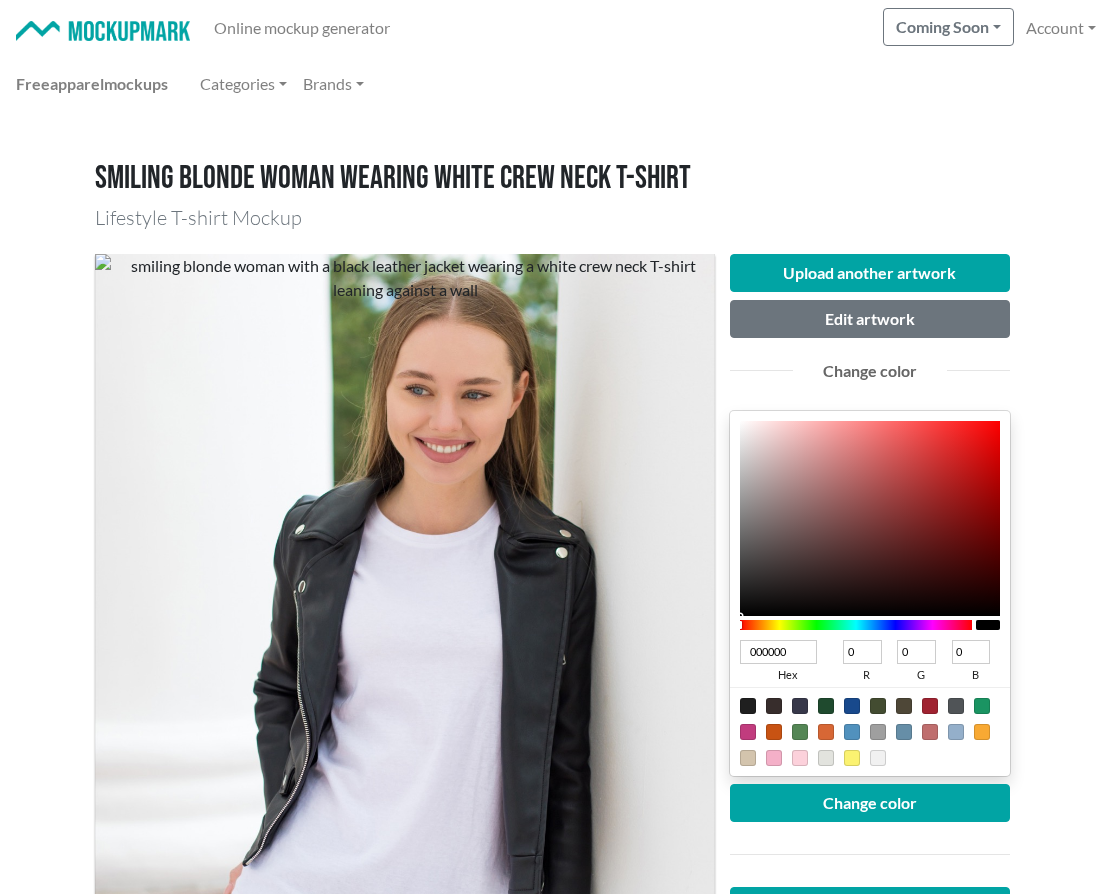 click at bounding box center [103, 31] 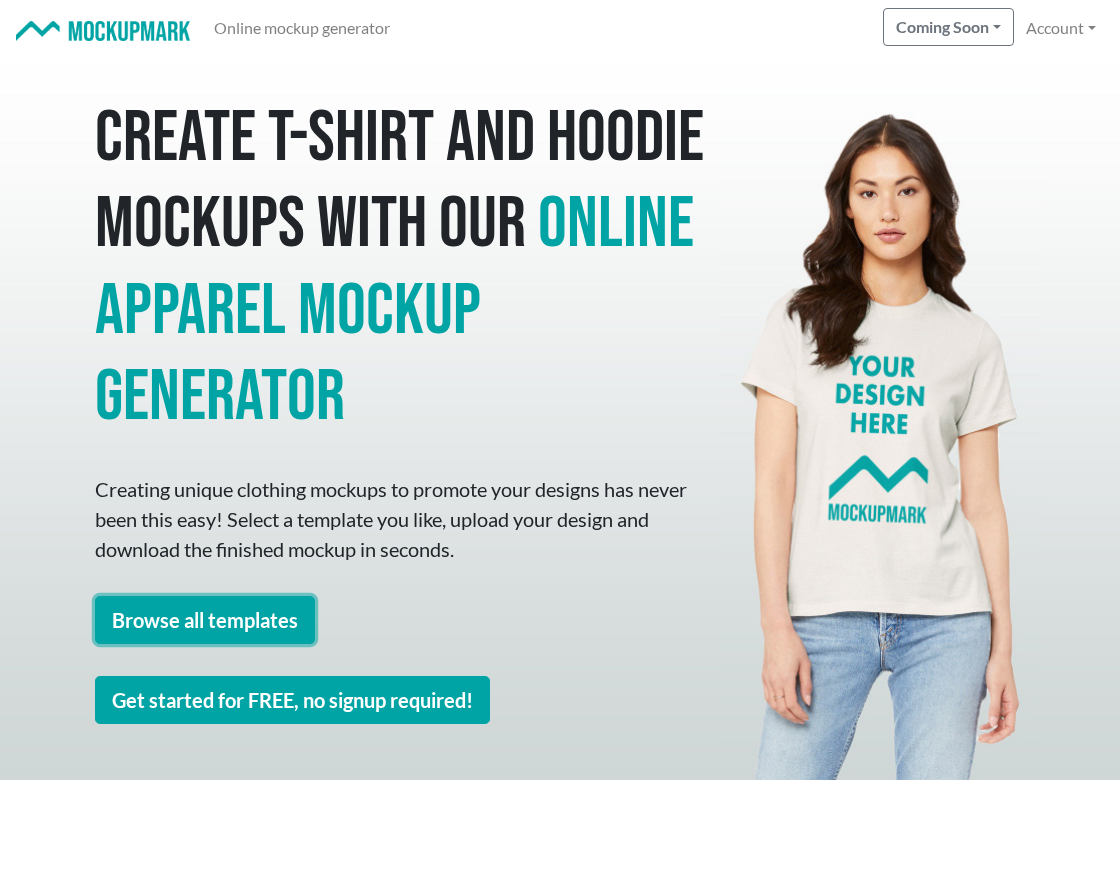 click on "Browse all templates" at bounding box center (205, 620) 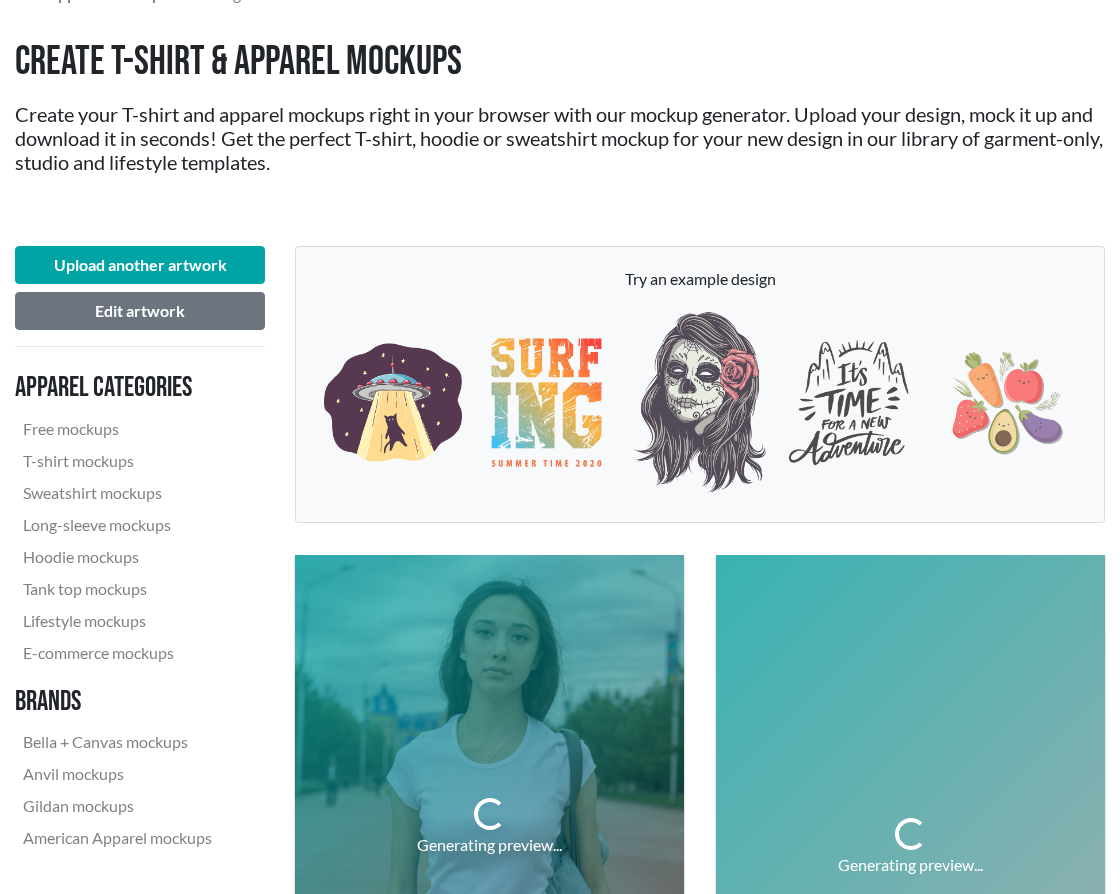 scroll, scrollTop: 103, scrollLeft: 0, axis: vertical 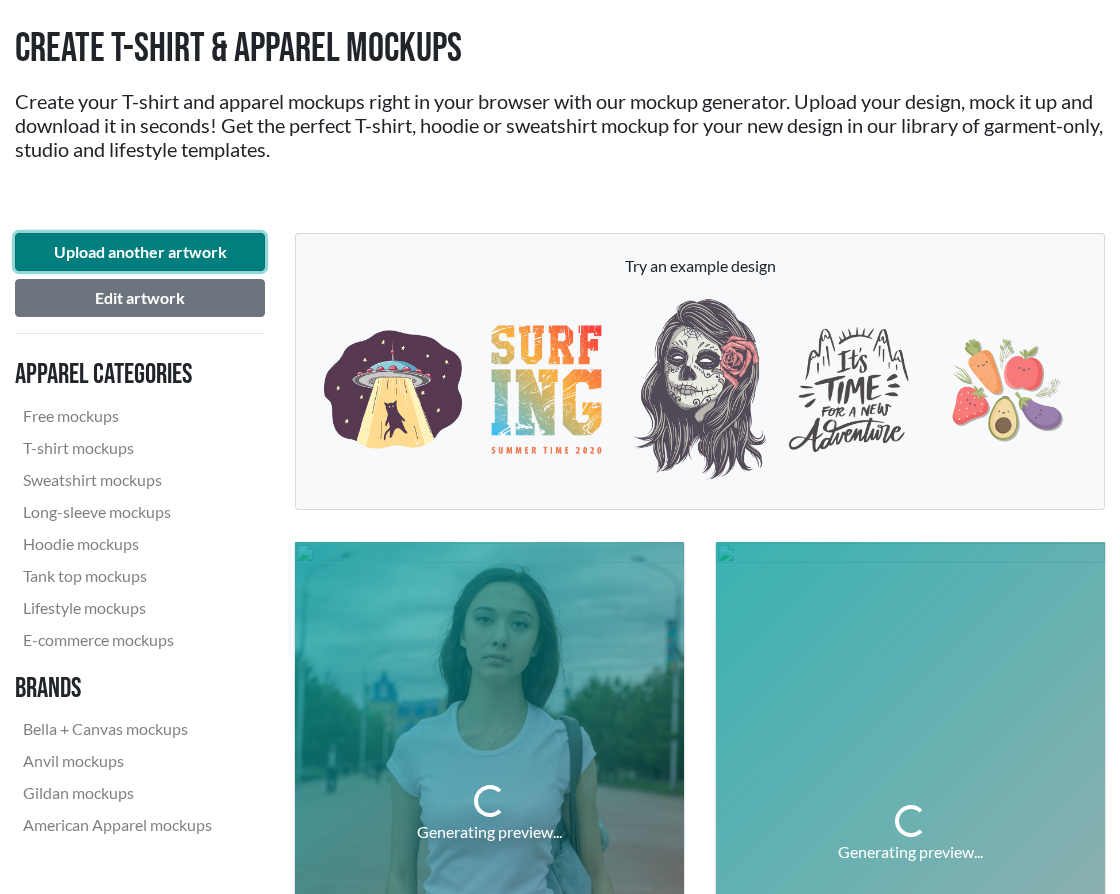 click on "Upload another artwork" at bounding box center (140, 252) 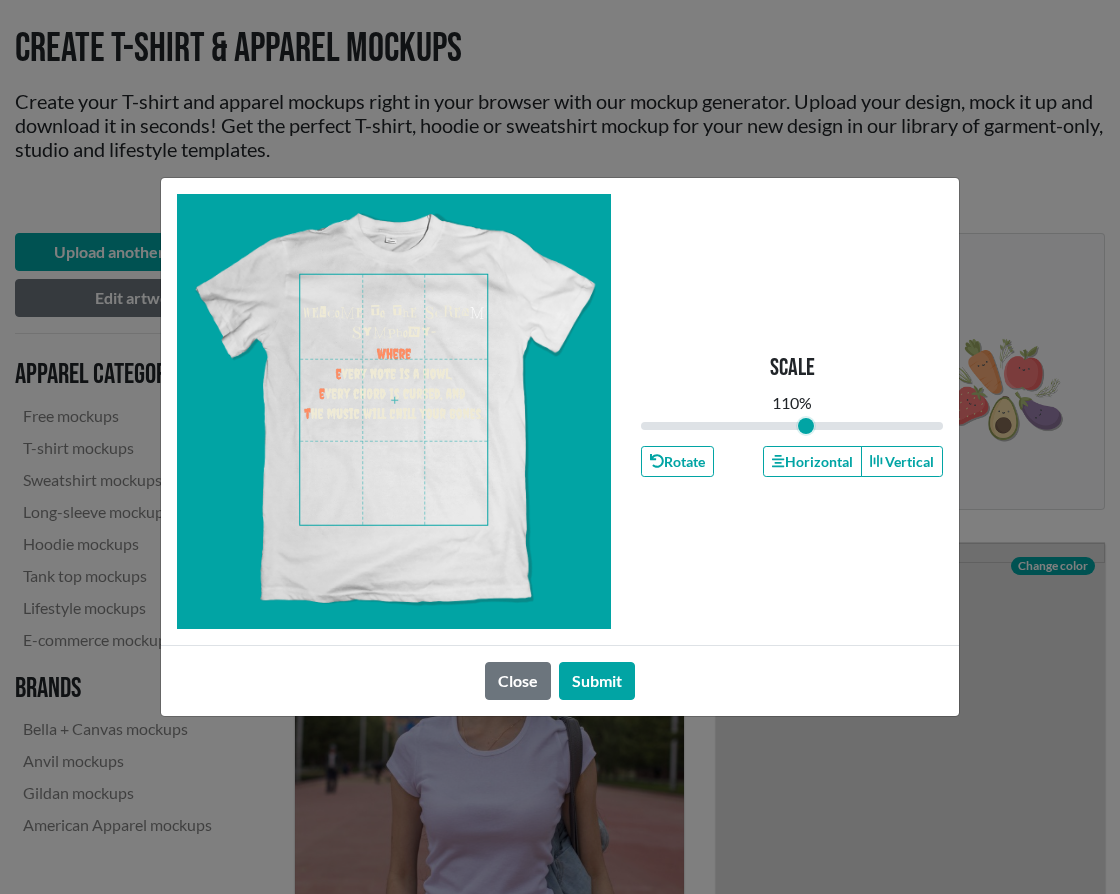 drag, startPoint x: 791, startPoint y: 427, endPoint x: 805, endPoint y: 427, distance: 14 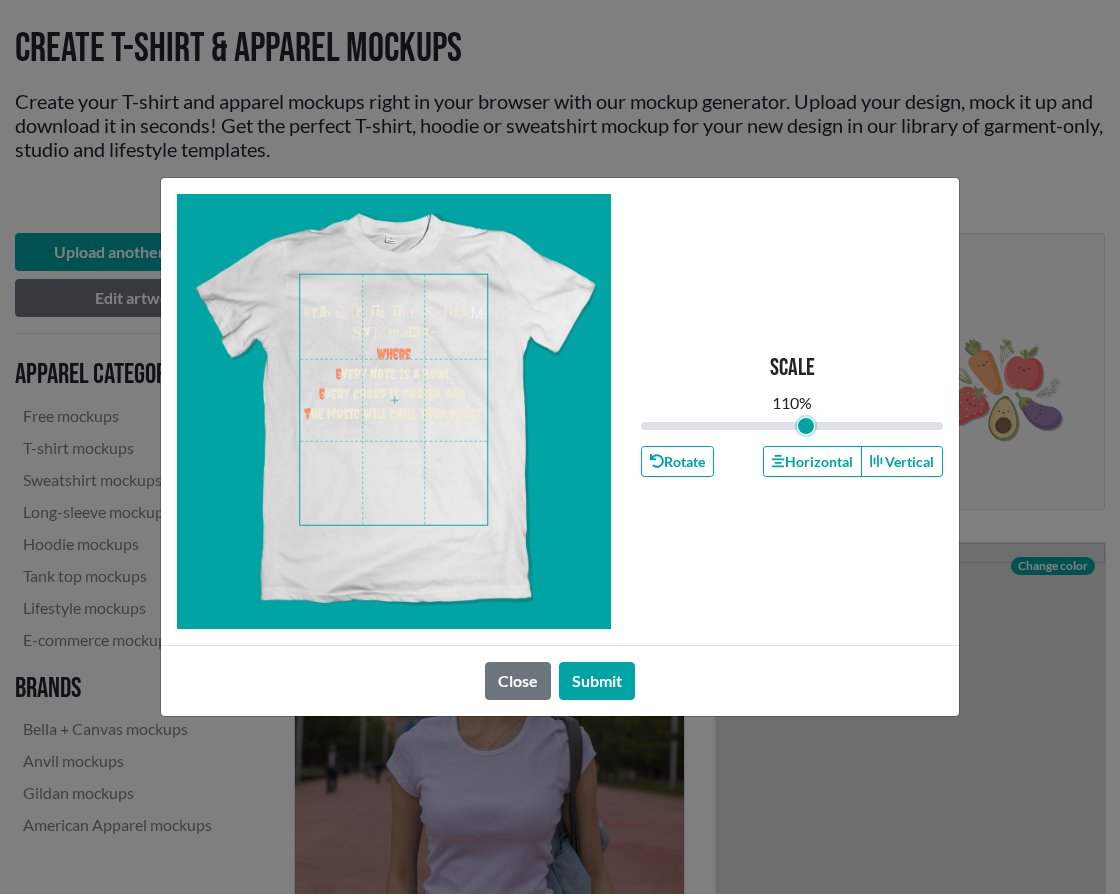 type on "1.1" 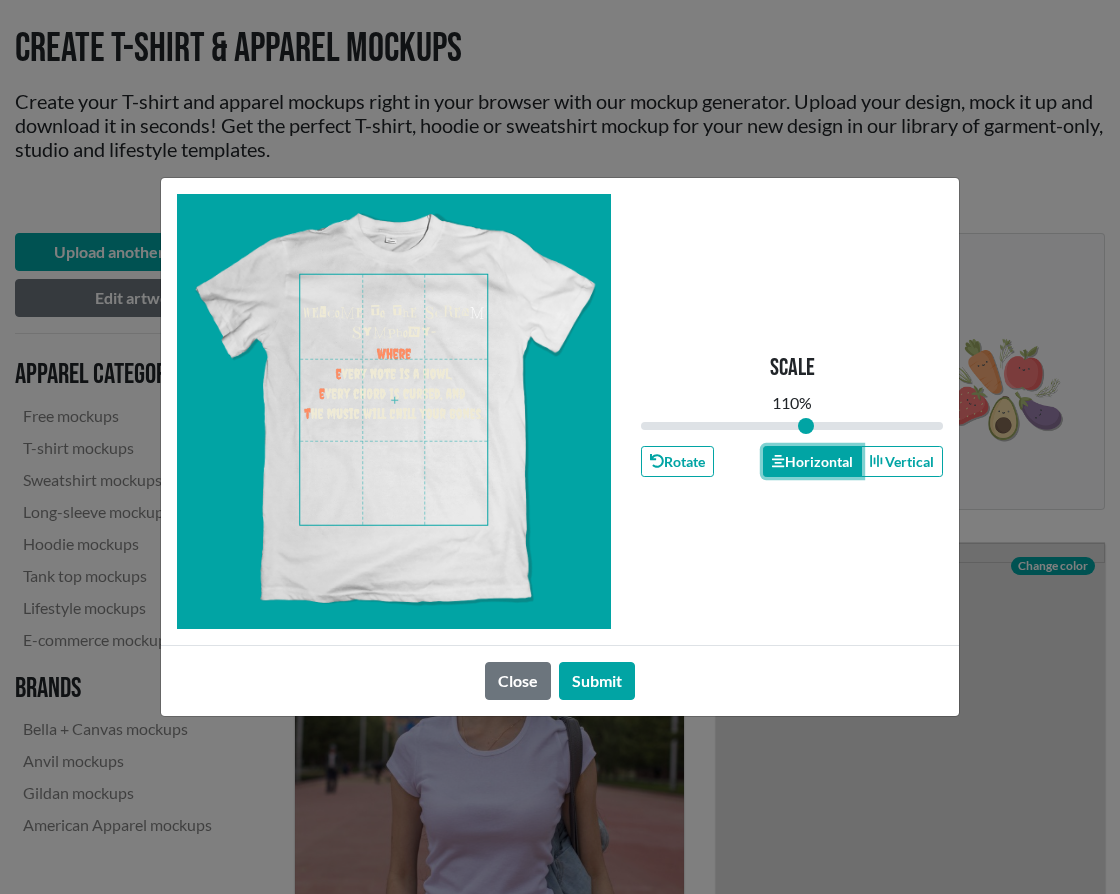 click on "Horizontal" at bounding box center (812, 461) 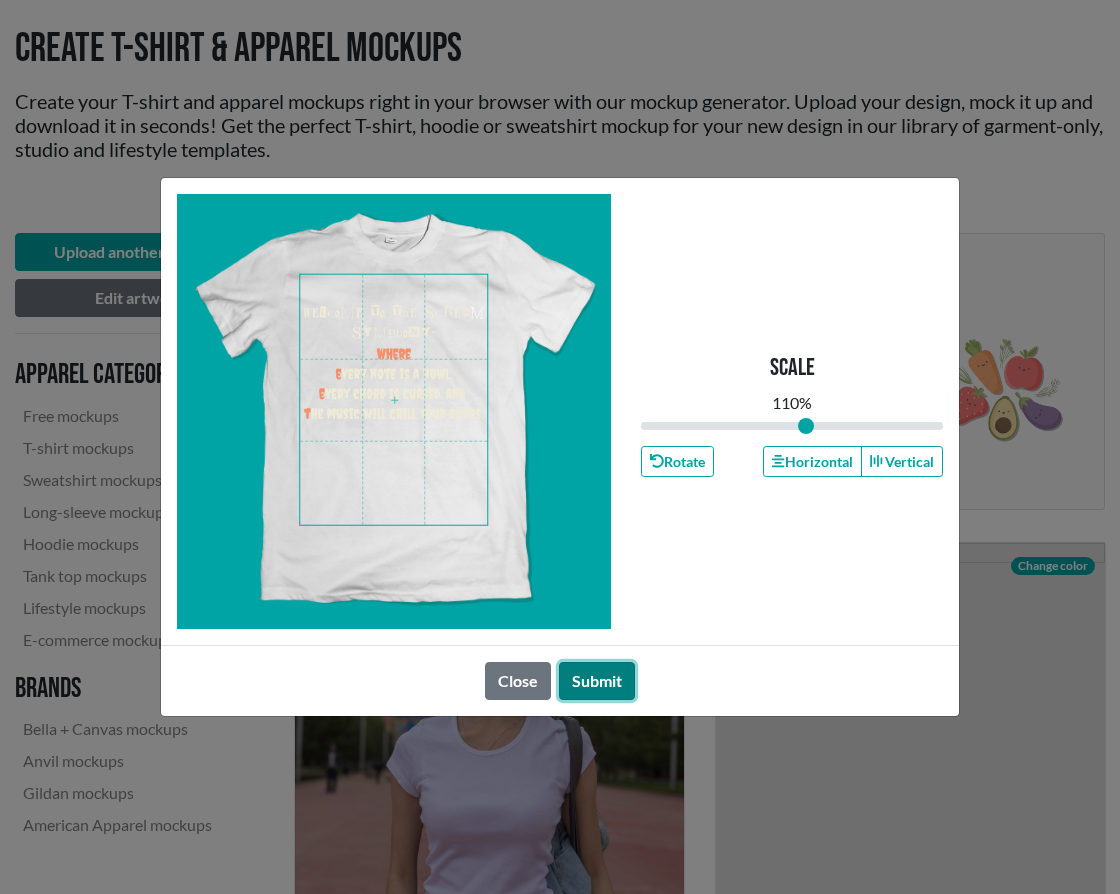 click on "Submit" at bounding box center (597, 681) 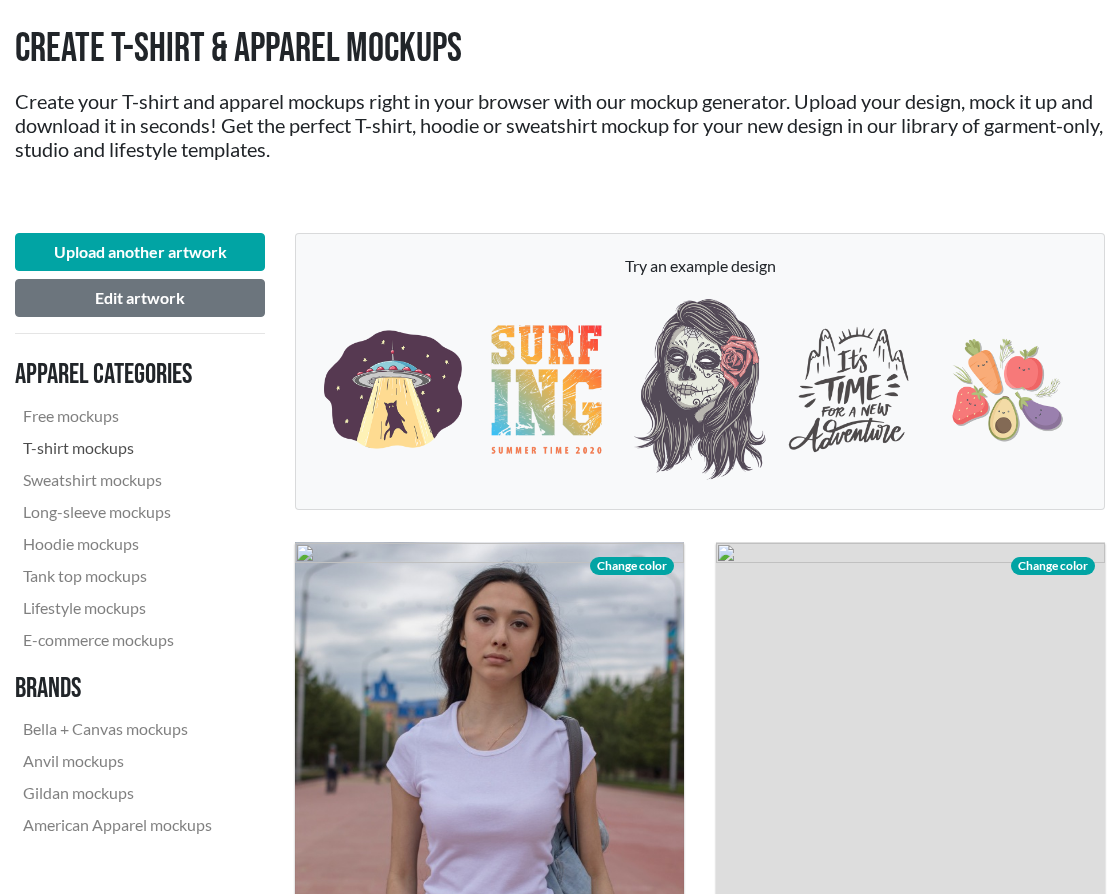 click on "T-shirt mockups" at bounding box center [117, 448] 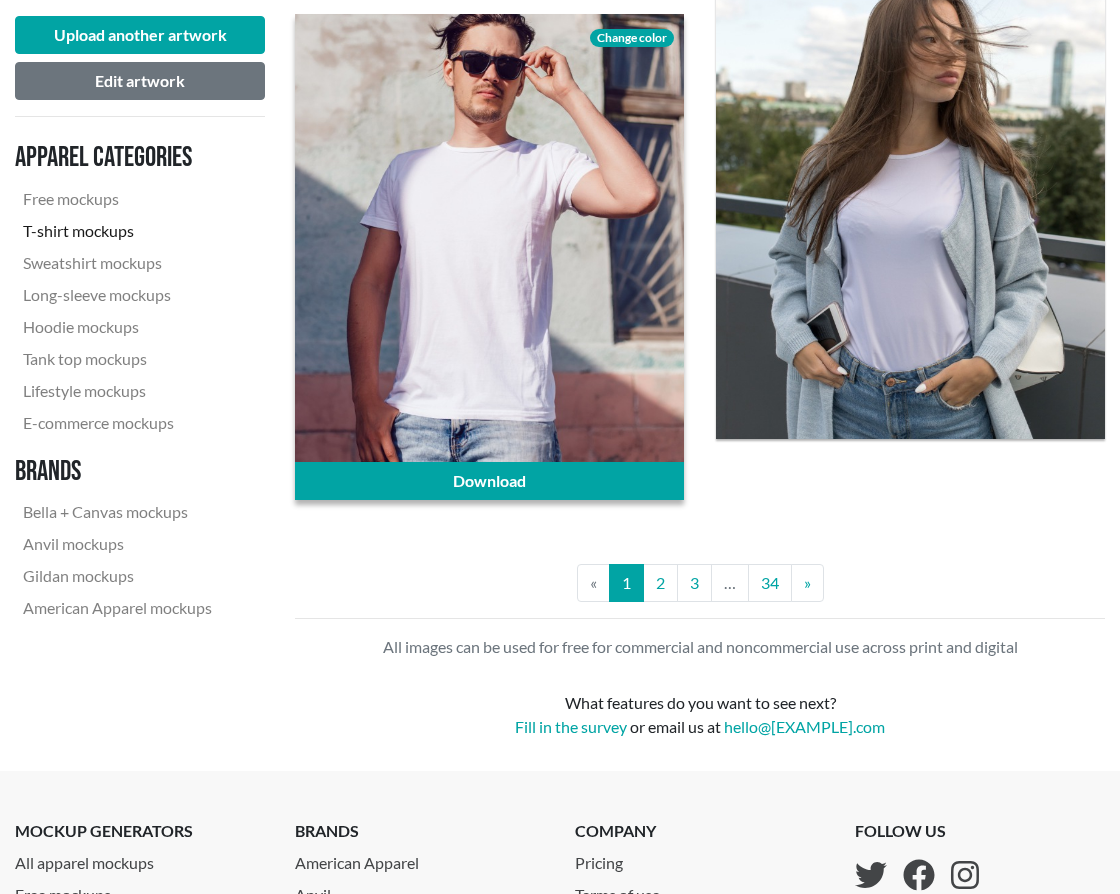 scroll, scrollTop: 6885, scrollLeft: 0, axis: vertical 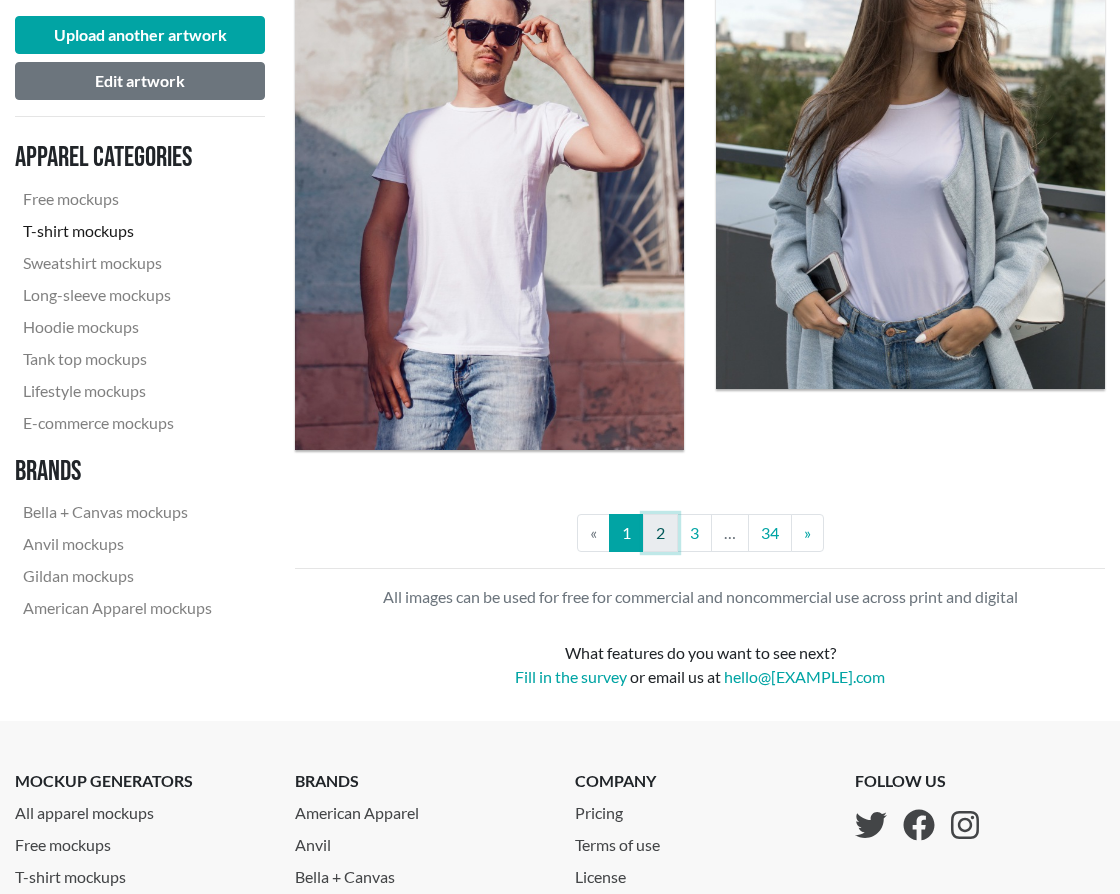 click on "2" at bounding box center (660, 533) 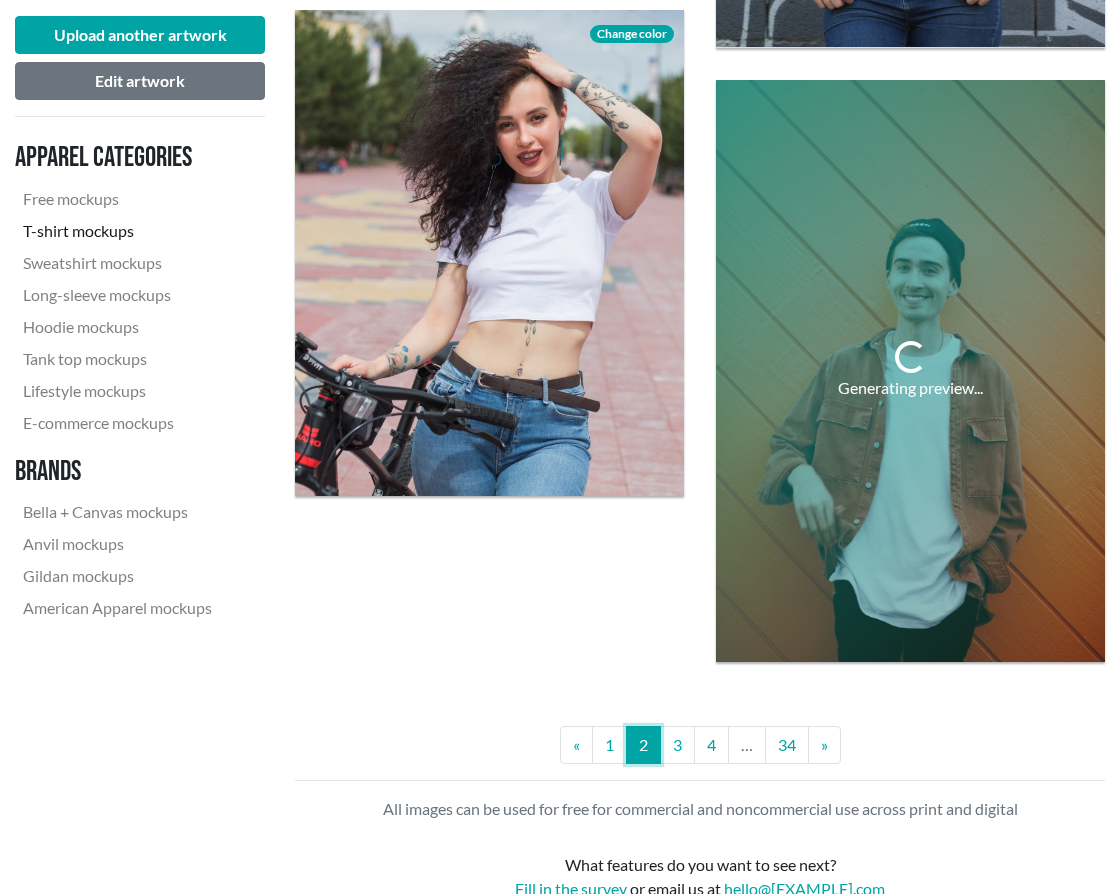 scroll, scrollTop: 6531, scrollLeft: 0, axis: vertical 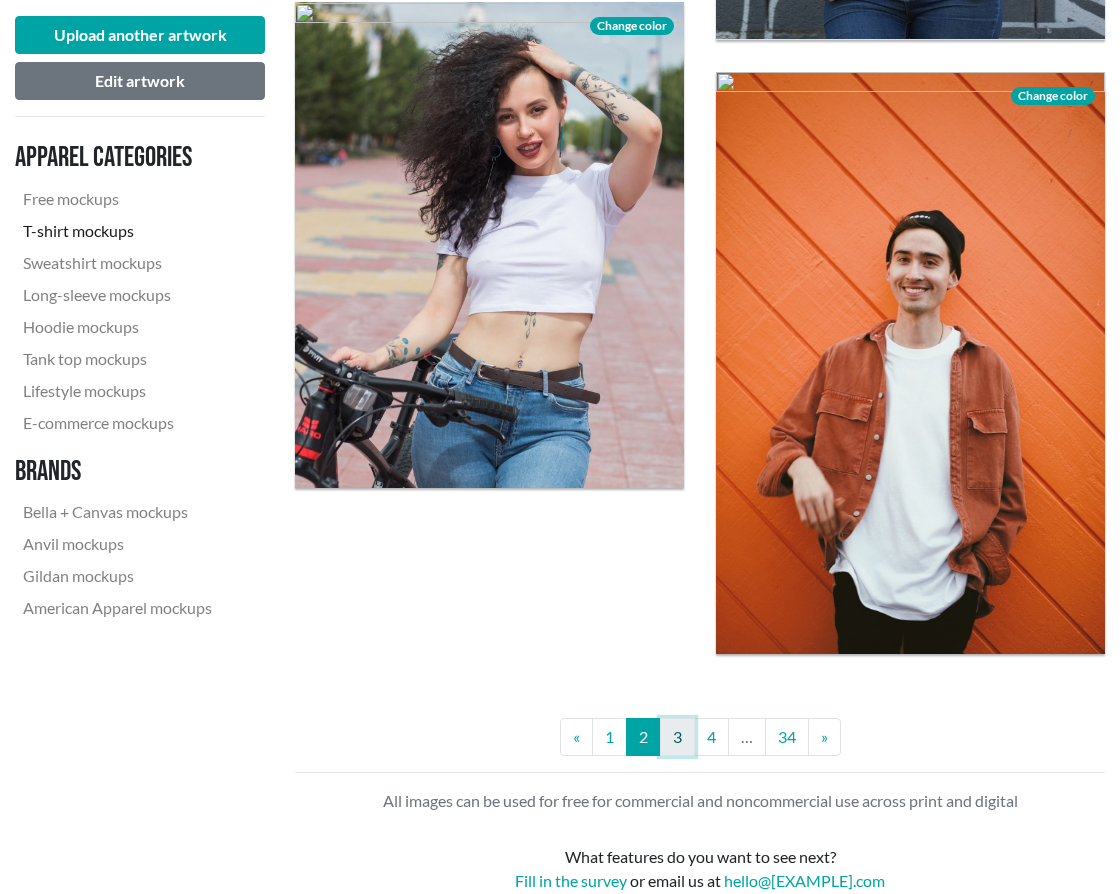 click on "3" at bounding box center [677, 737] 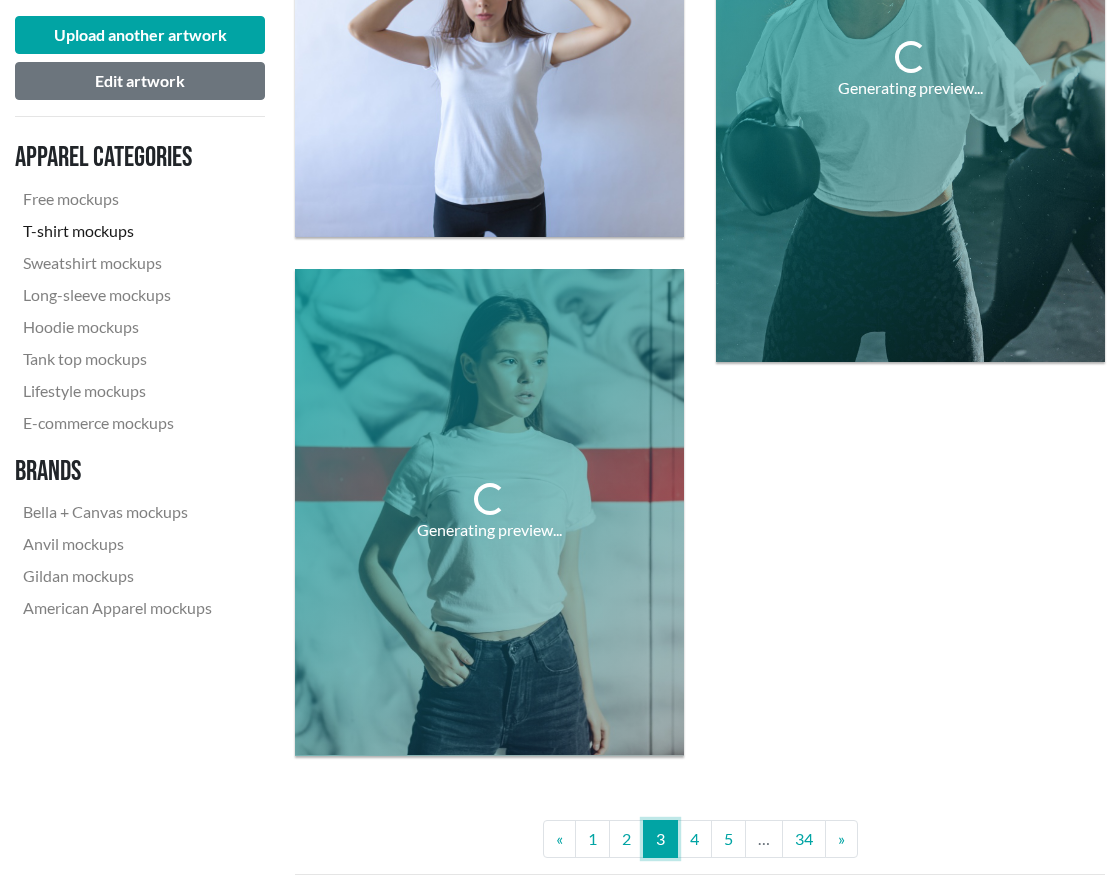 scroll, scrollTop: 6496, scrollLeft: 0, axis: vertical 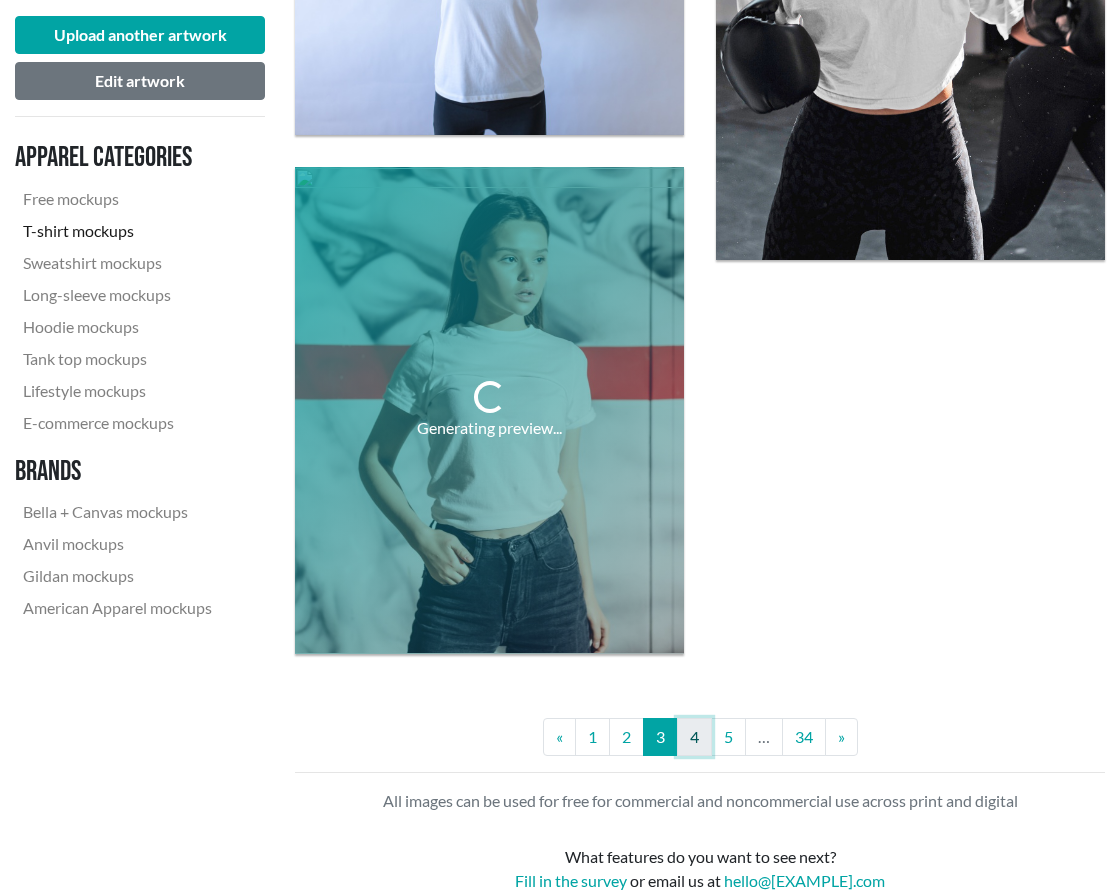 click on "4" at bounding box center (694, 737) 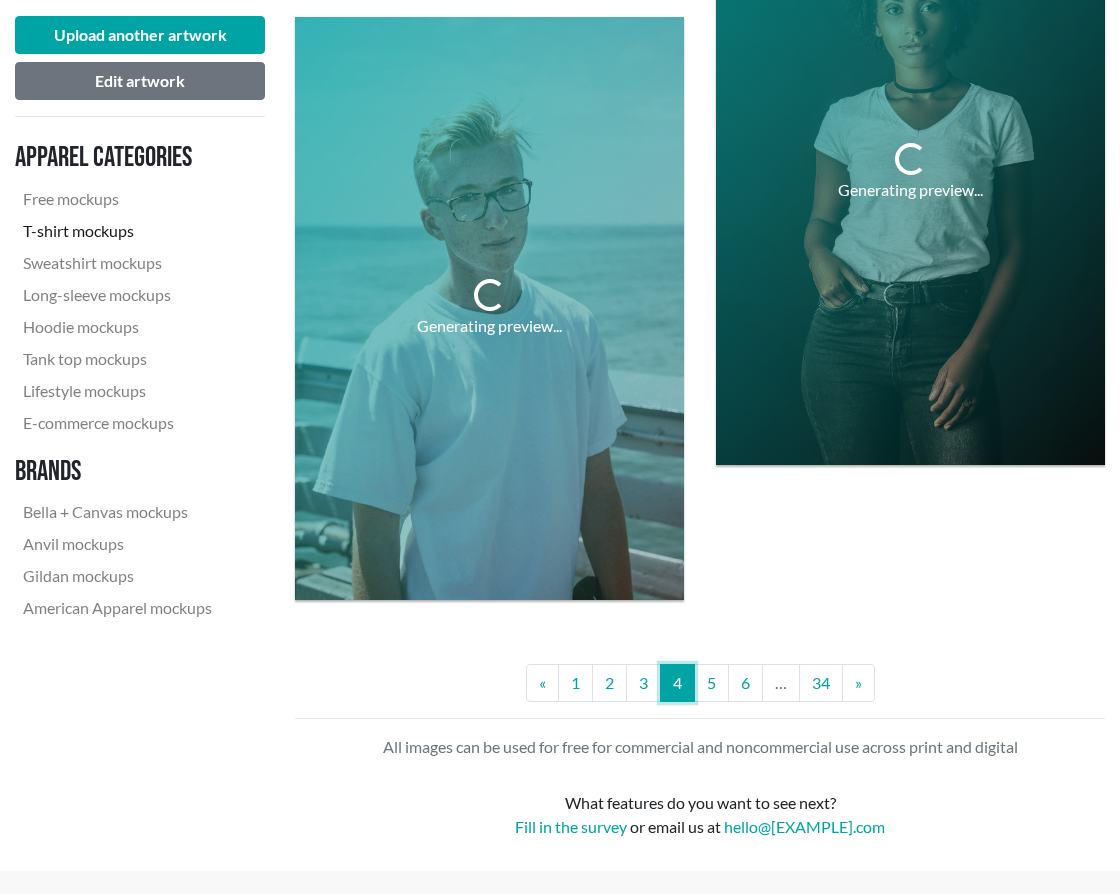 scroll, scrollTop: 6684, scrollLeft: 0, axis: vertical 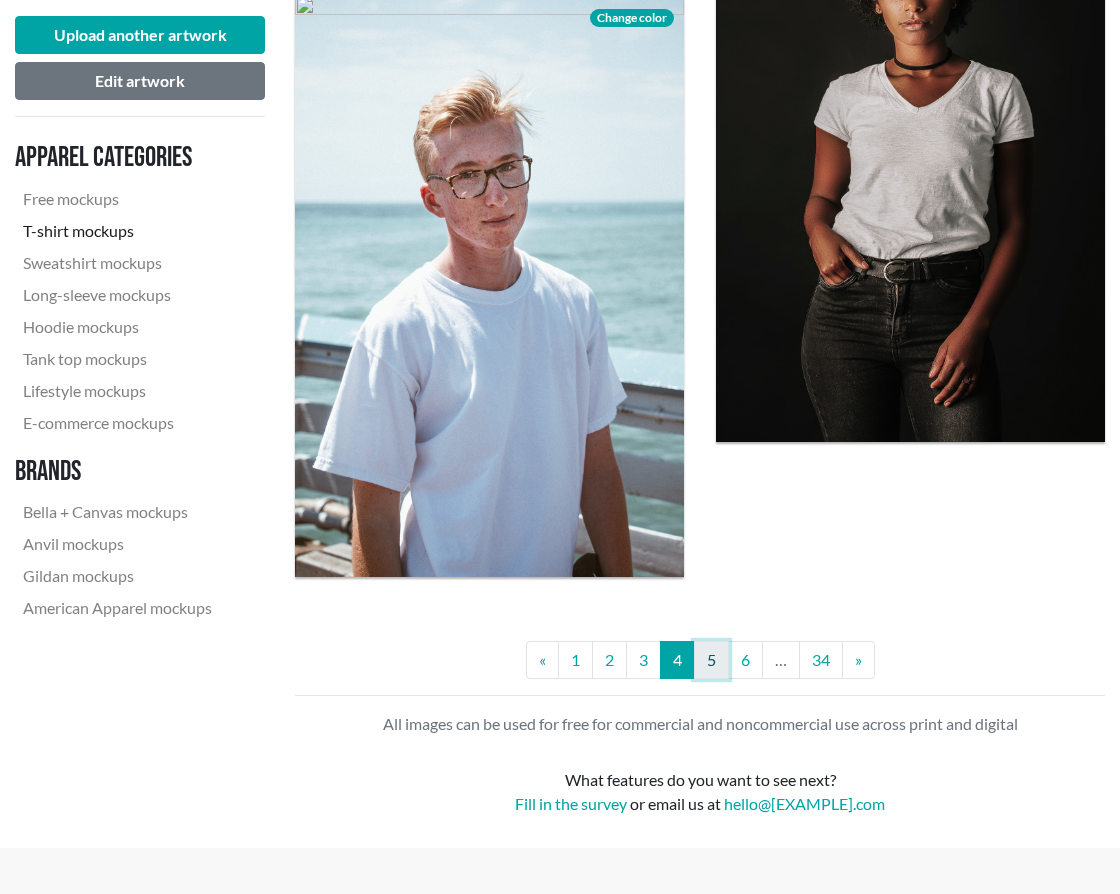 click on "5" at bounding box center [711, 660] 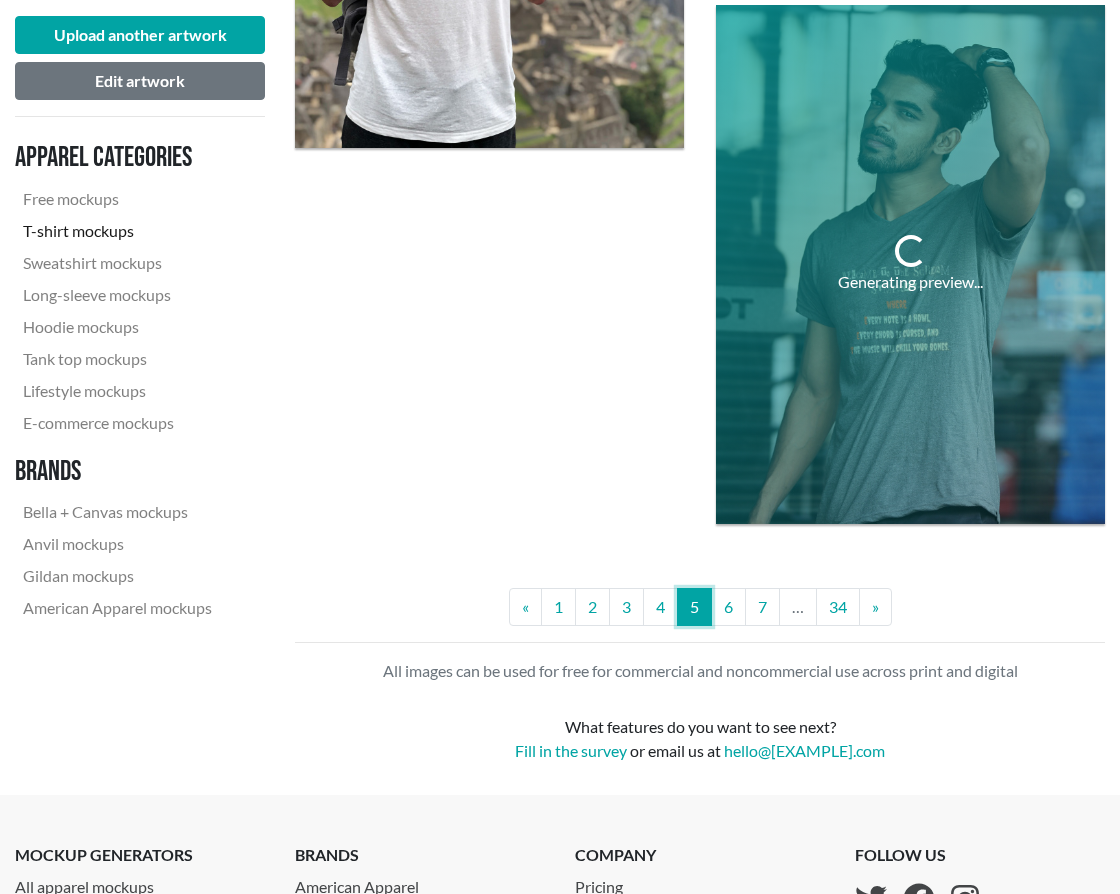scroll, scrollTop: 6712, scrollLeft: 0, axis: vertical 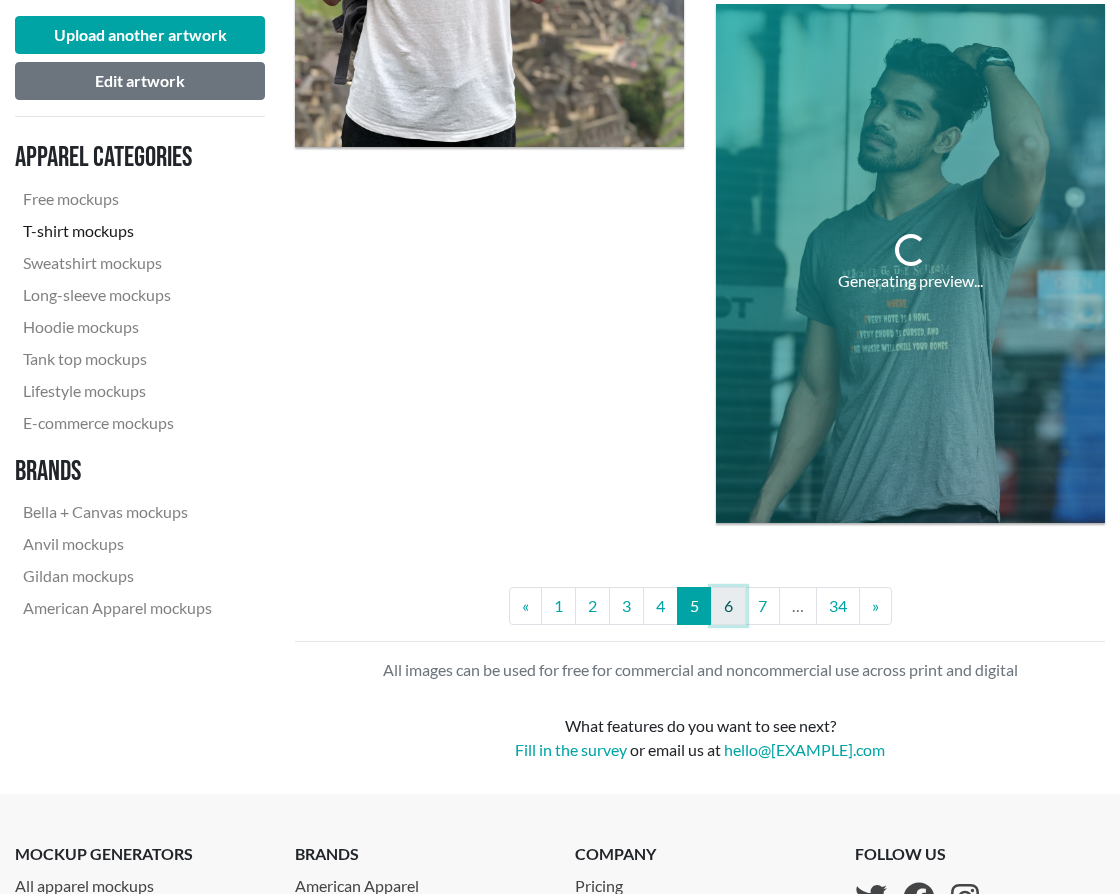 click on "6" at bounding box center [728, 606] 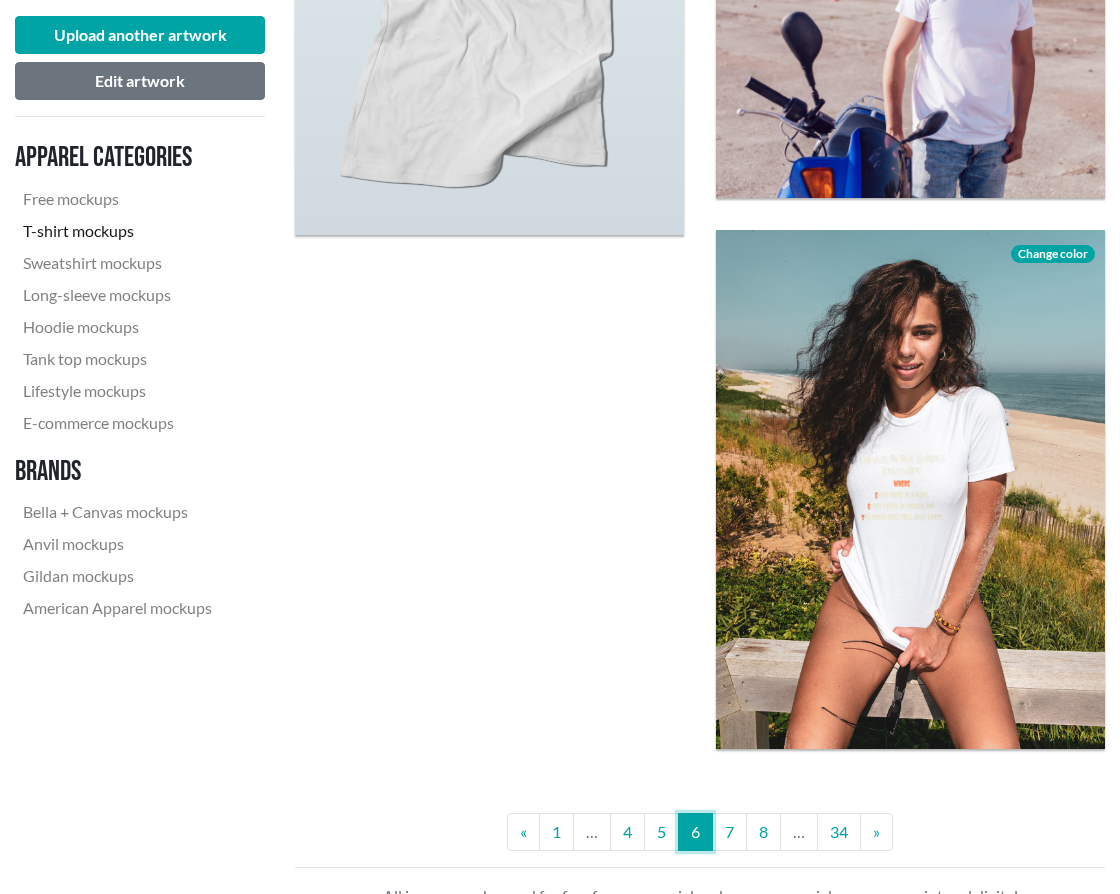 scroll, scrollTop: 6477, scrollLeft: 0, axis: vertical 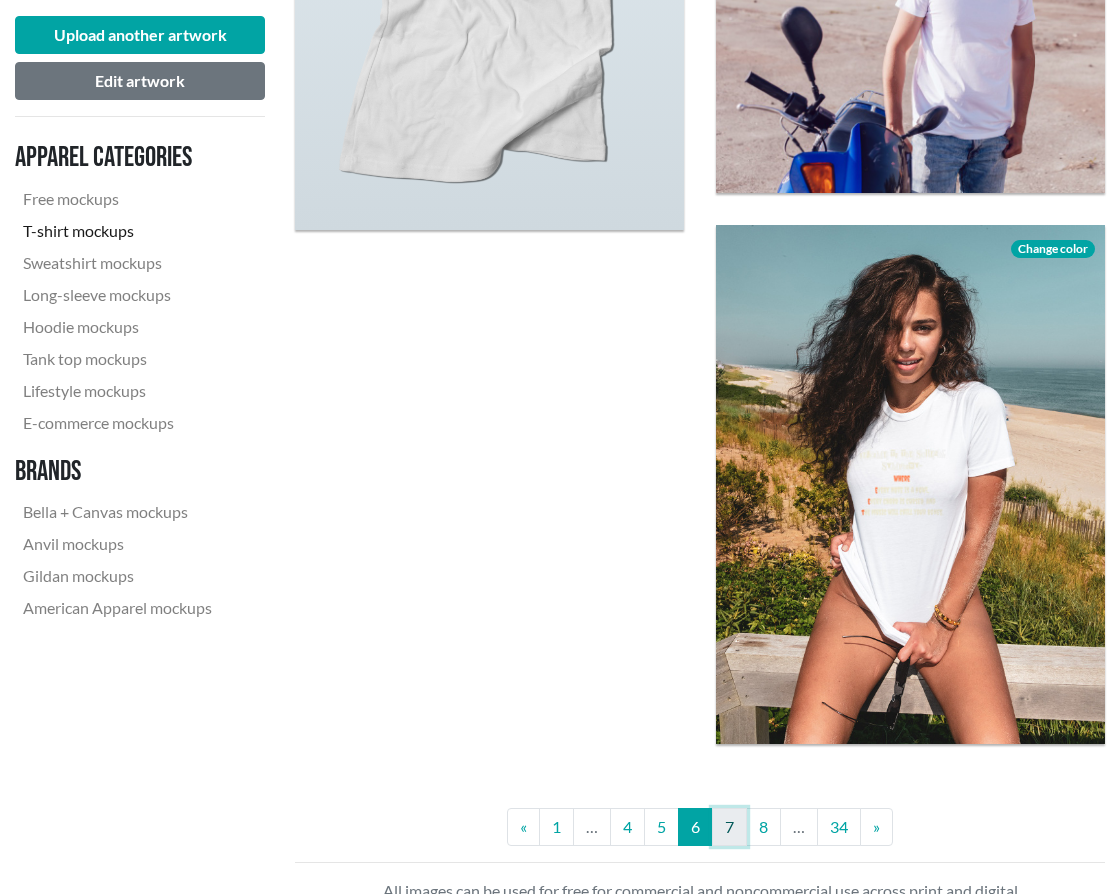 click on "7" at bounding box center (729, 827) 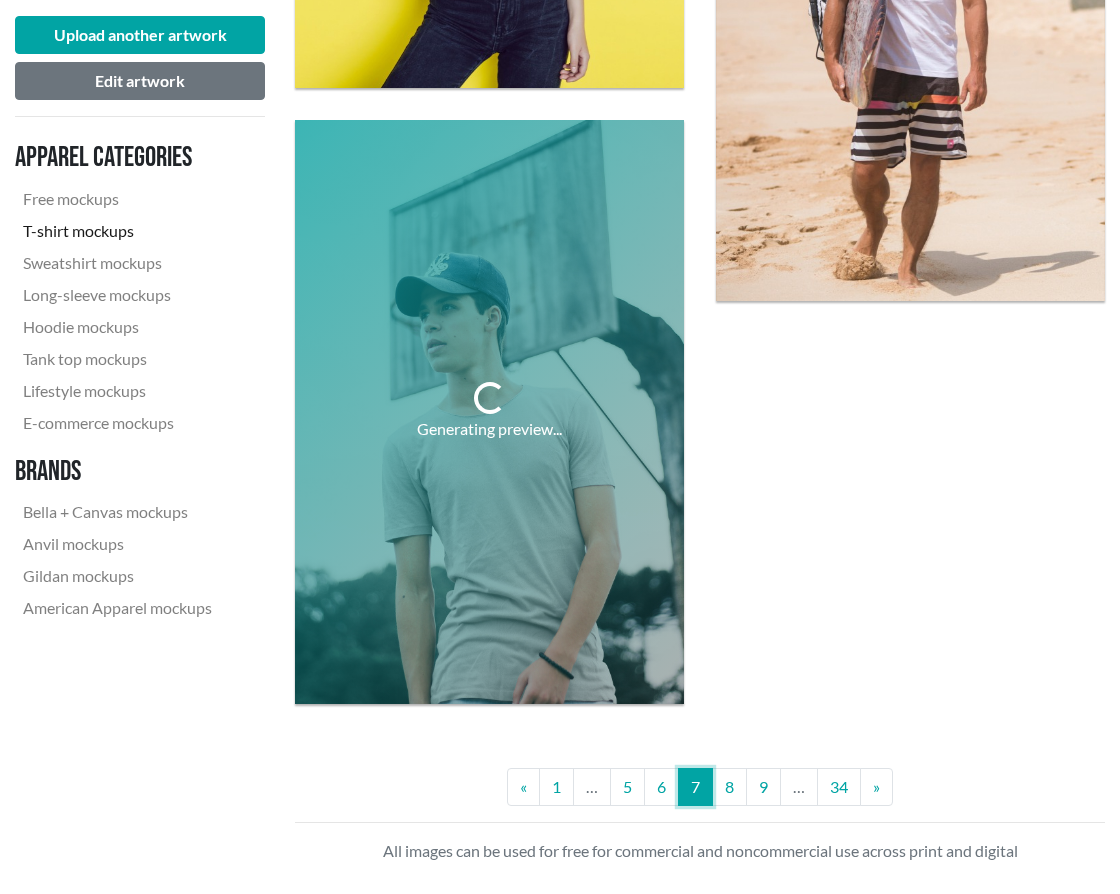 scroll, scrollTop: 6816, scrollLeft: 0, axis: vertical 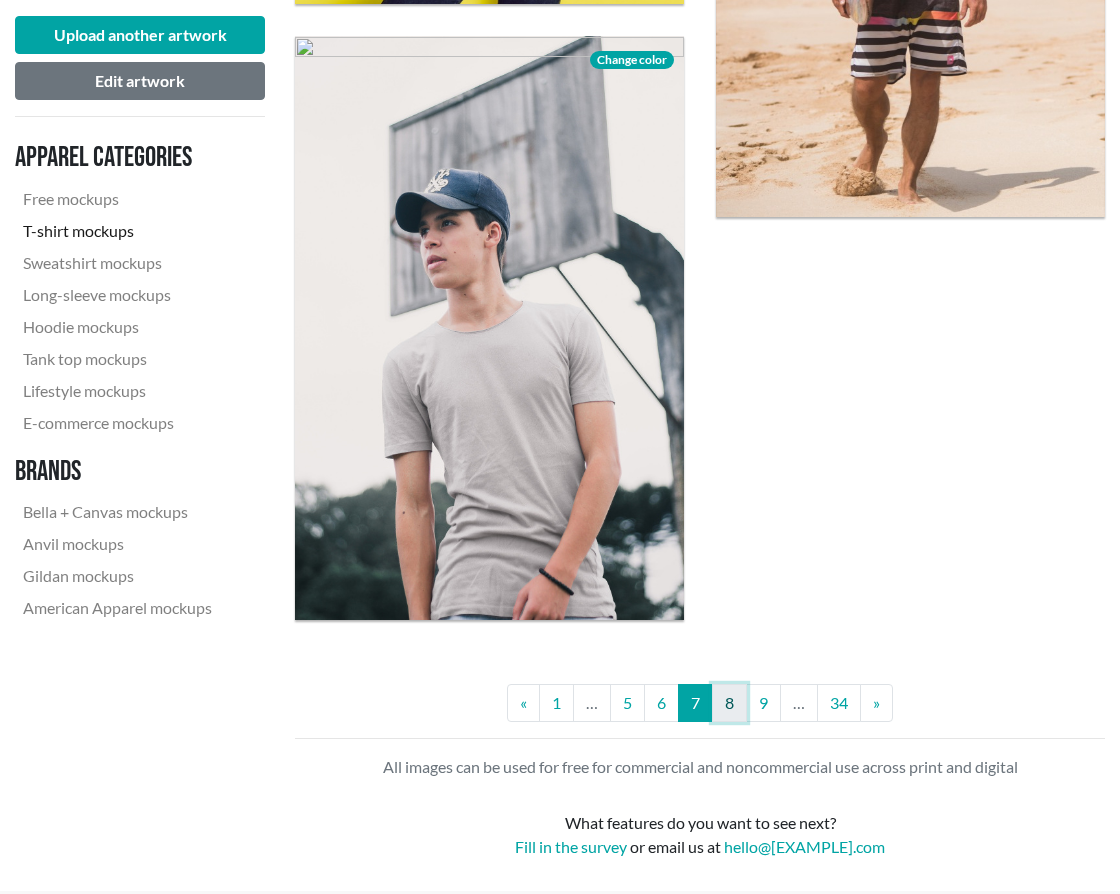 click on "8" at bounding box center [729, 703] 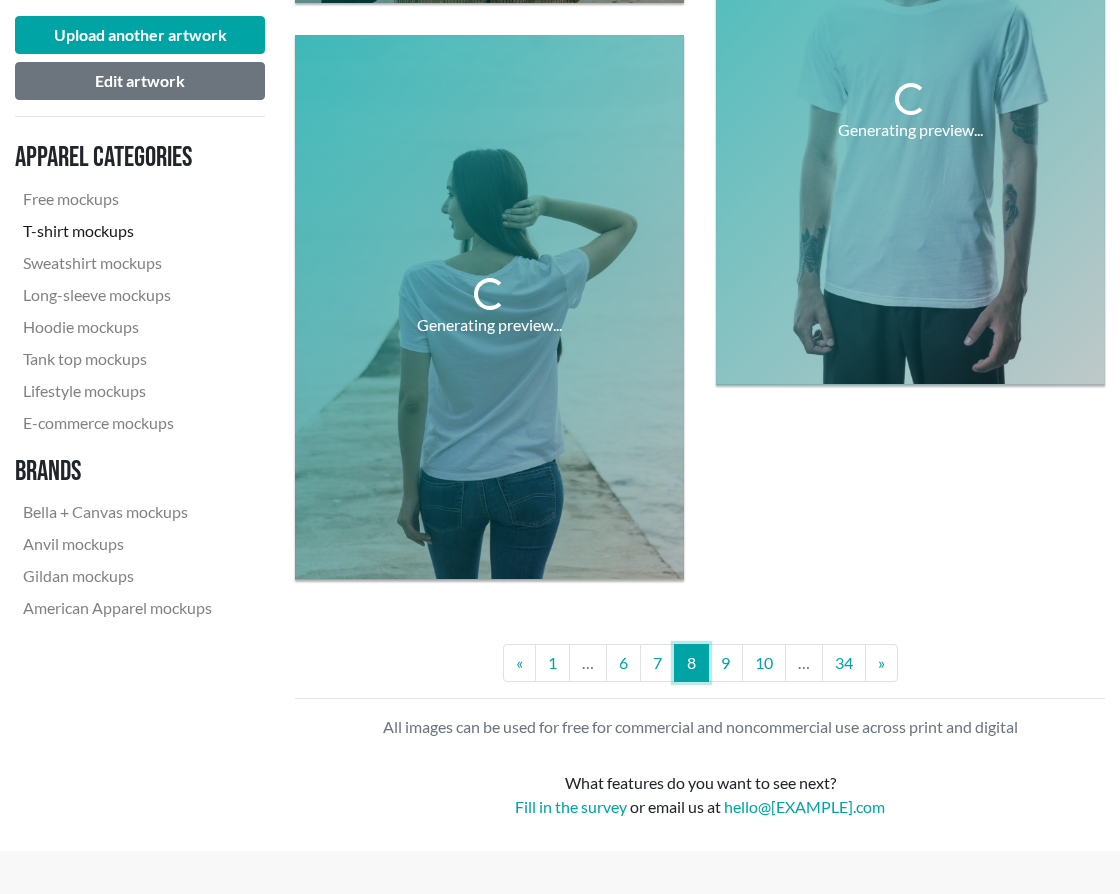scroll, scrollTop: 7111, scrollLeft: 0, axis: vertical 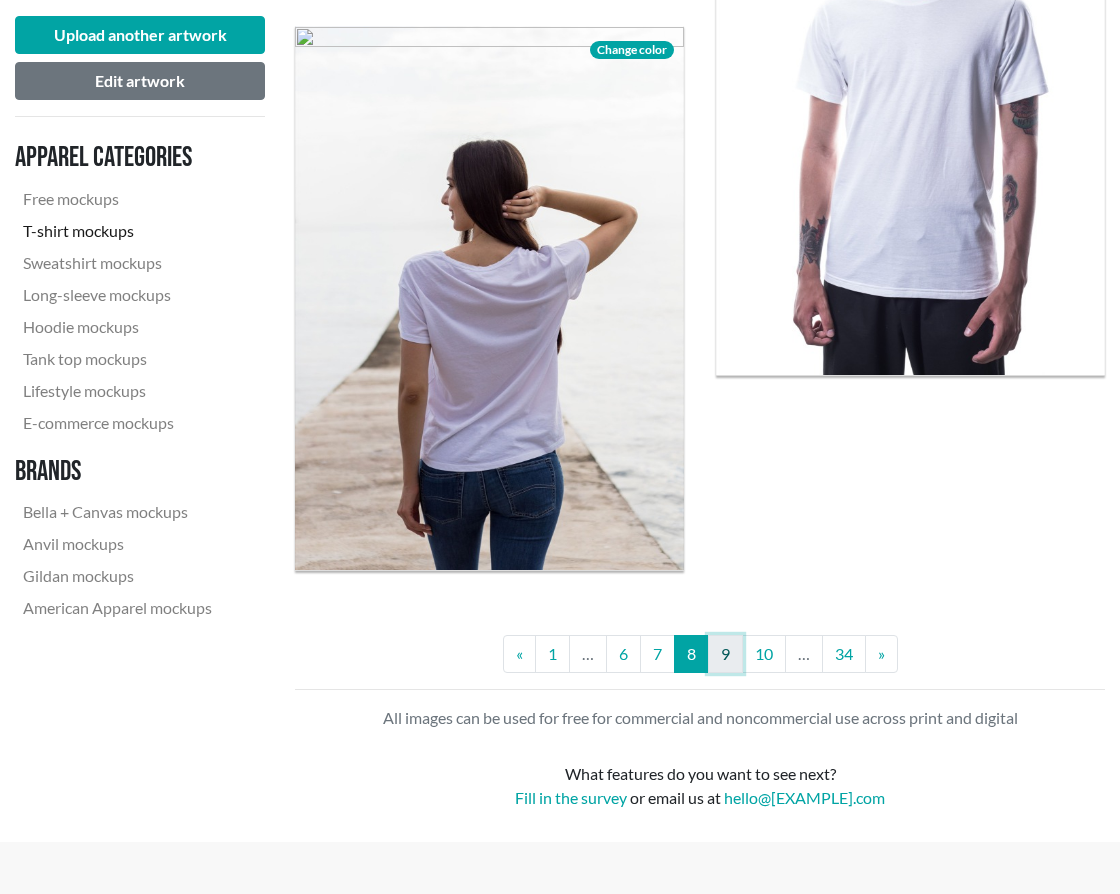 click on "9" at bounding box center [725, 654] 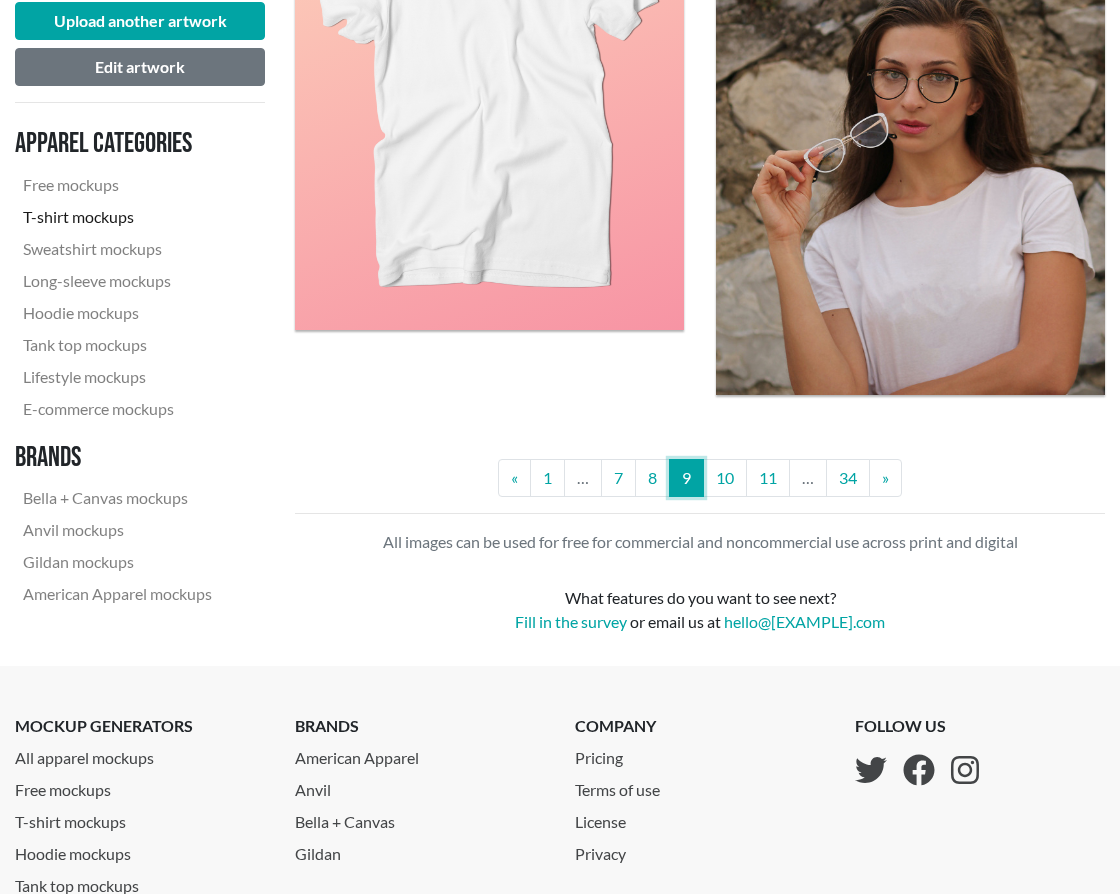 scroll, scrollTop: 6822, scrollLeft: 0, axis: vertical 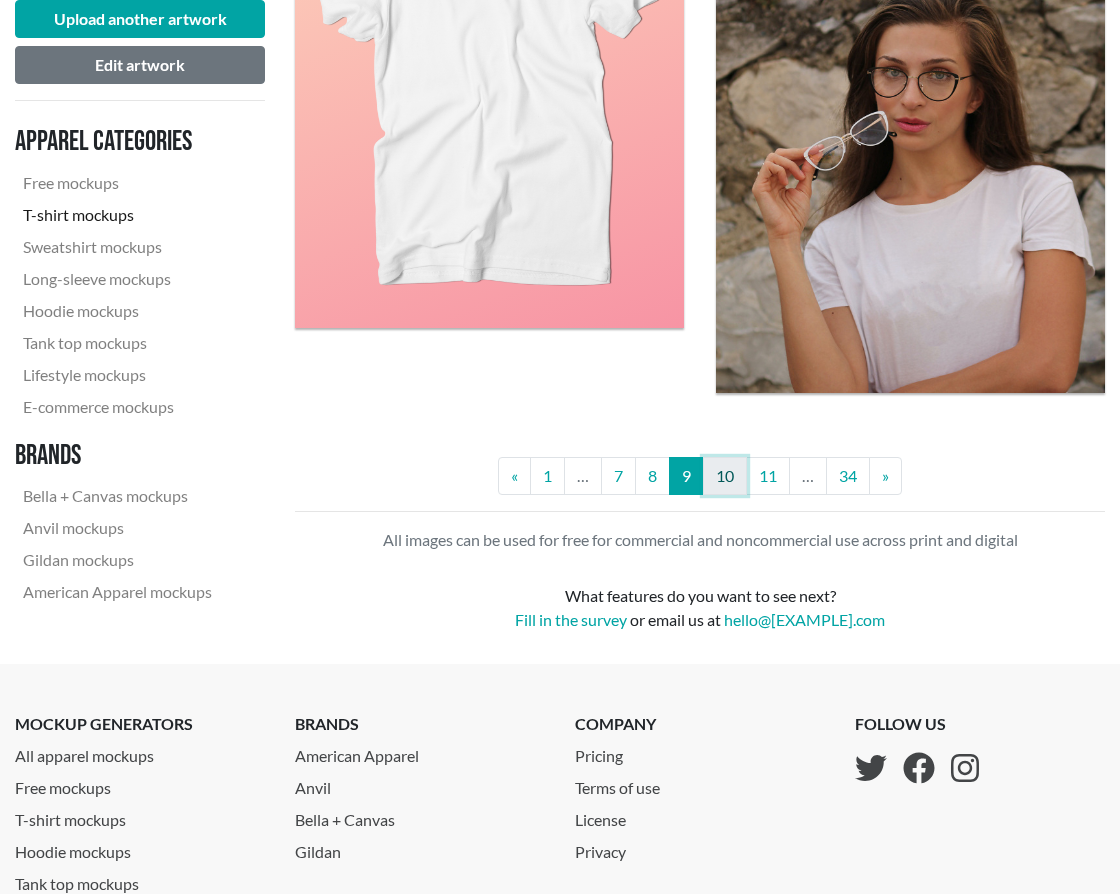 click on "10" at bounding box center (725, 476) 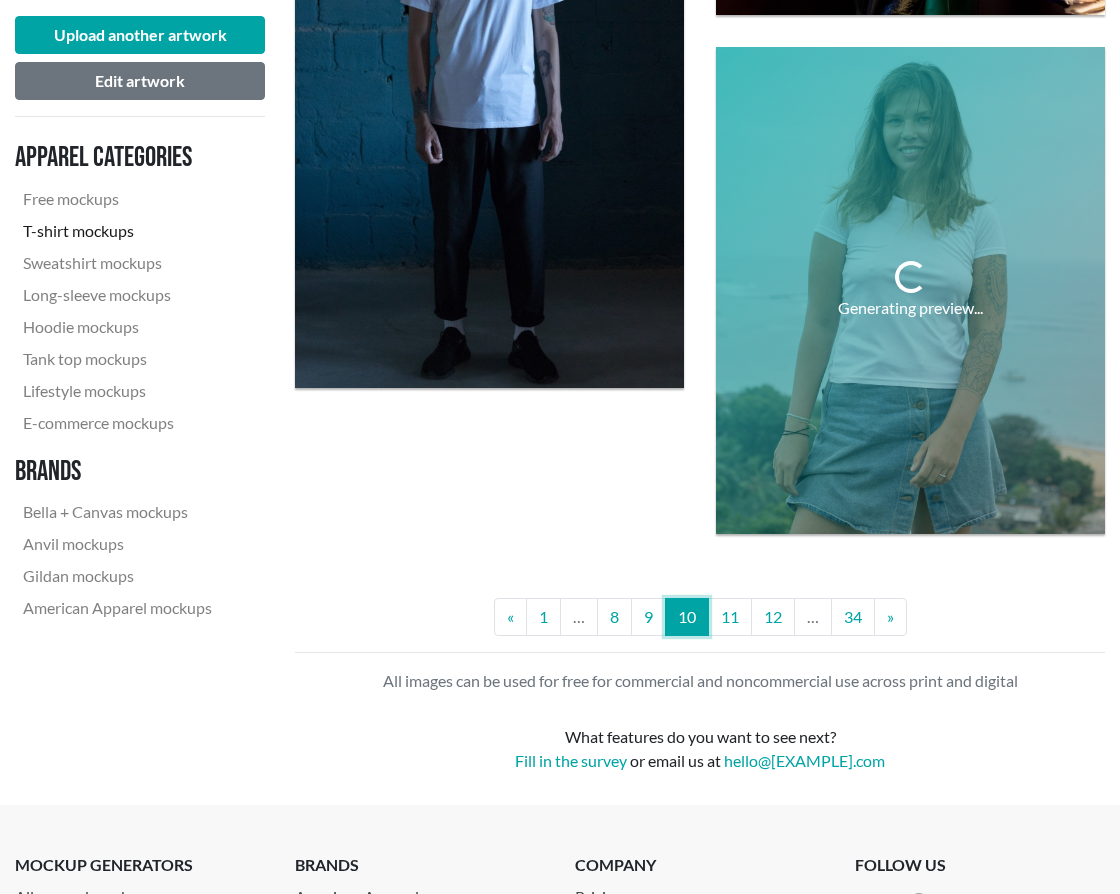 scroll, scrollTop: 6742, scrollLeft: 0, axis: vertical 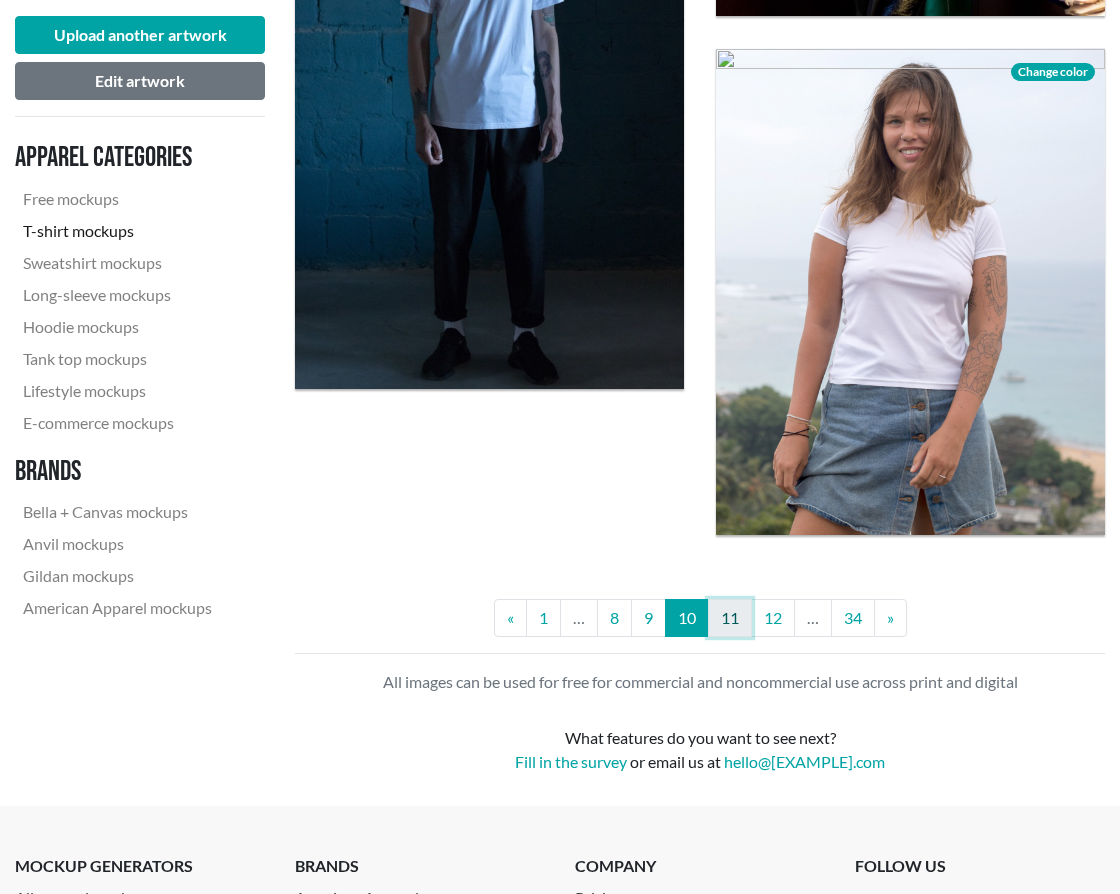 click on "11" at bounding box center (730, 618) 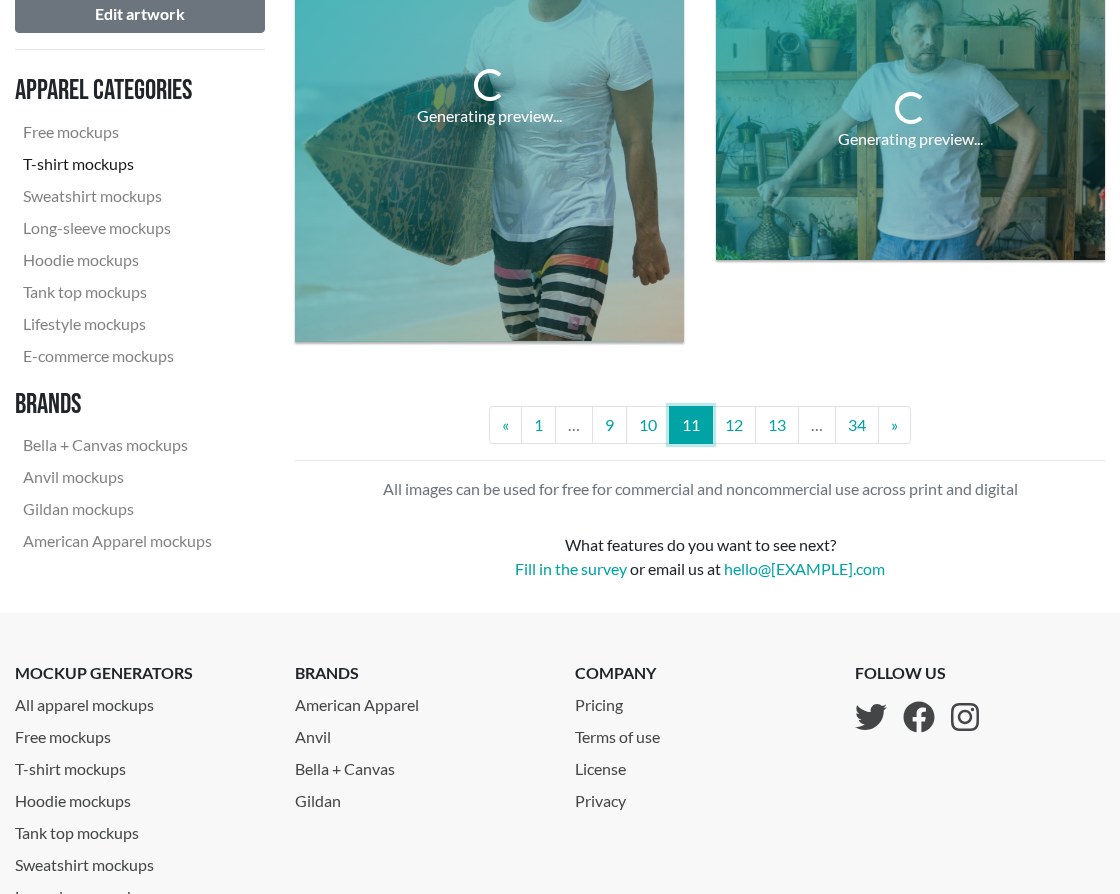 scroll, scrollTop: 6713, scrollLeft: 0, axis: vertical 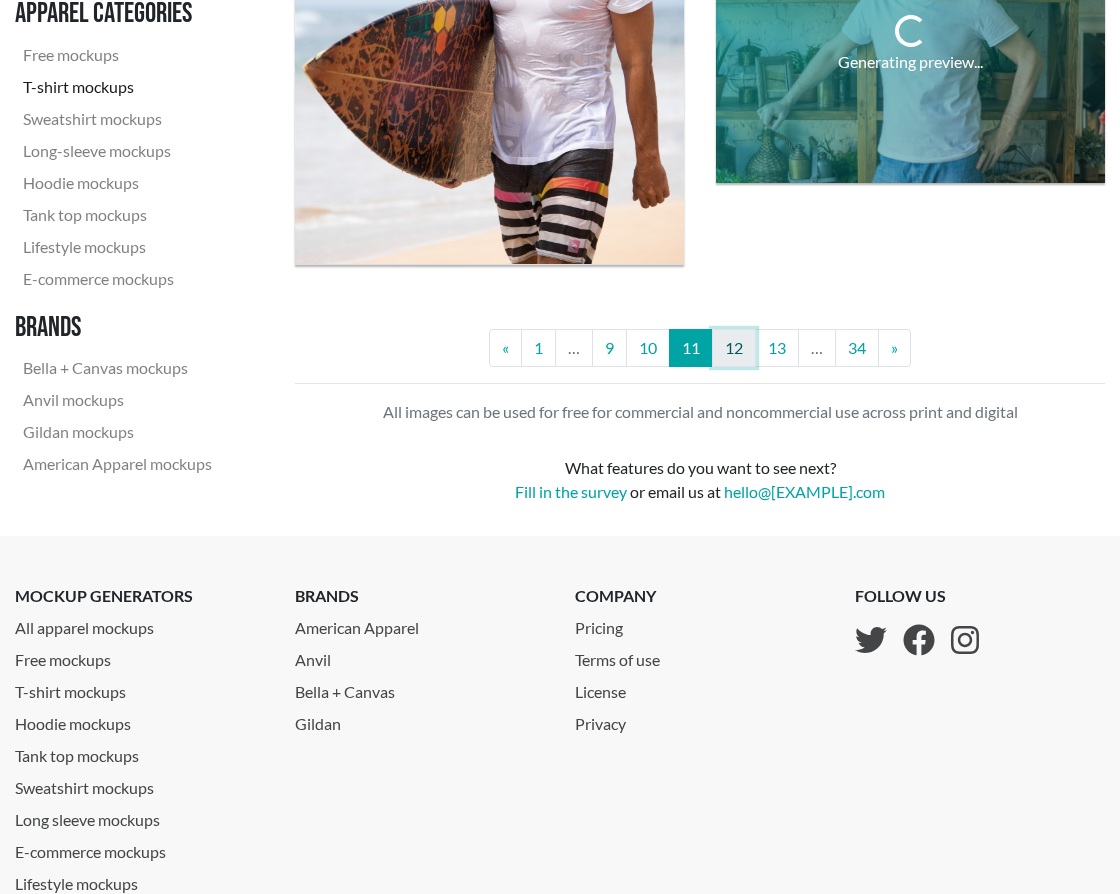 click on "12" at bounding box center (734, 348) 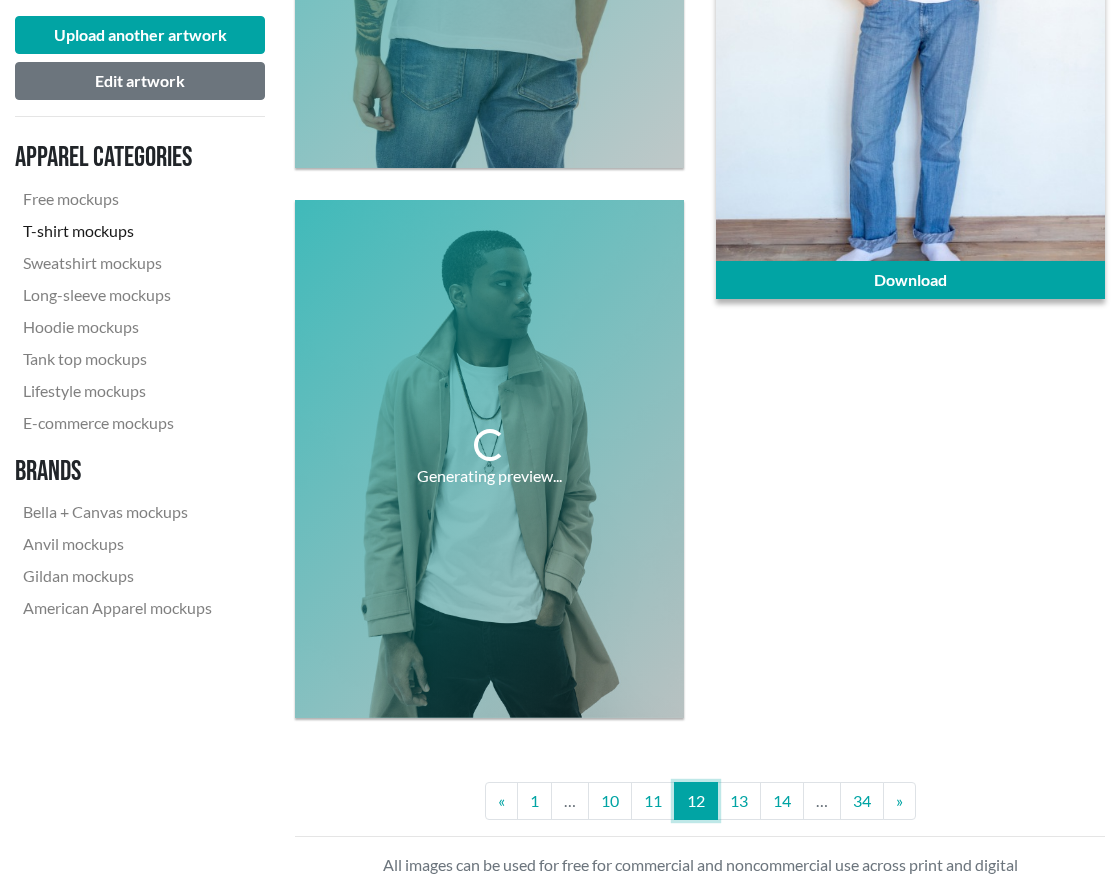 scroll, scrollTop: 5967, scrollLeft: 0, axis: vertical 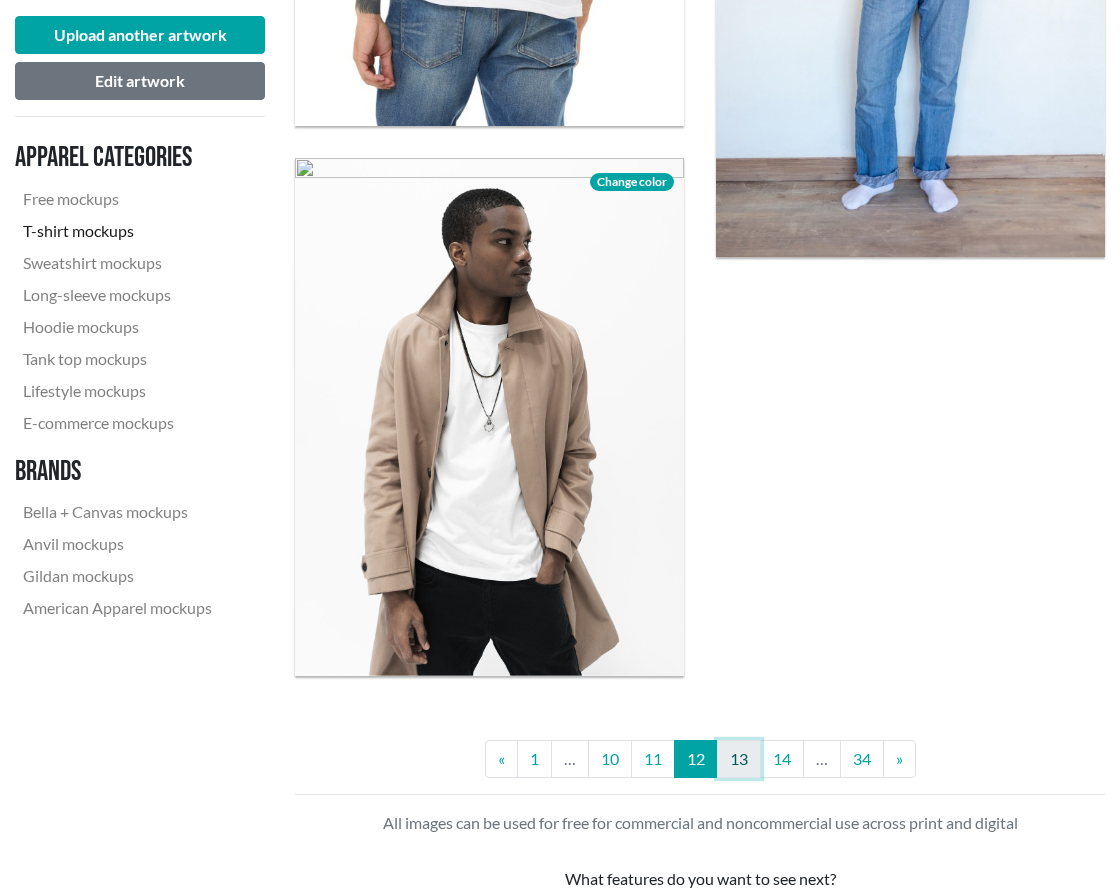 click on "13" at bounding box center [739, 759] 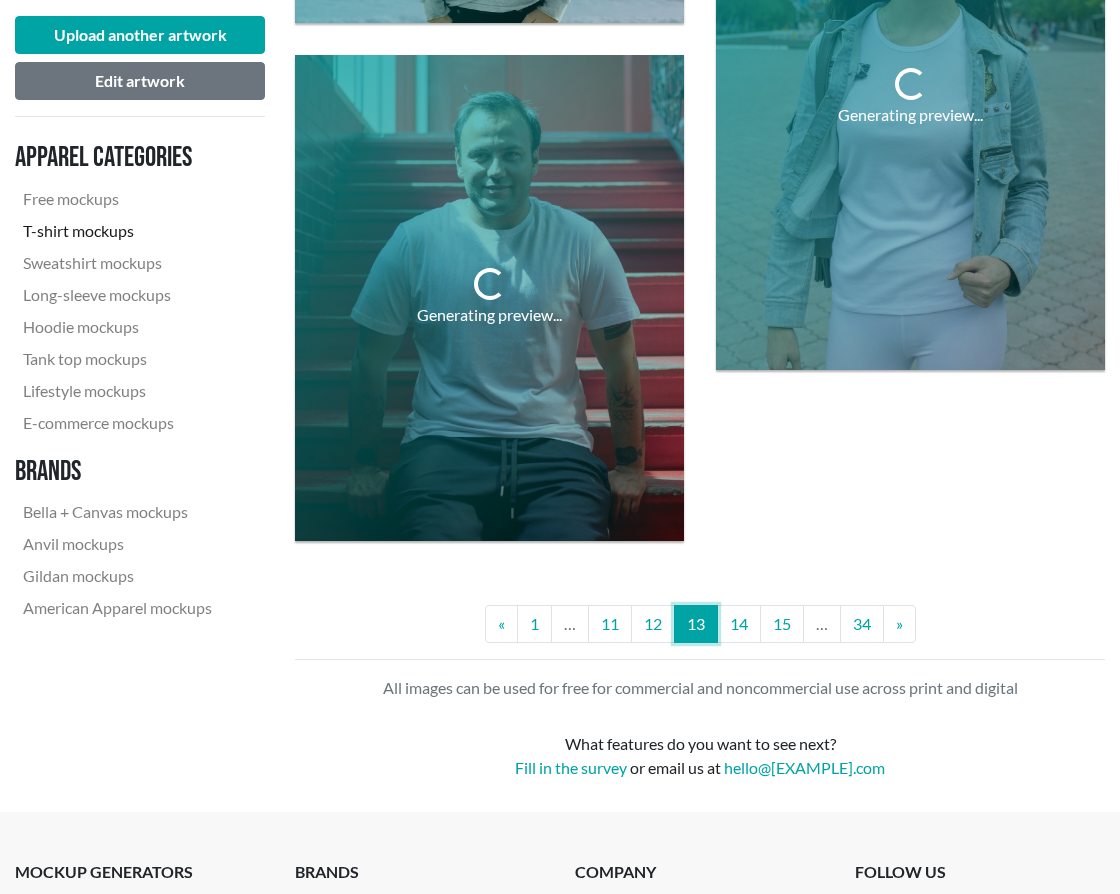 scroll, scrollTop: 6568, scrollLeft: 0, axis: vertical 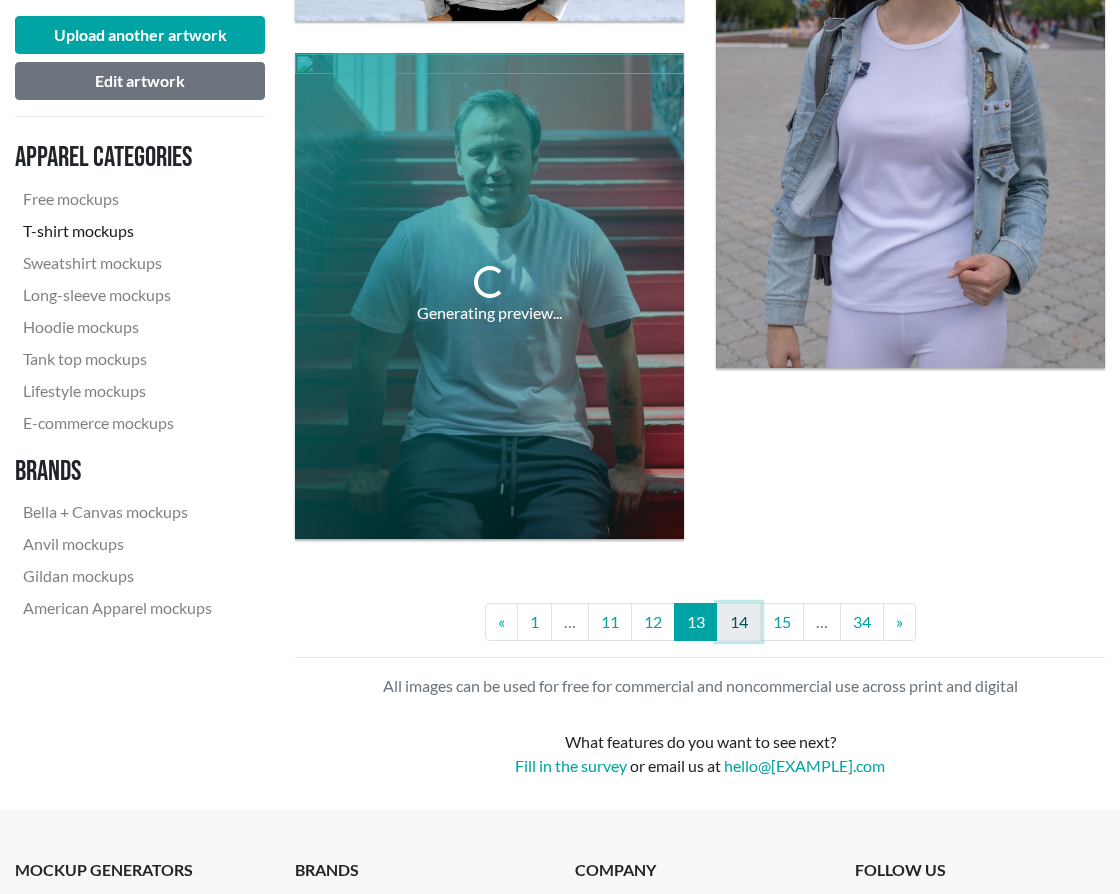 click on "14" at bounding box center (739, 622) 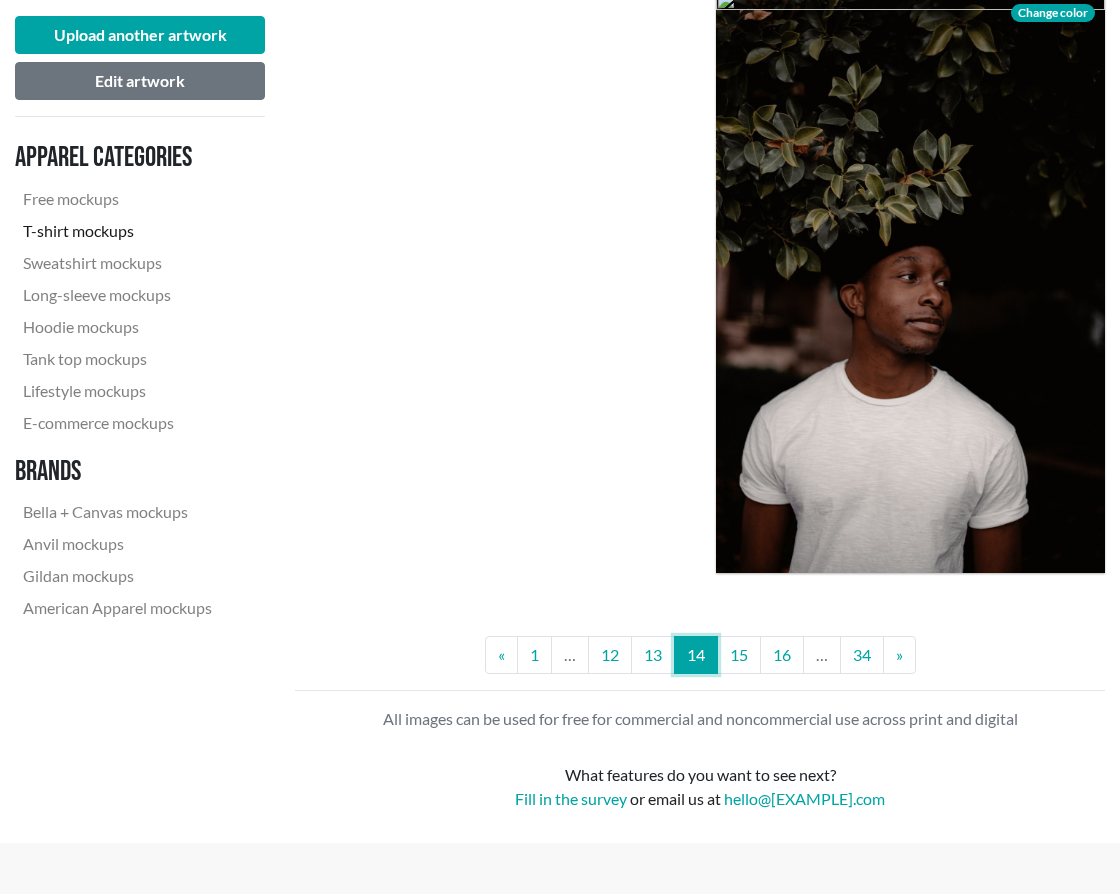 scroll, scrollTop: 6717, scrollLeft: 0, axis: vertical 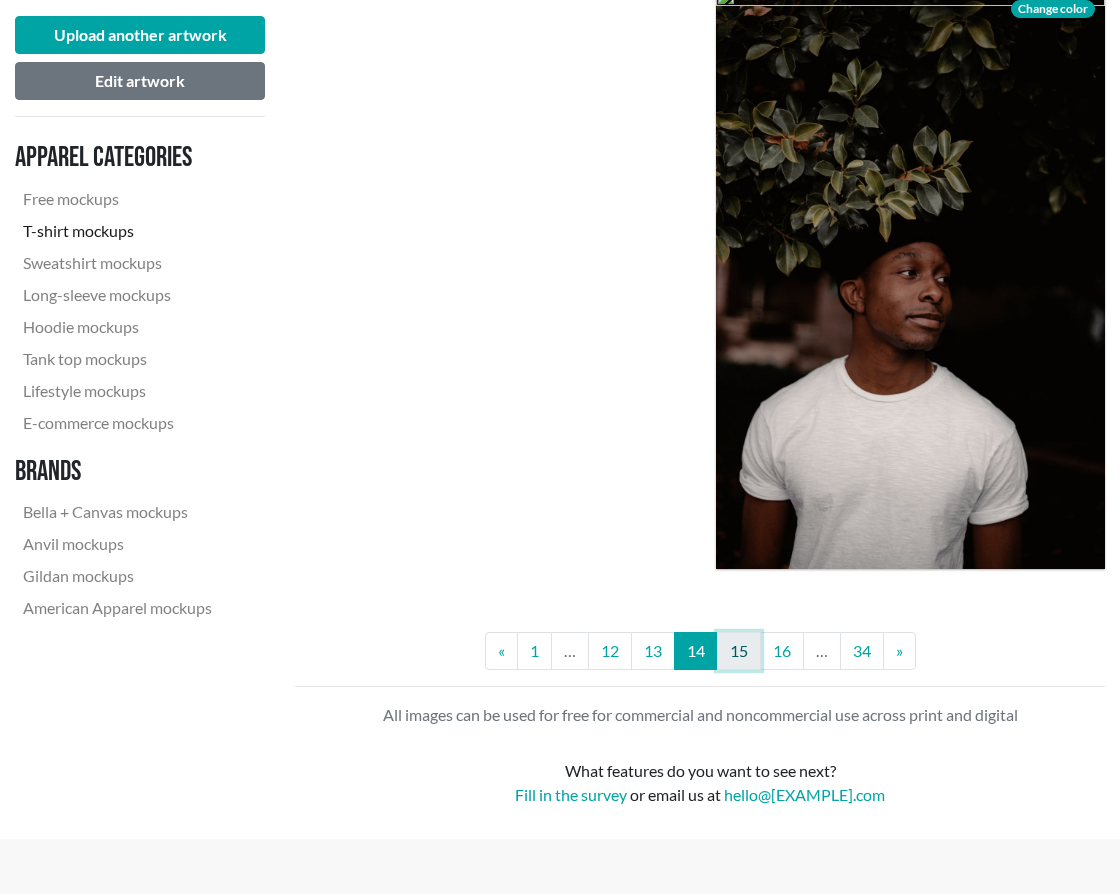 click on "15" at bounding box center (739, 651) 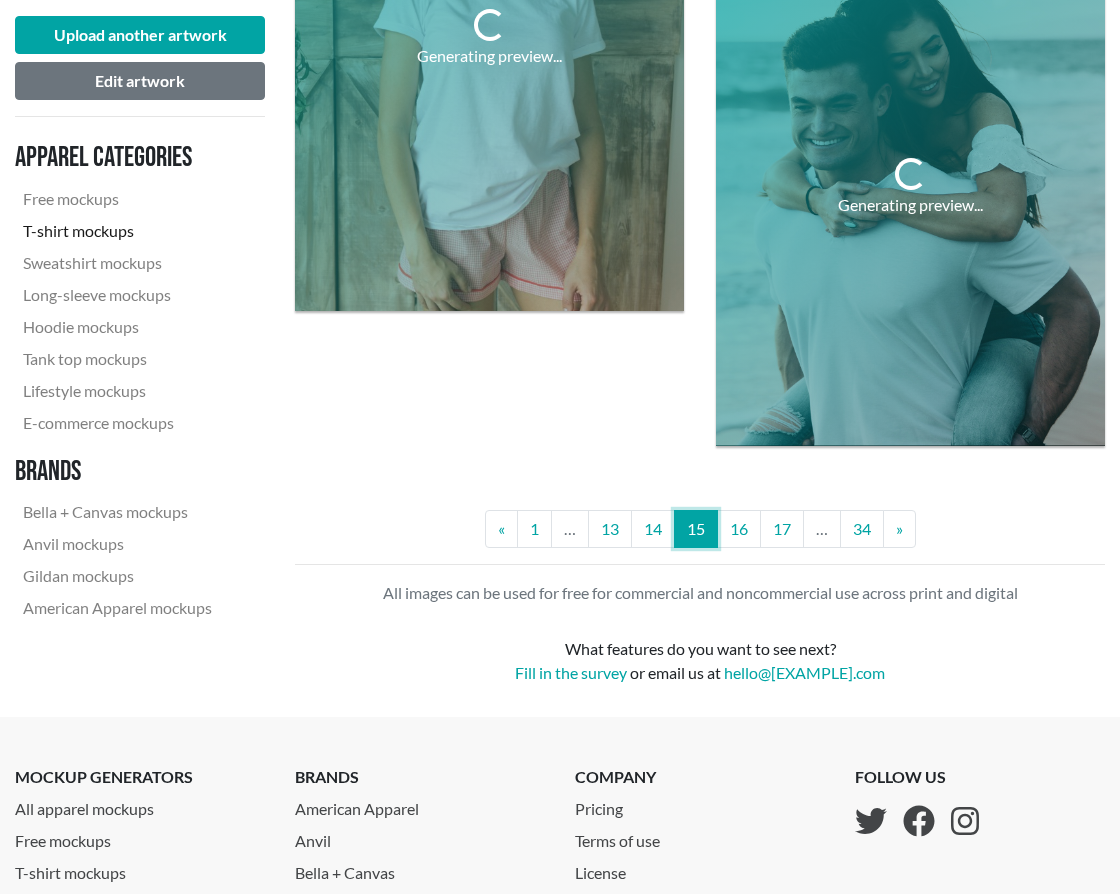 scroll, scrollTop: 6948, scrollLeft: 0, axis: vertical 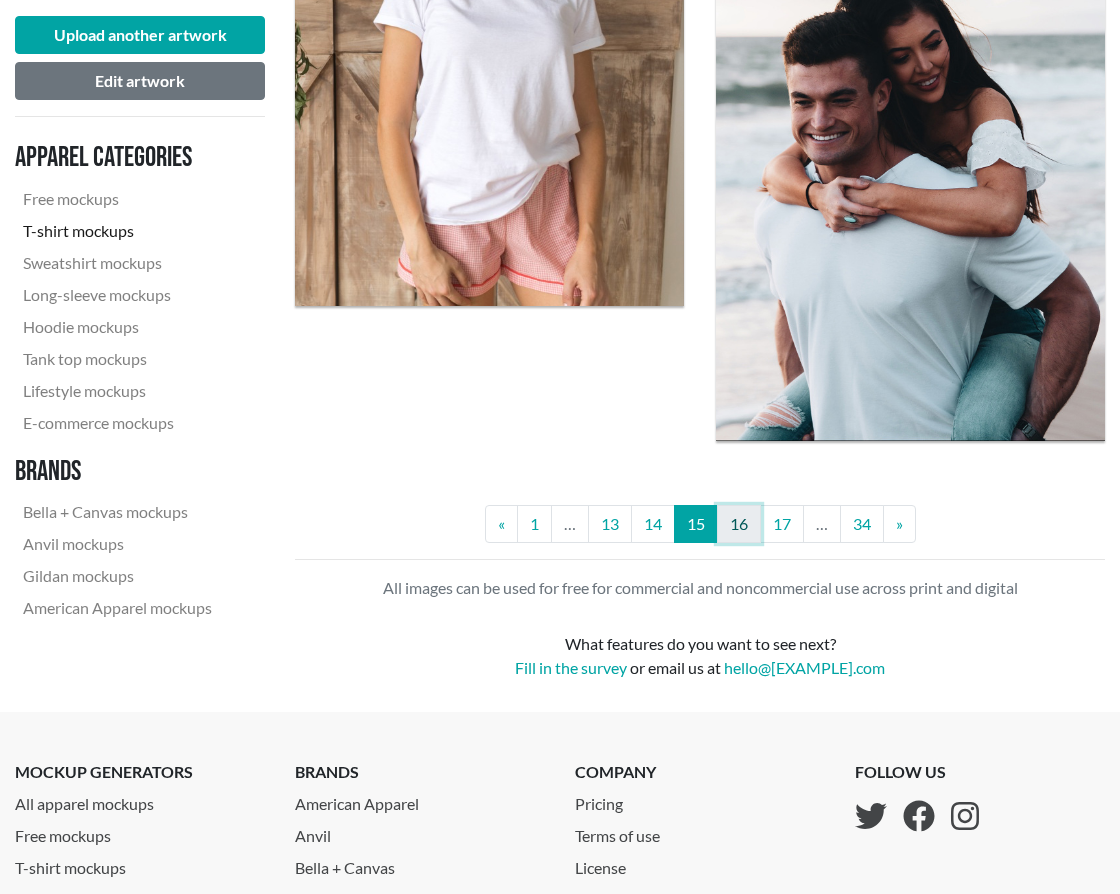 click on "16" at bounding box center (739, 524) 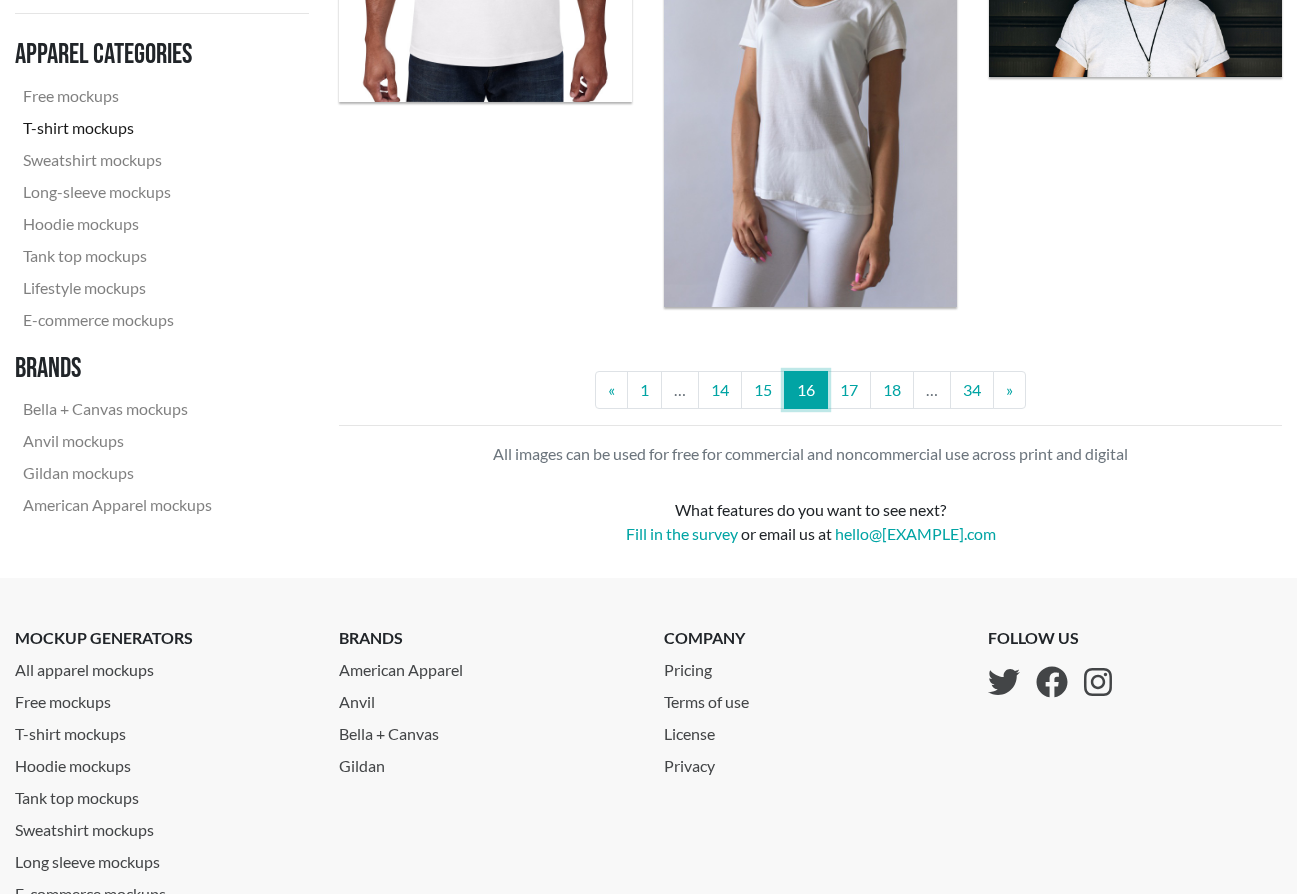 scroll, scrollTop: 3612, scrollLeft: 0, axis: vertical 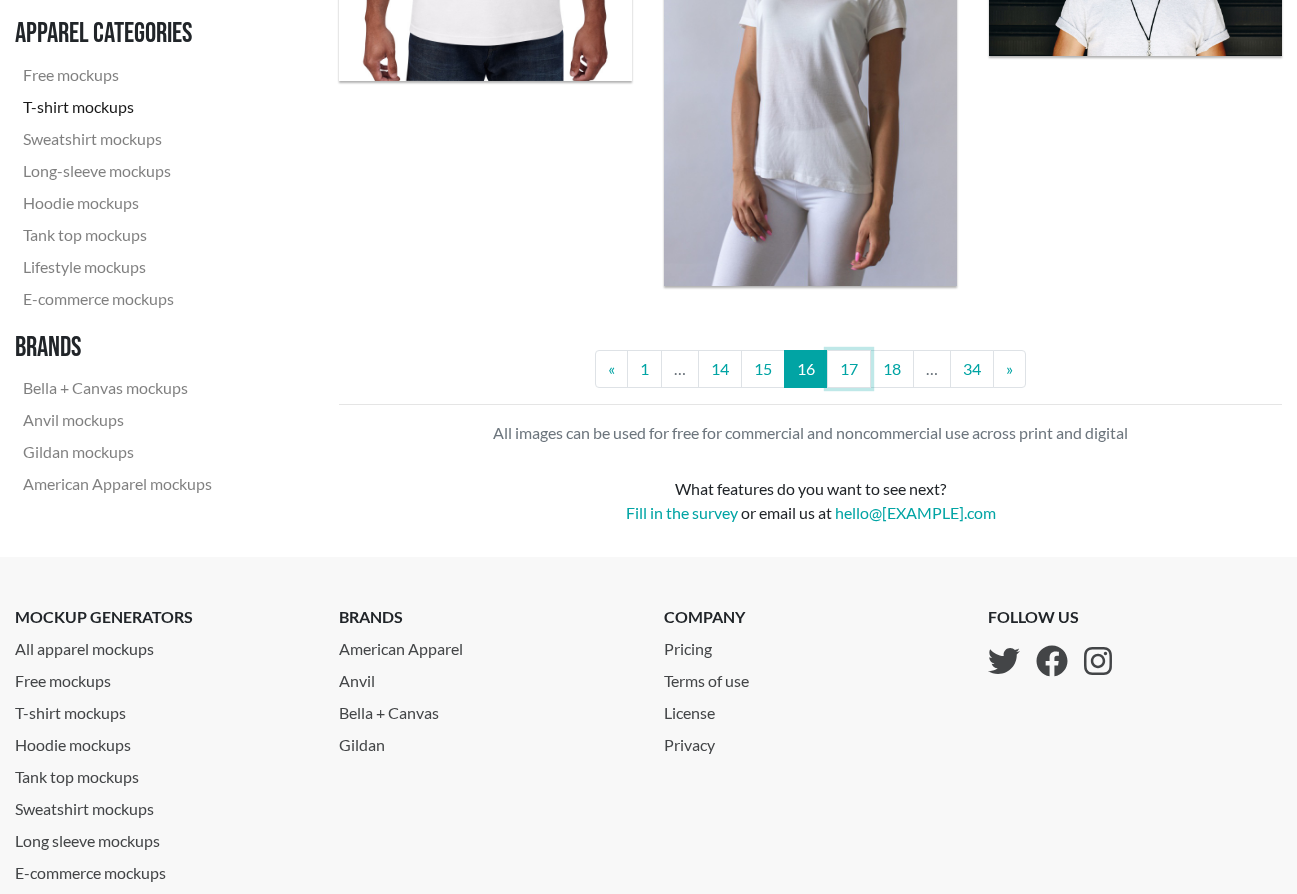 click on "17" at bounding box center [849, 369] 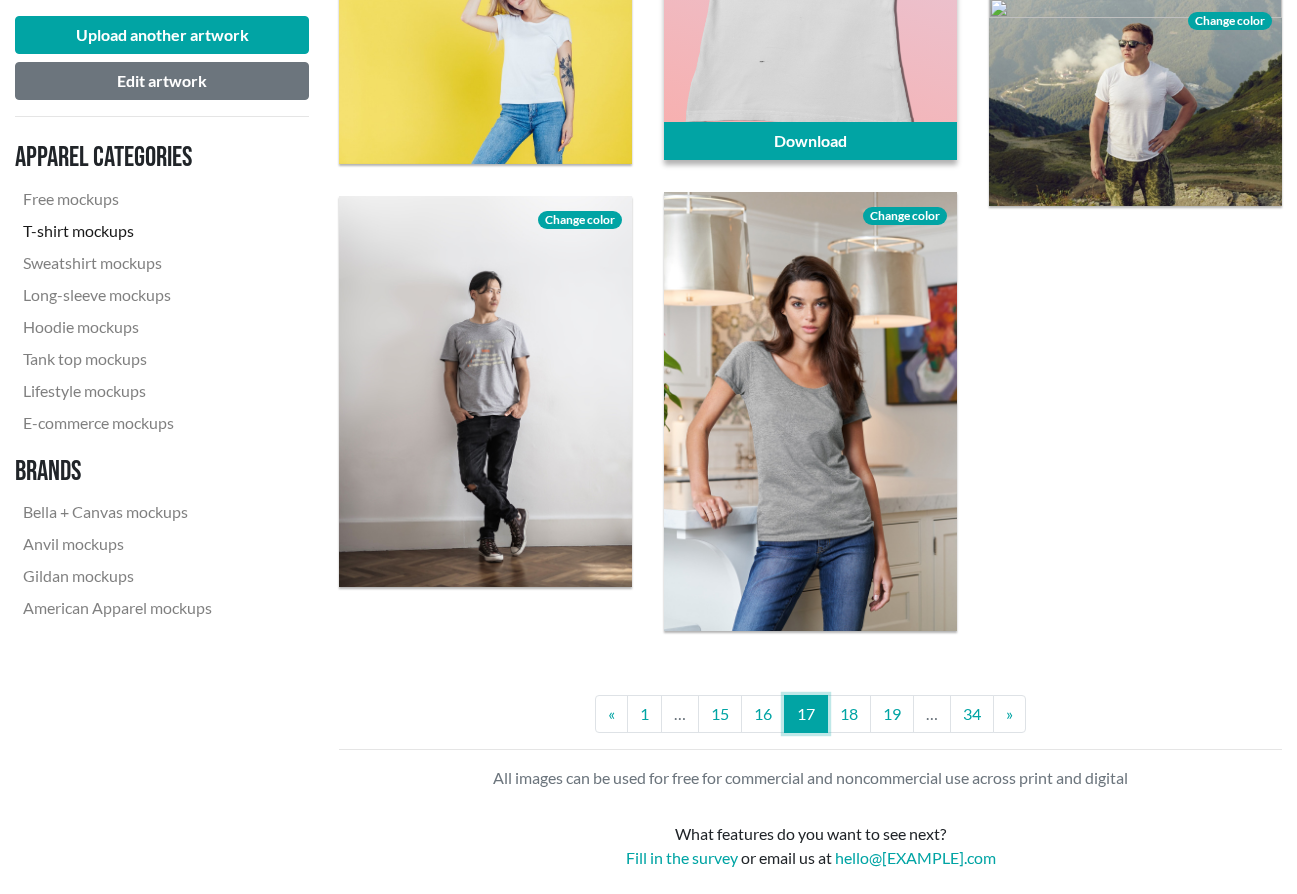 scroll, scrollTop: 3337, scrollLeft: 0, axis: vertical 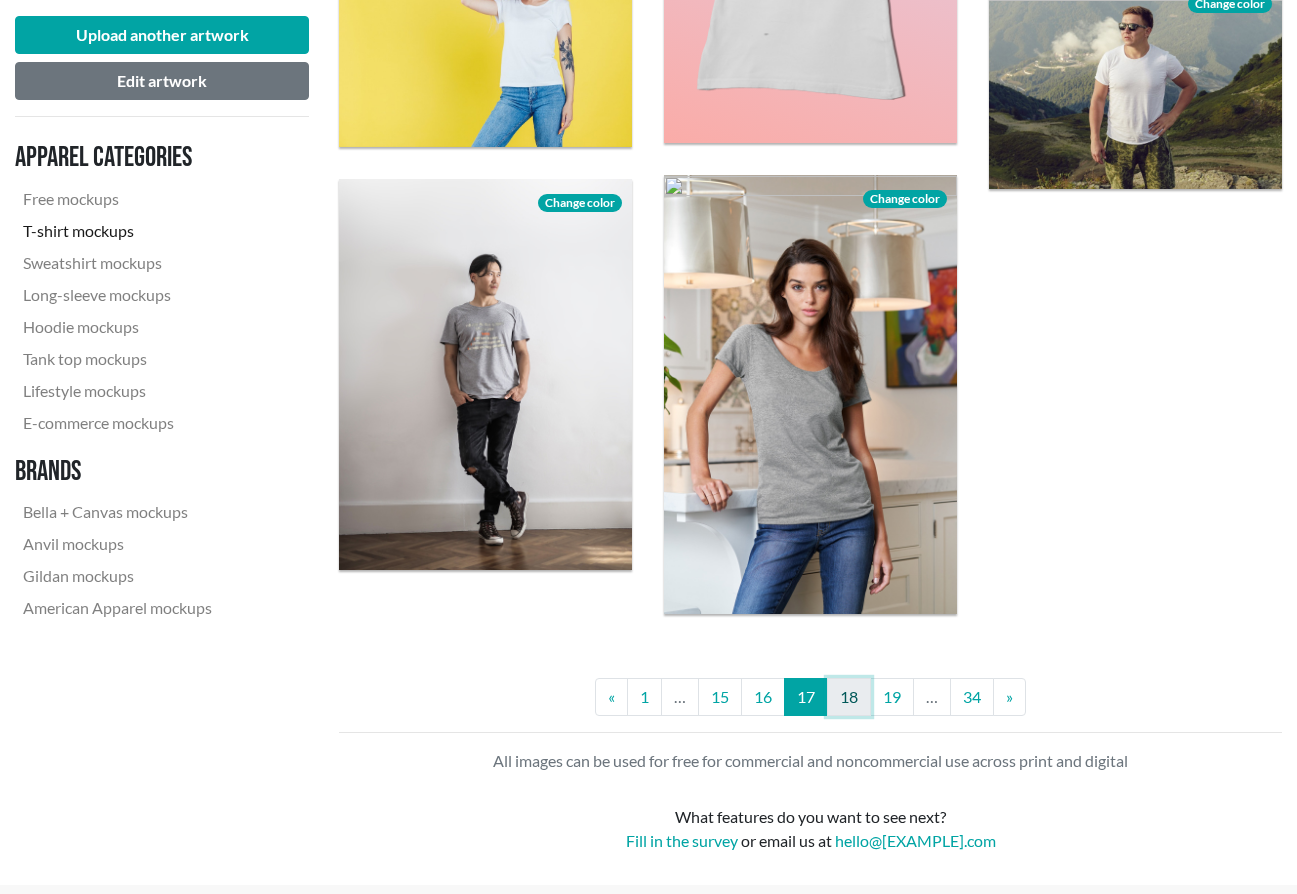 click on "18" at bounding box center (849, 697) 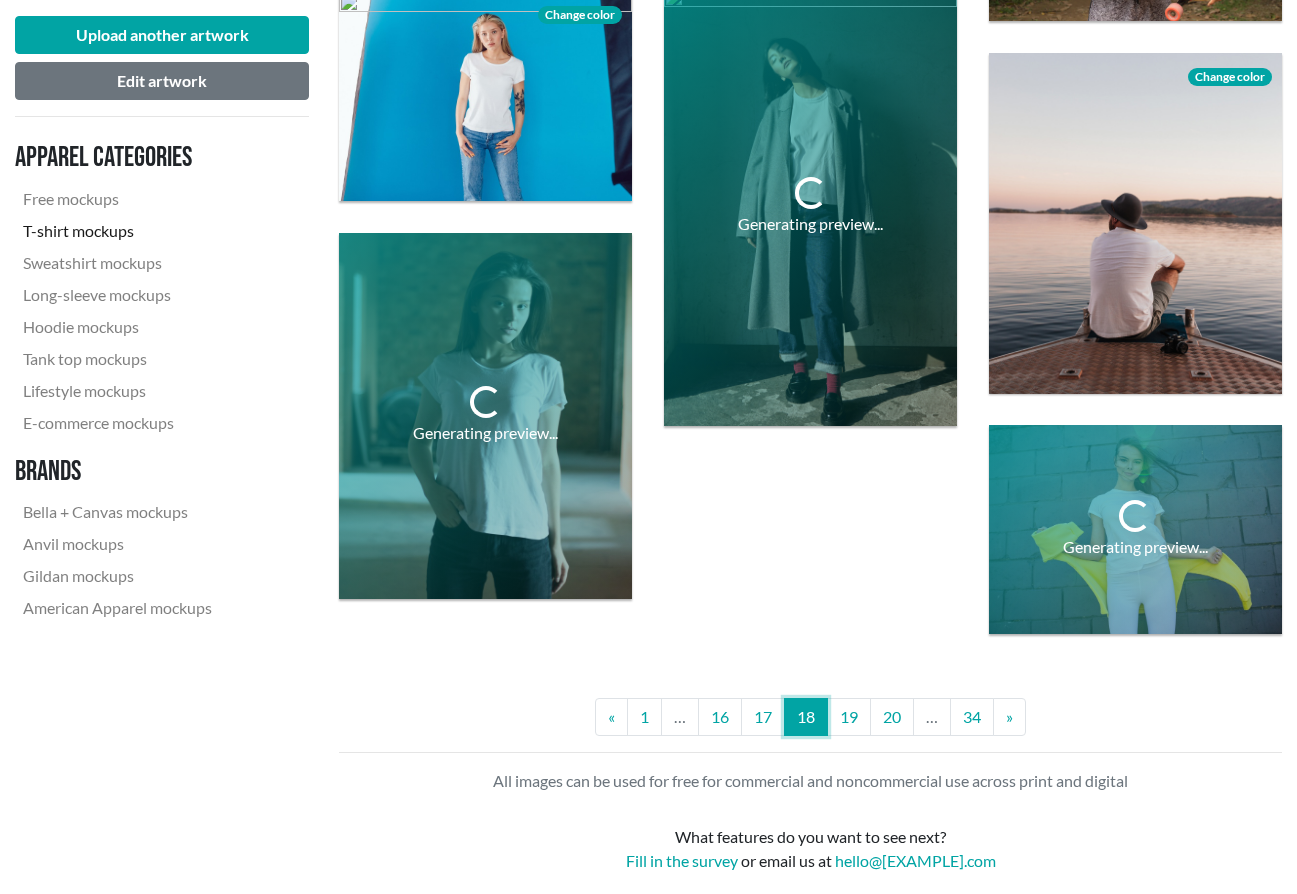 scroll, scrollTop: 3103, scrollLeft: 0, axis: vertical 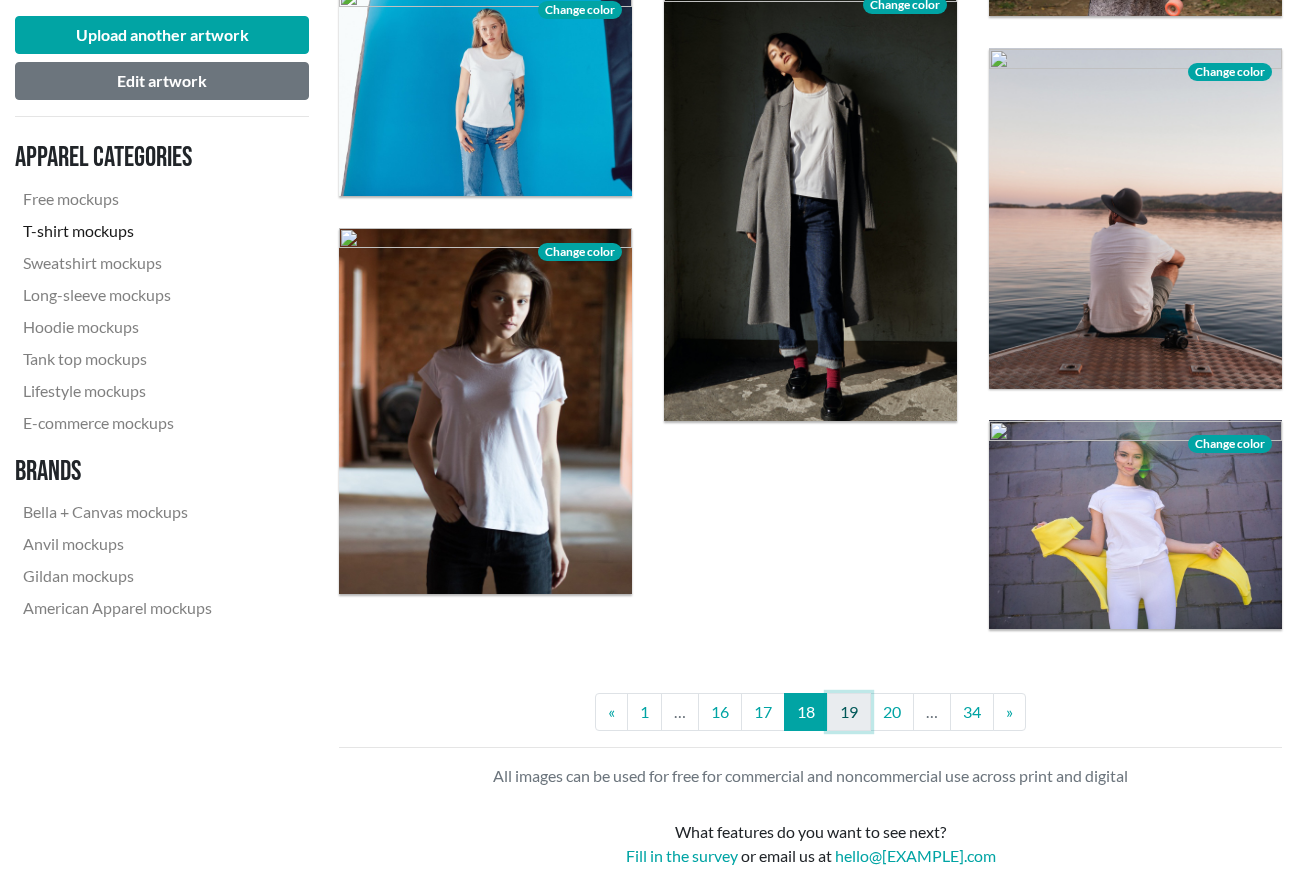 click on "19" at bounding box center [849, 712] 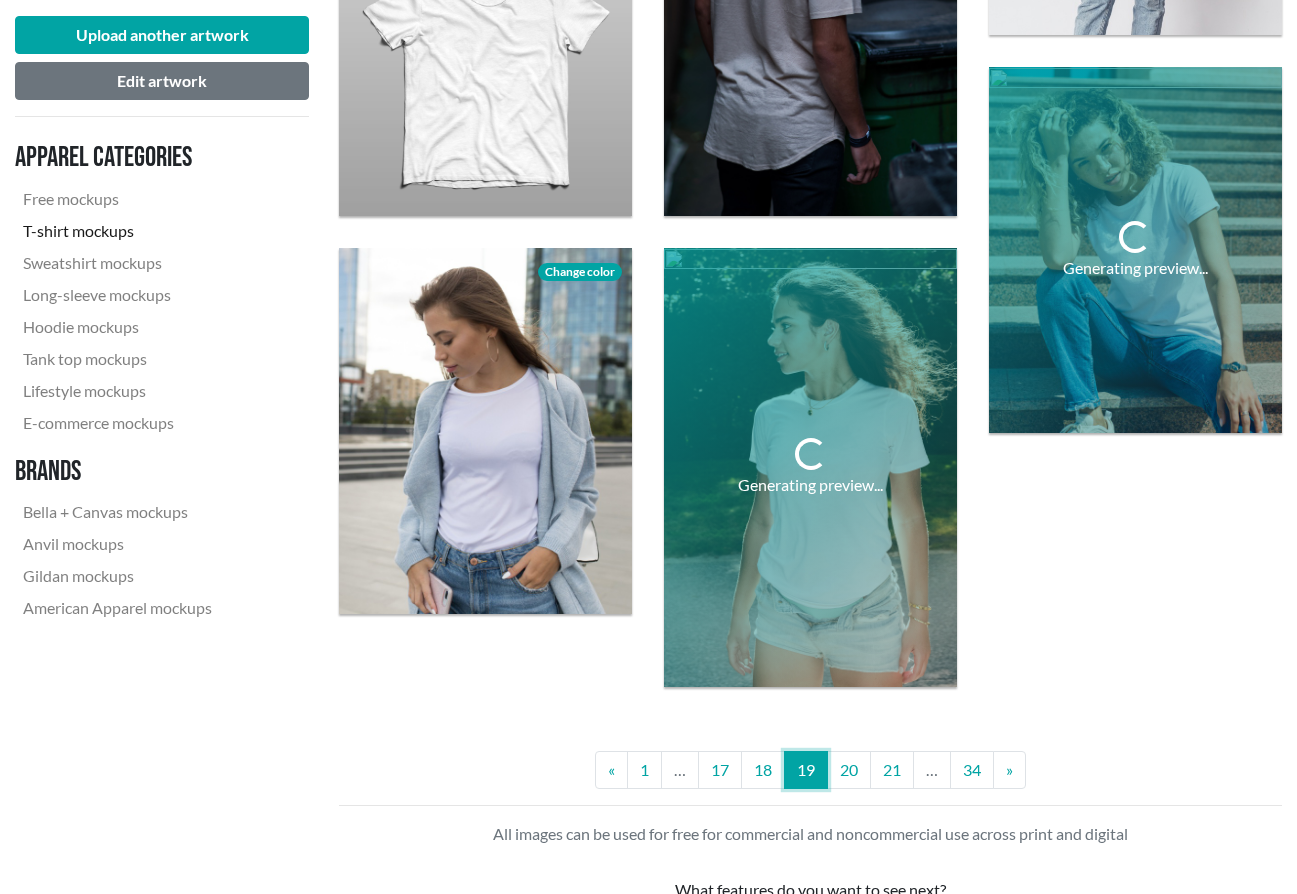 scroll, scrollTop: 3431, scrollLeft: 0, axis: vertical 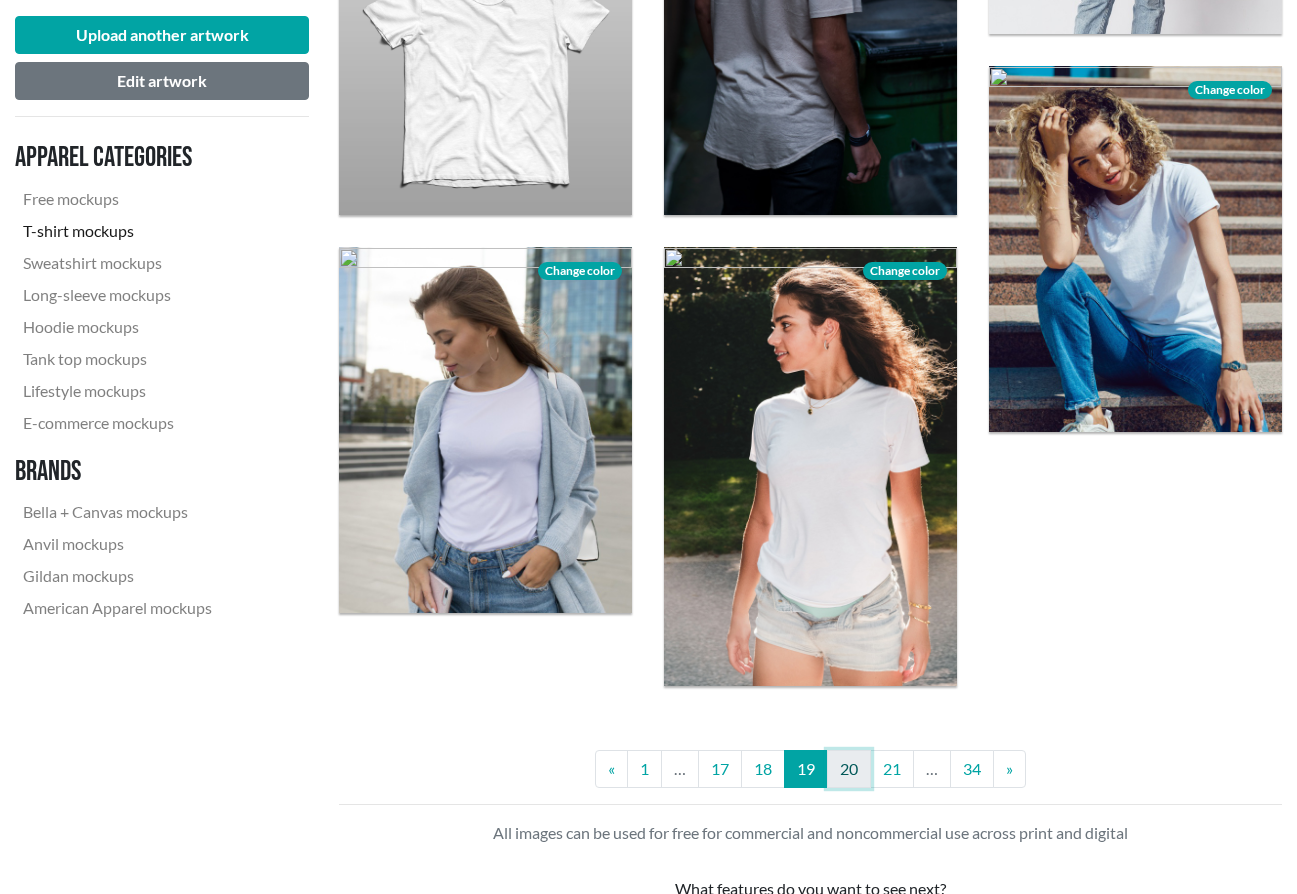click on "20" at bounding box center [849, 769] 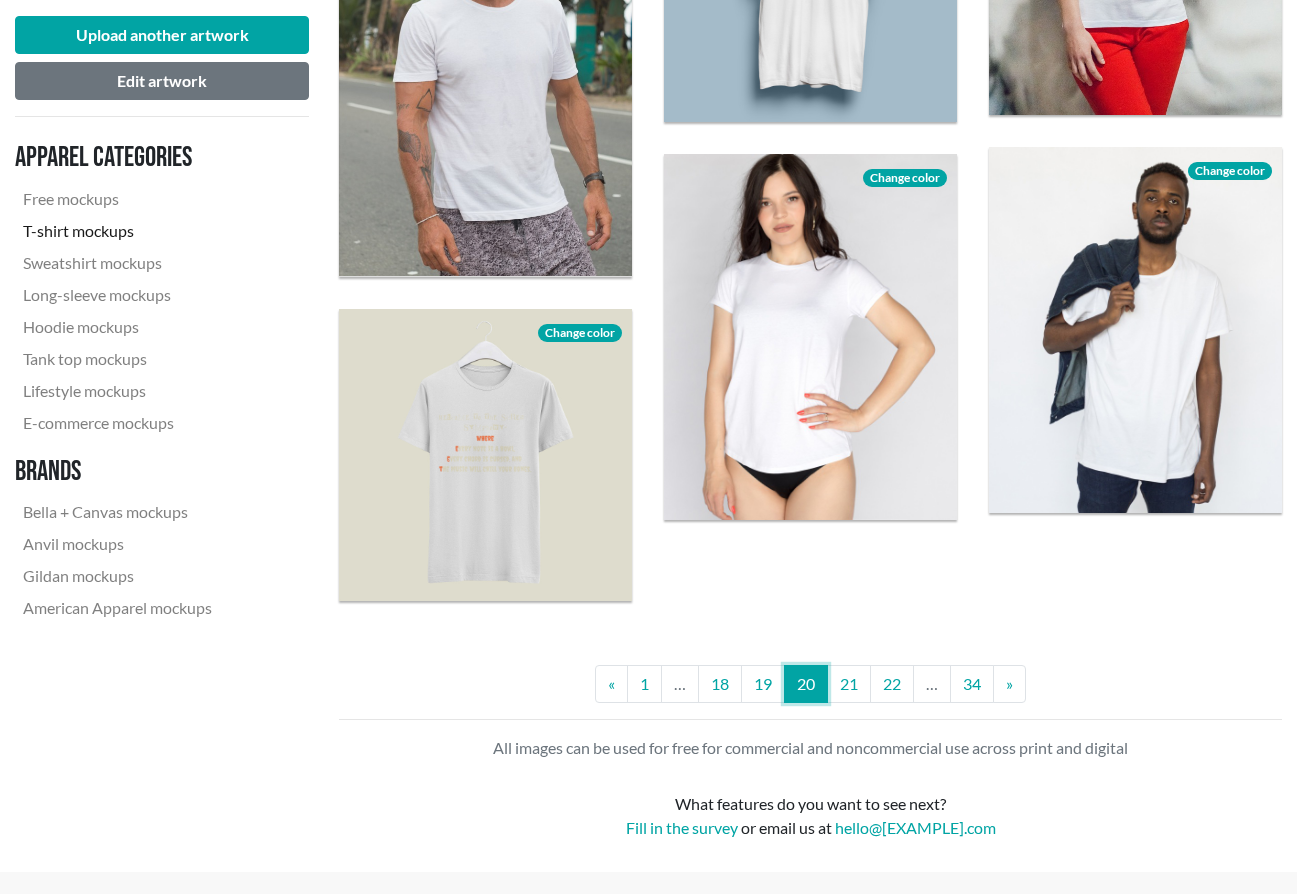 scroll, scrollTop: 3392, scrollLeft: 0, axis: vertical 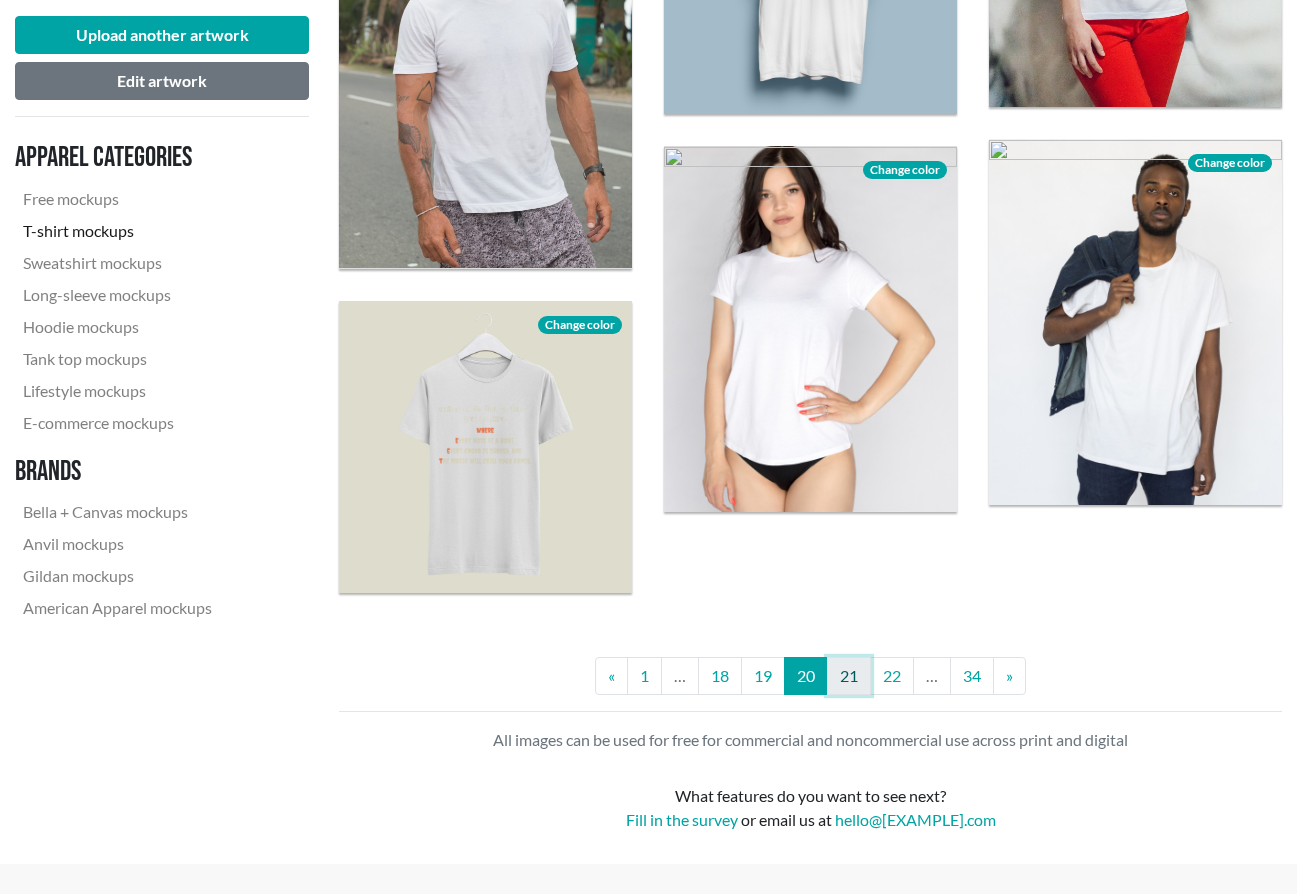 click on "21" at bounding box center [849, 676] 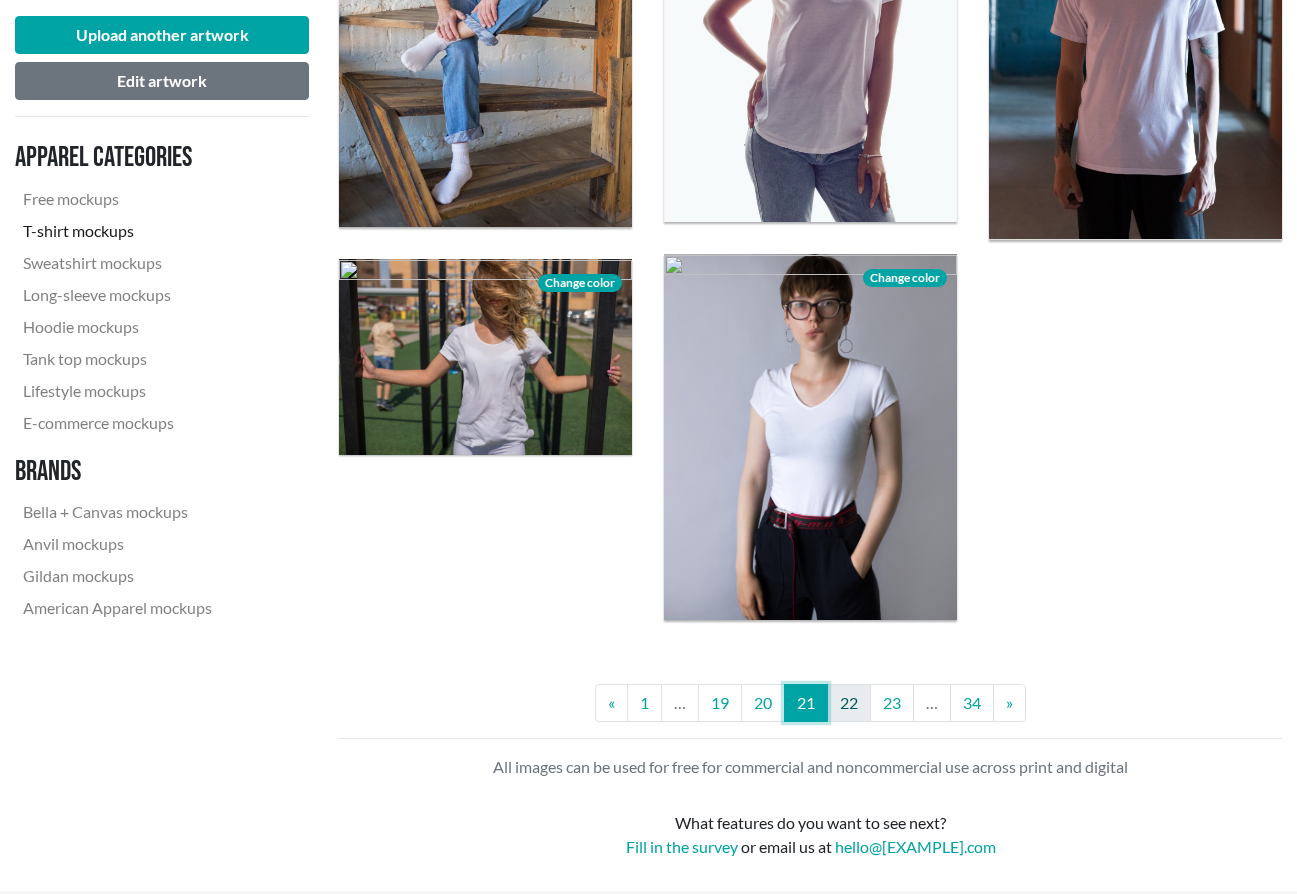 scroll, scrollTop: 3450, scrollLeft: 0, axis: vertical 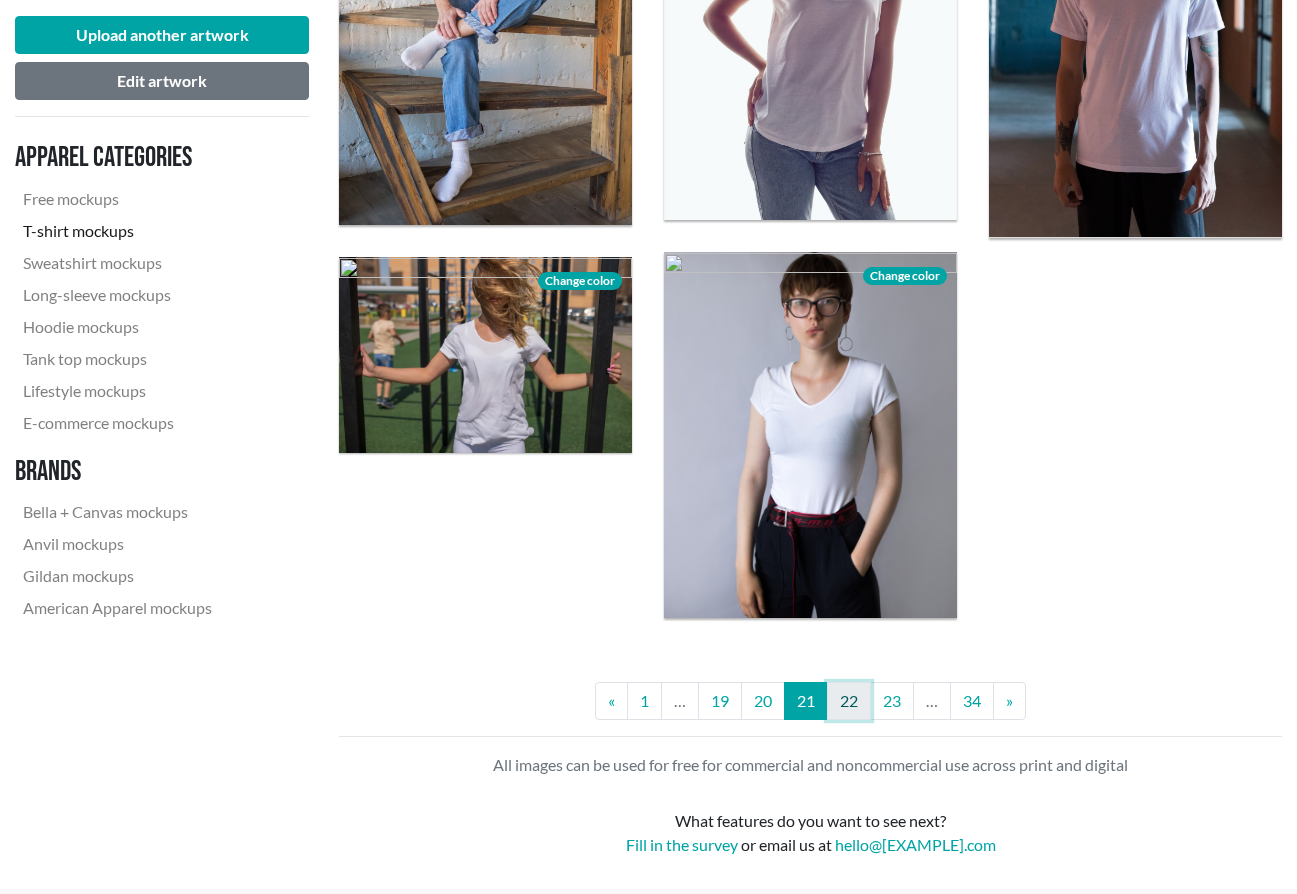 click on "22" at bounding box center [849, 701] 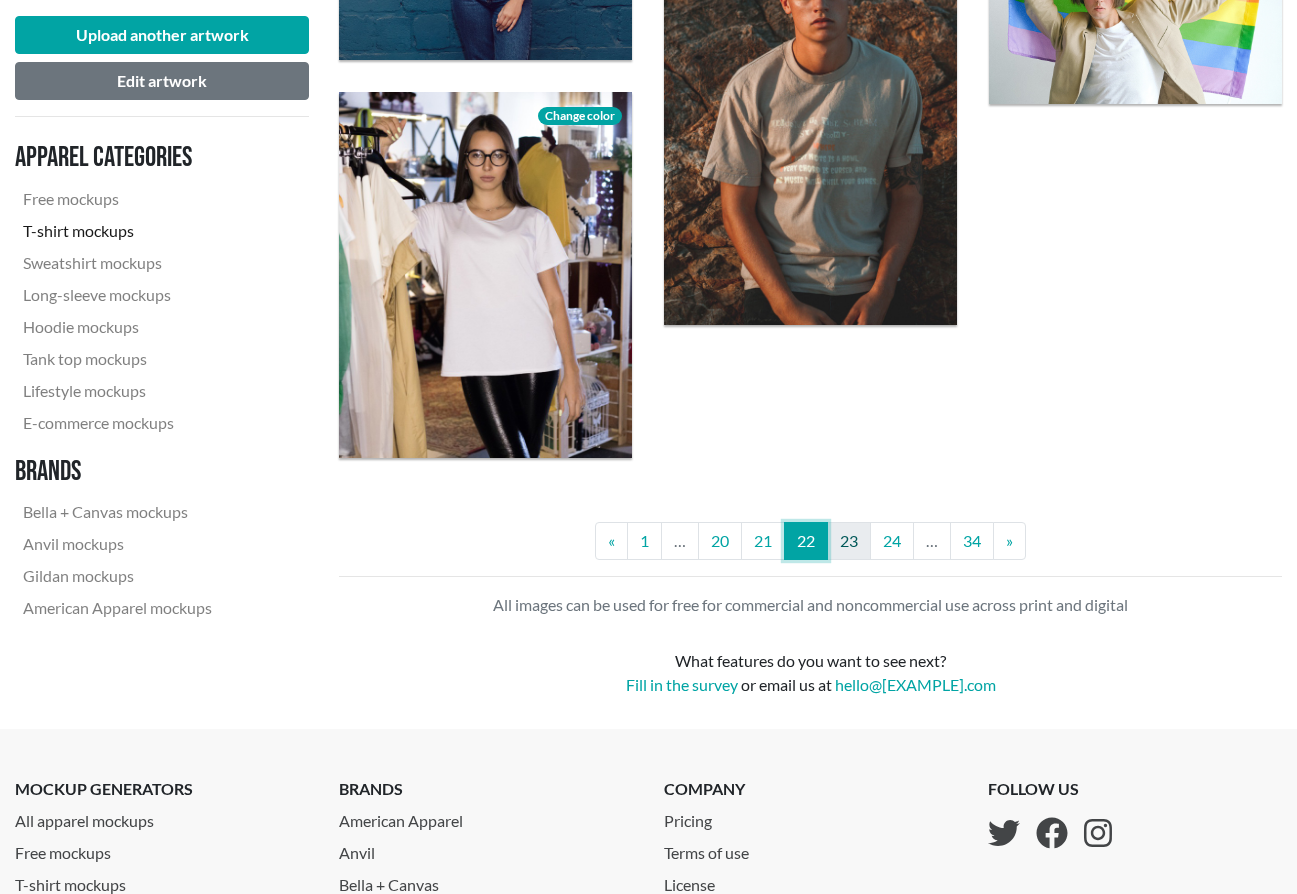 scroll, scrollTop: 3417, scrollLeft: 0, axis: vertical 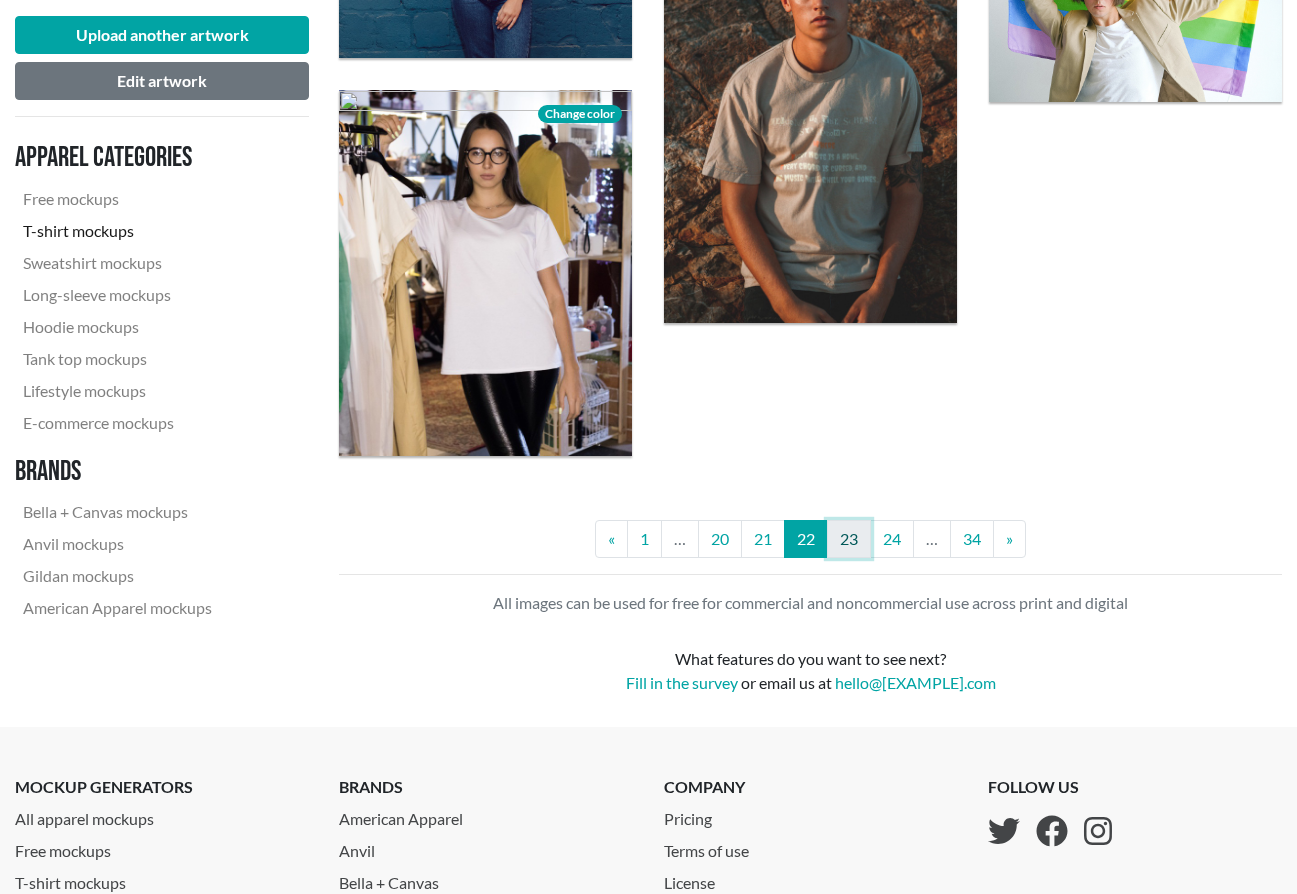 click on "23" at bounding box center [849, 539] 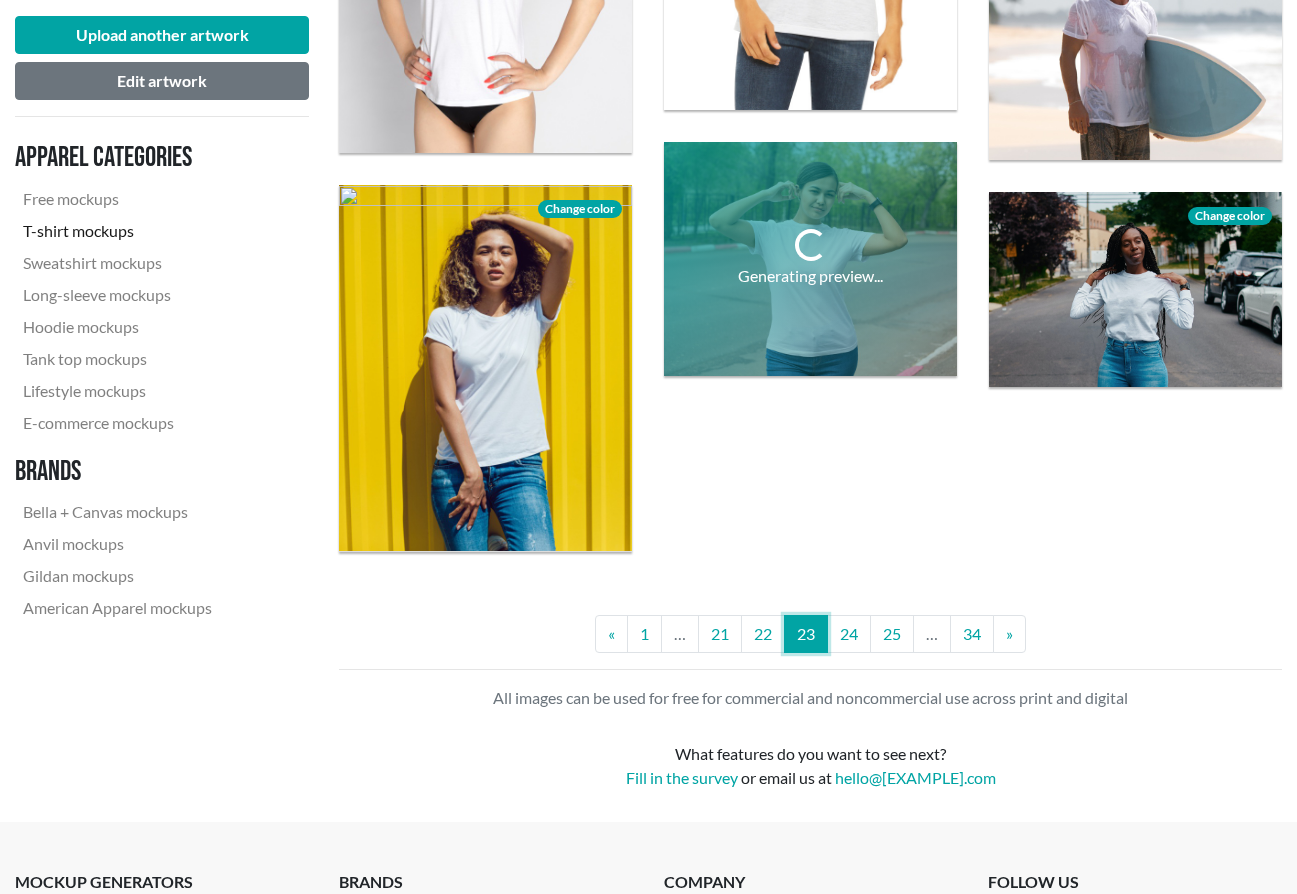 scroll, scrollTop: 3235, scrollLeft: 0, axis: vertical 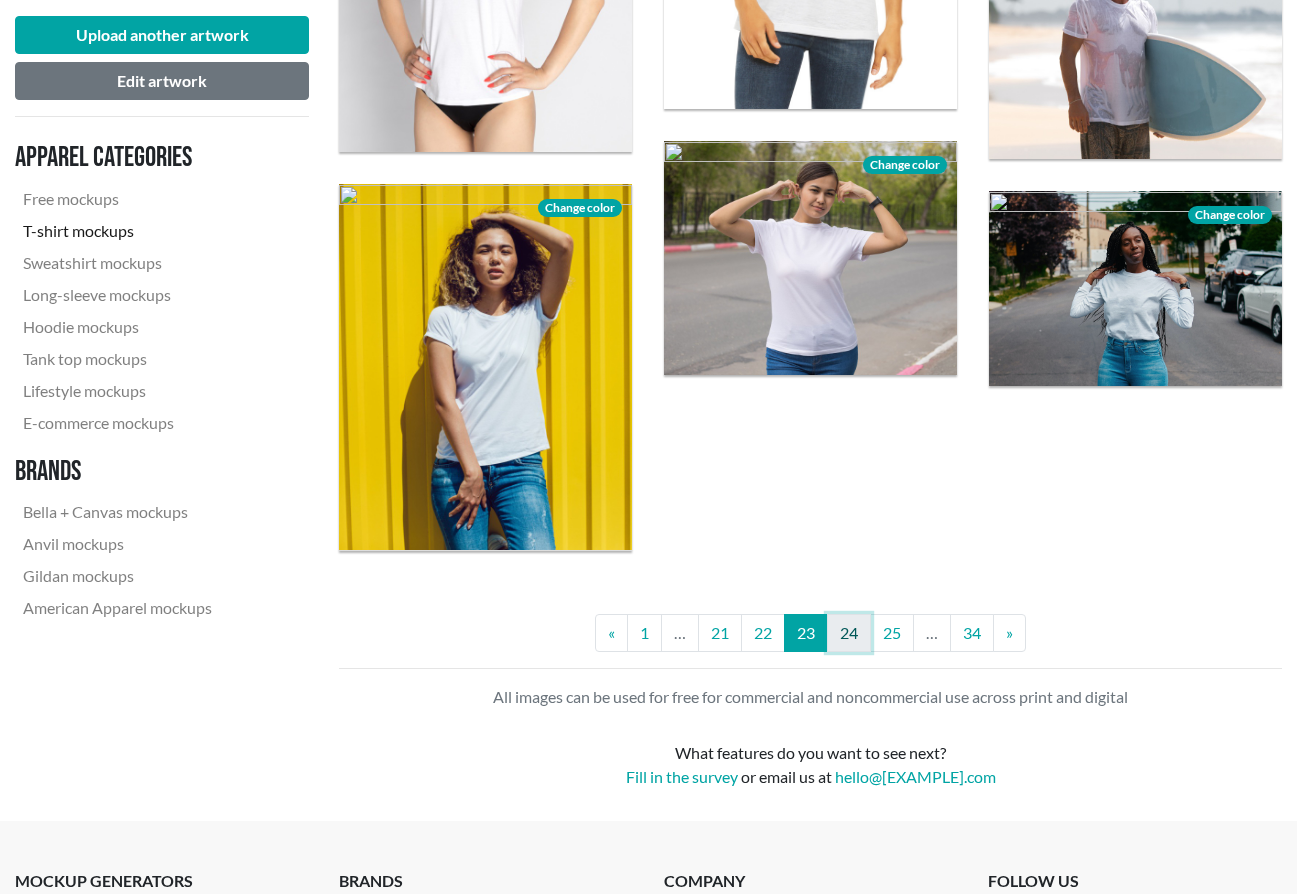 click on "24" at bounding box center (849, 633) 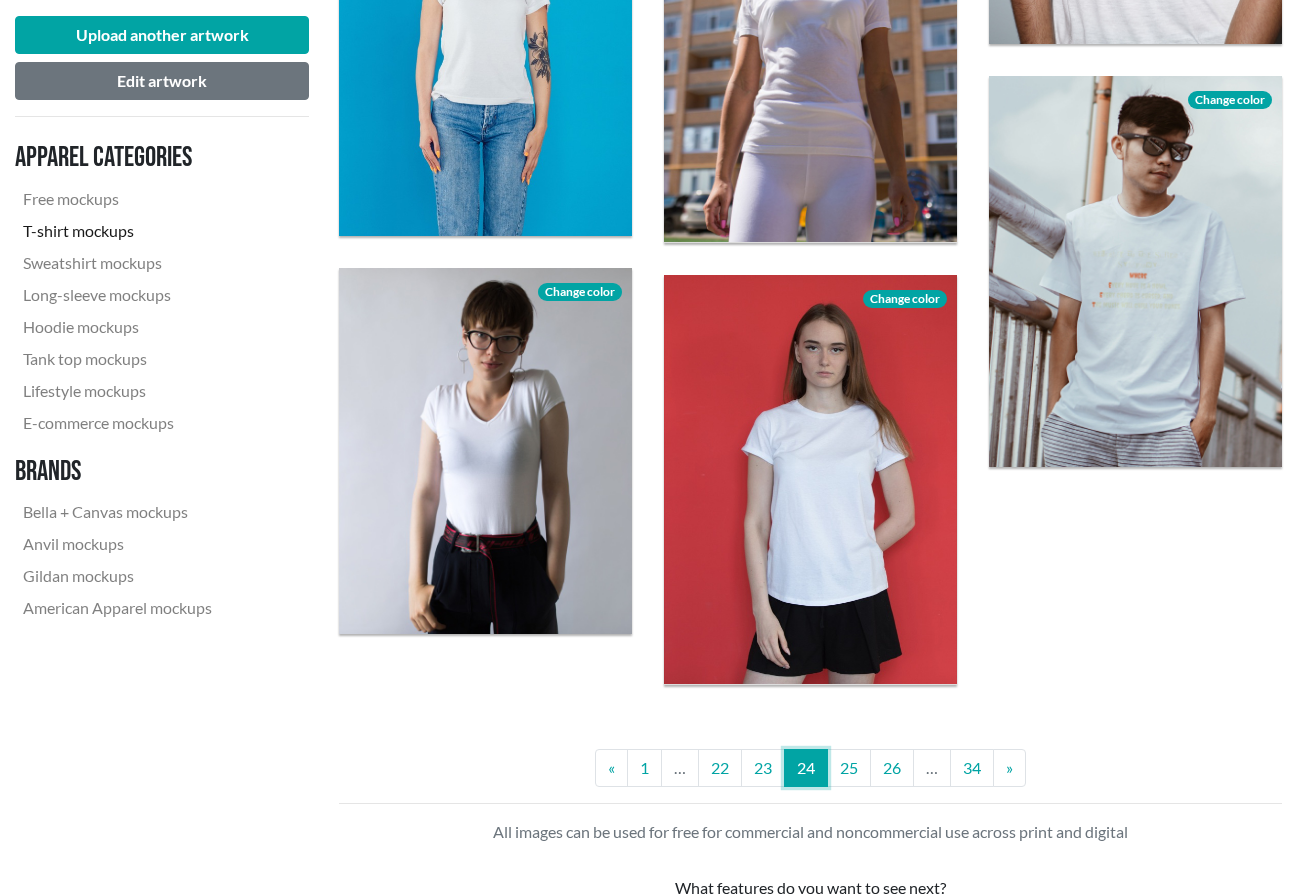 scroll, scrollTop: 3274, scrollLeft: 0, axis: vertical 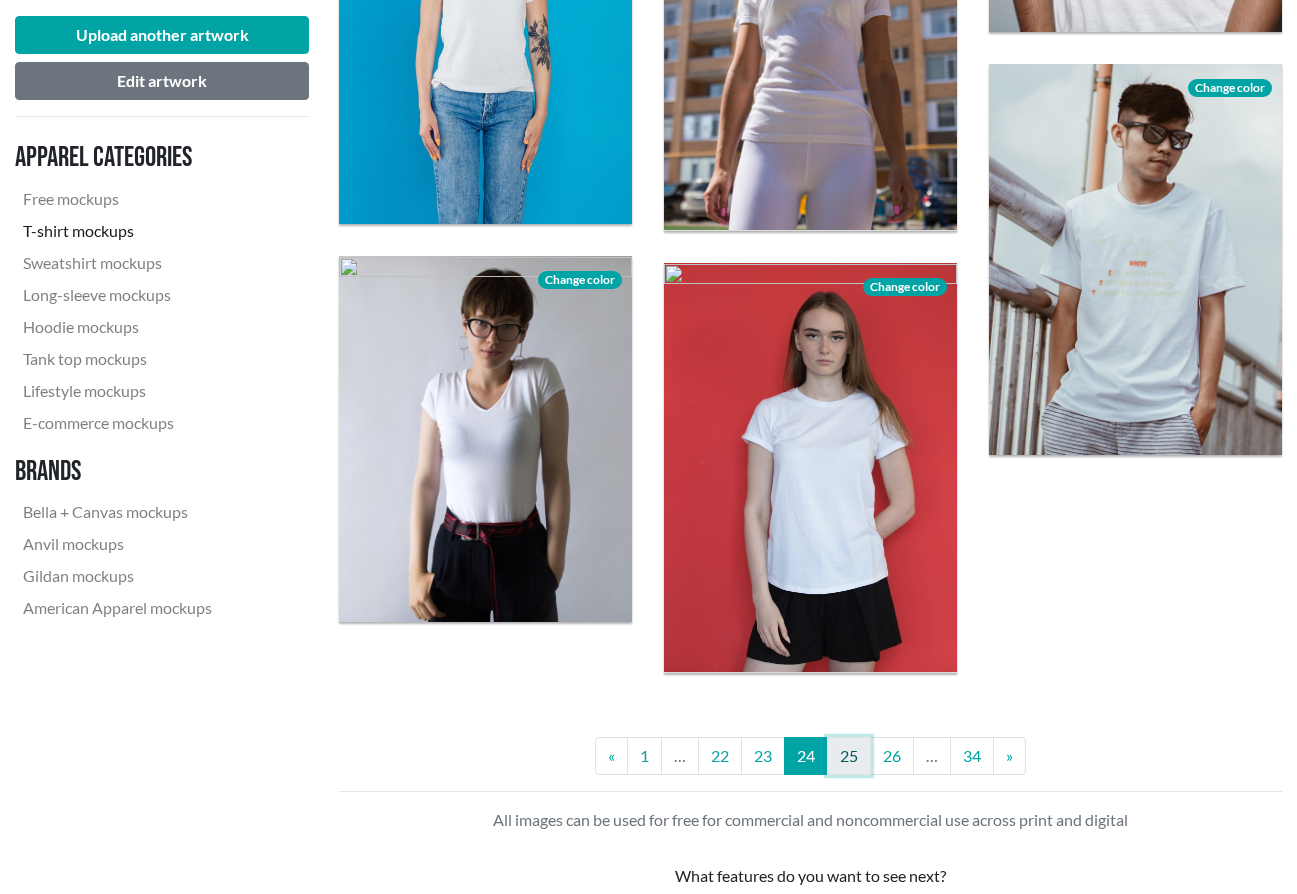 click on "25" at bounding box center [849, 756] 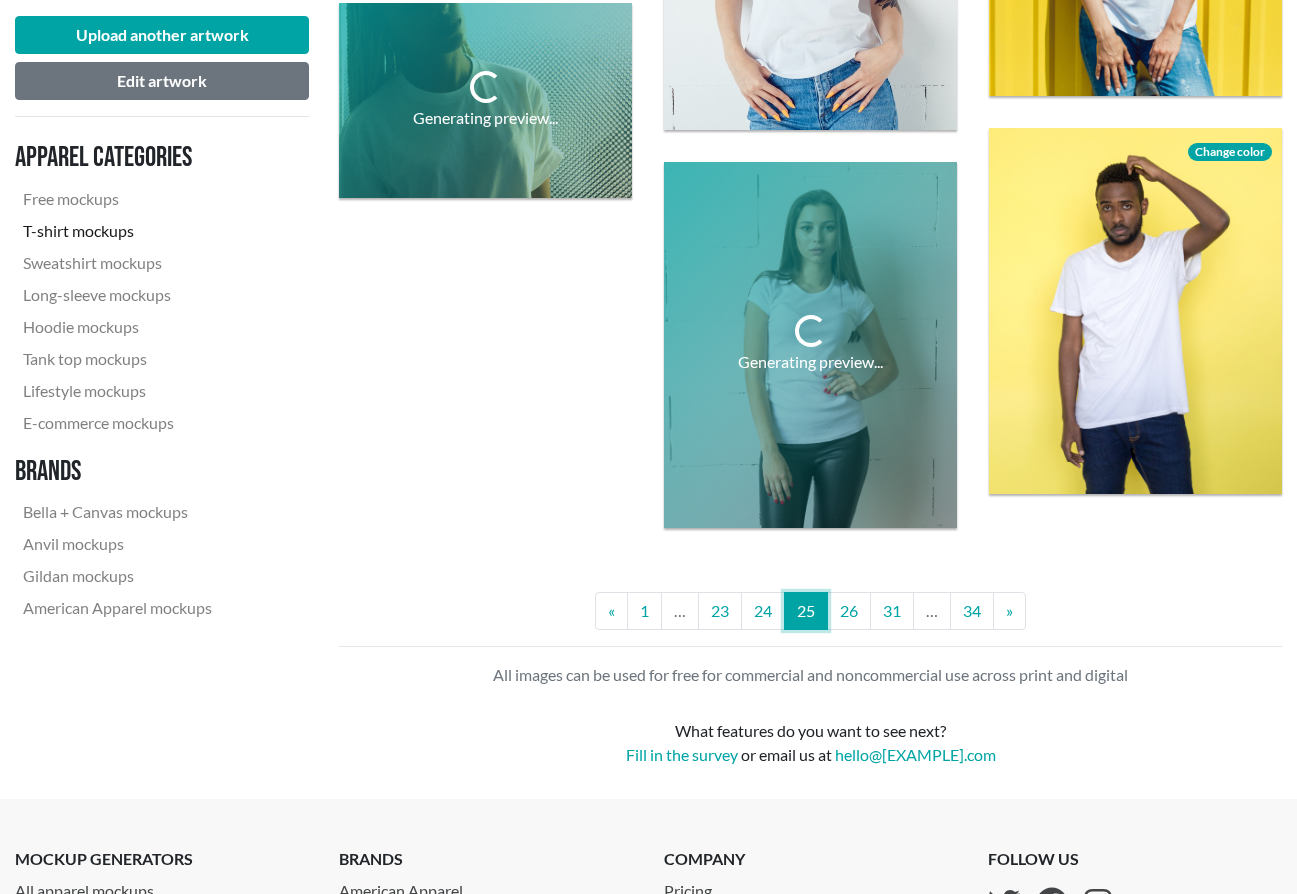scroll, scrollTop: 3532, scrollLeft: 0, axis: vertical 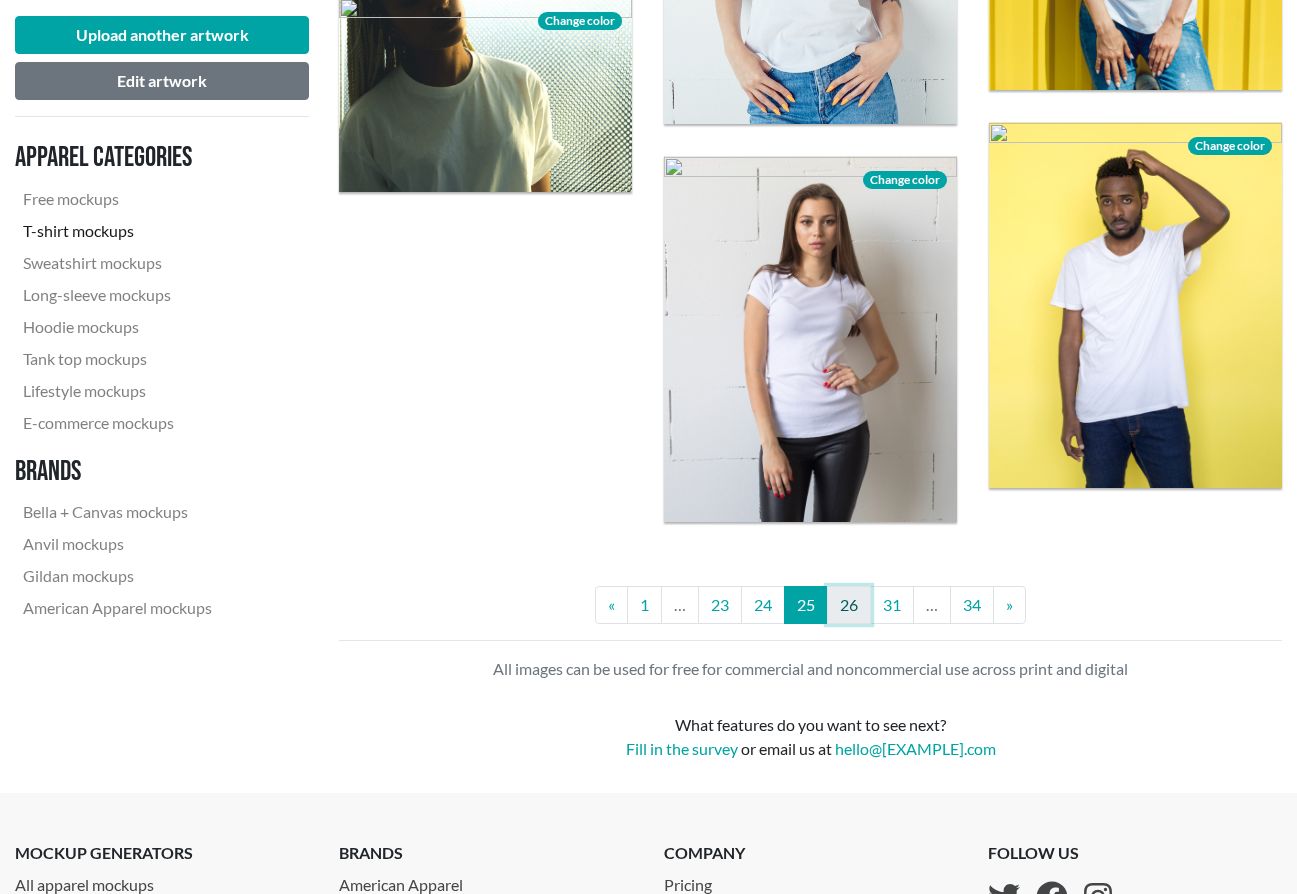 click on "26" at bounding box center [849, 605] 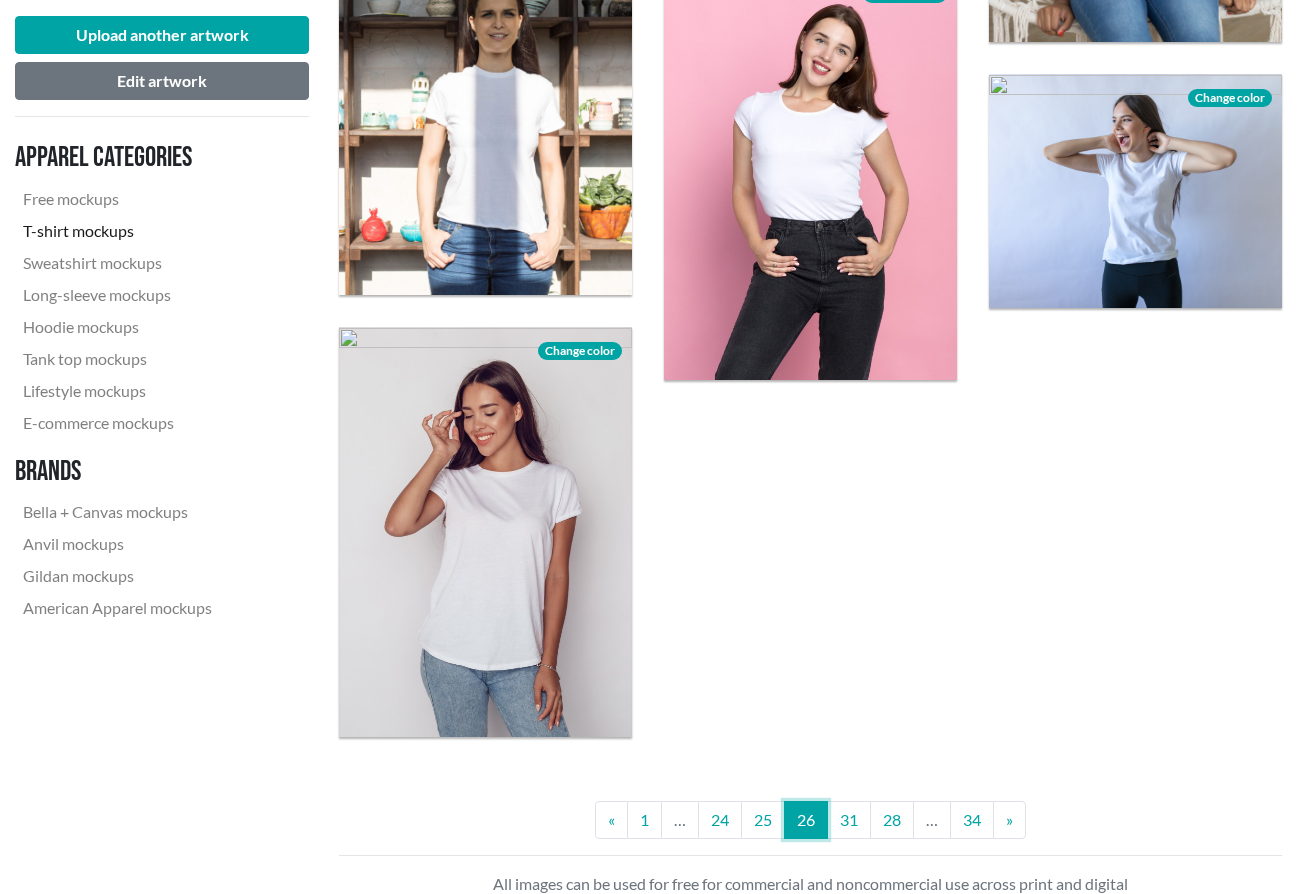 scroll, scrollTop: 3342, scrollLeft: 0, axis: vertical 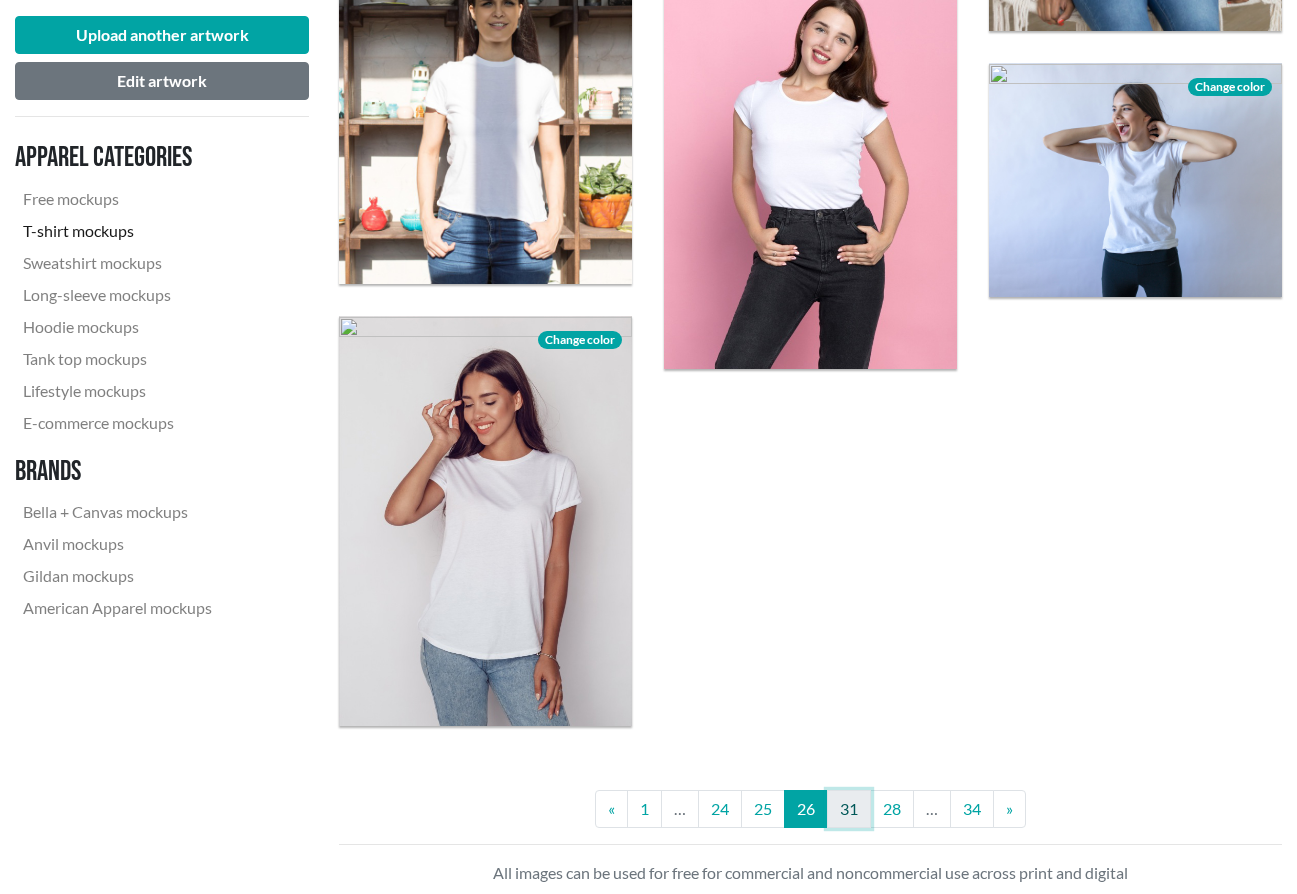 click on "27" at bounding box center (849, 809) 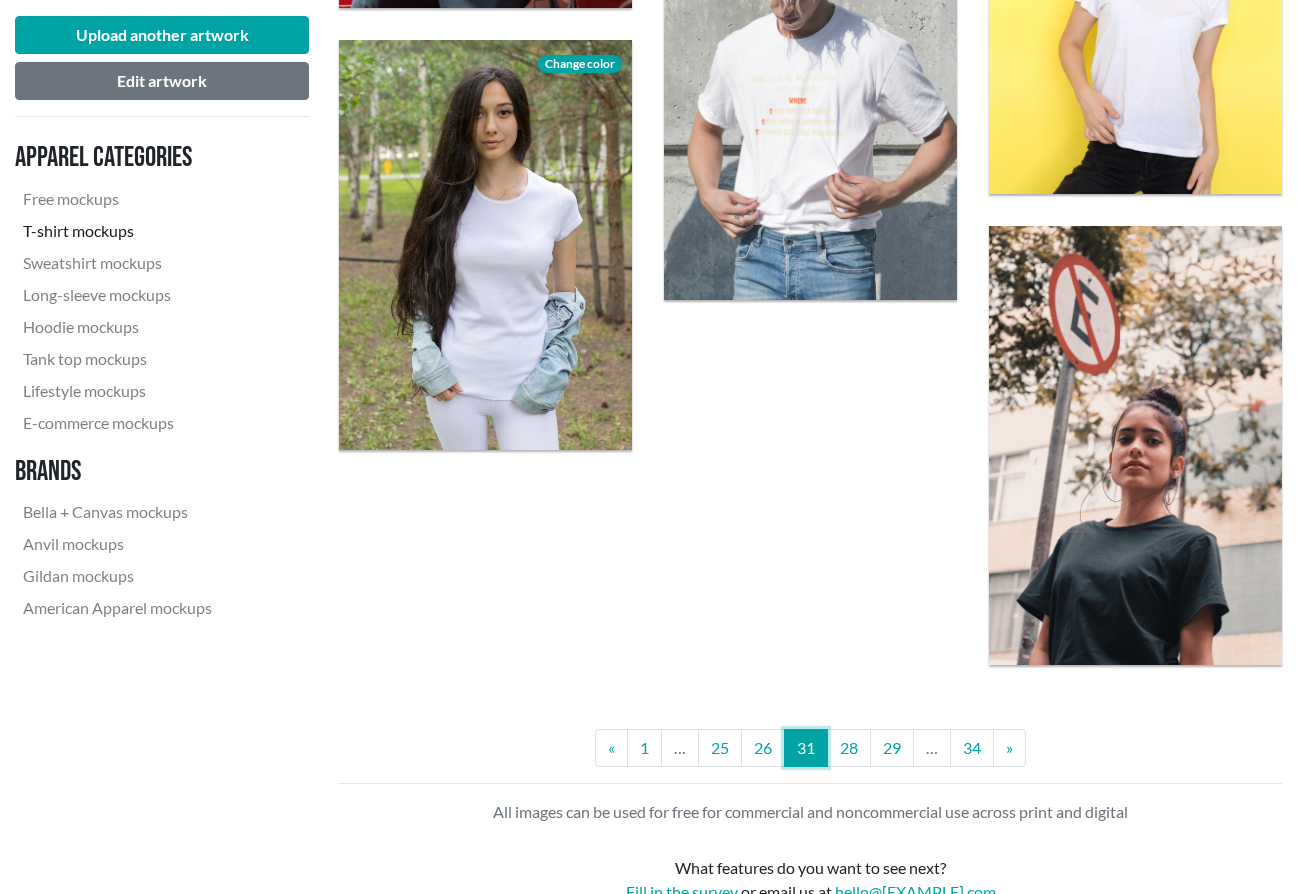 scroll, scrollTop: 3429, scrollLeft: 0, axis: vertical 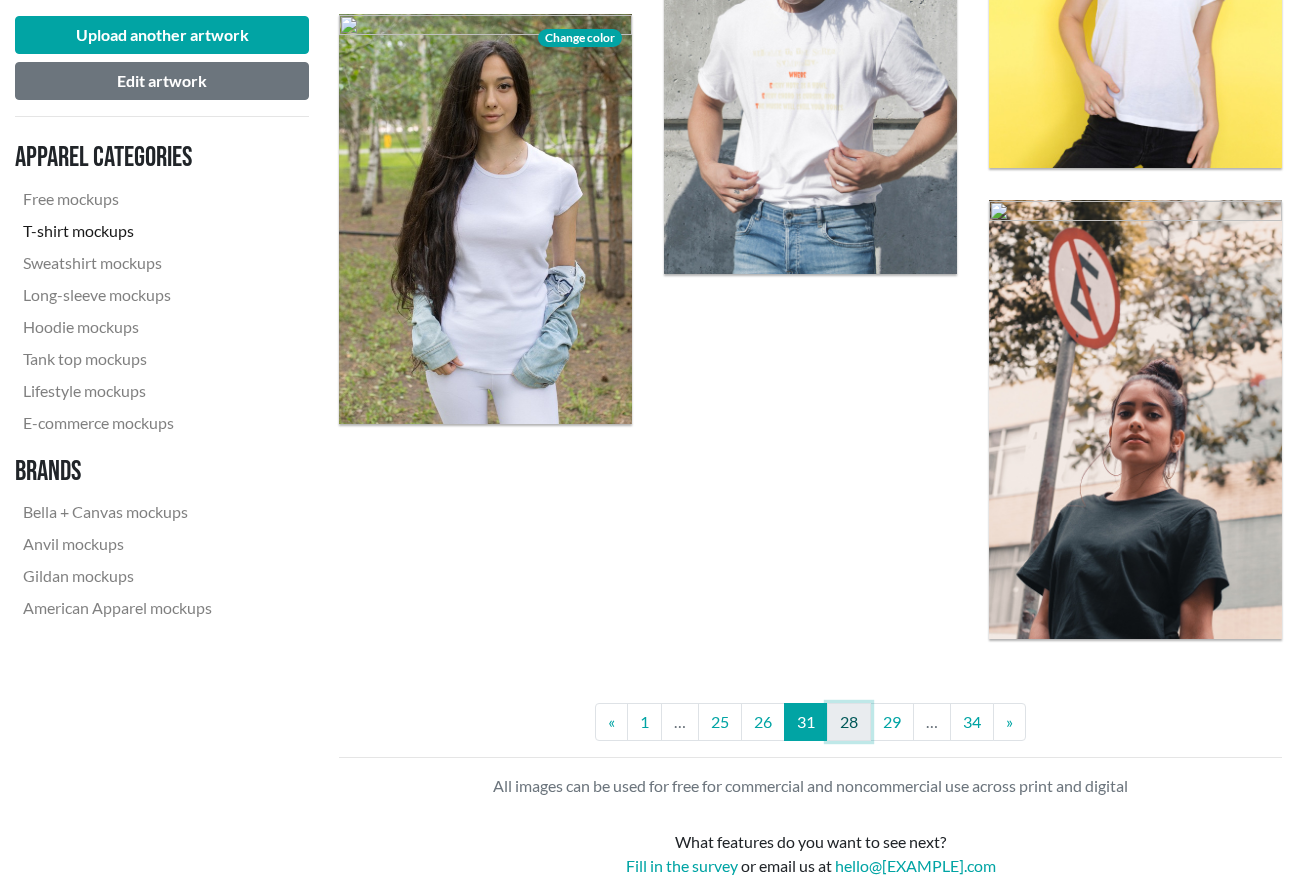 click on "28" at bounding box center (849, 722) 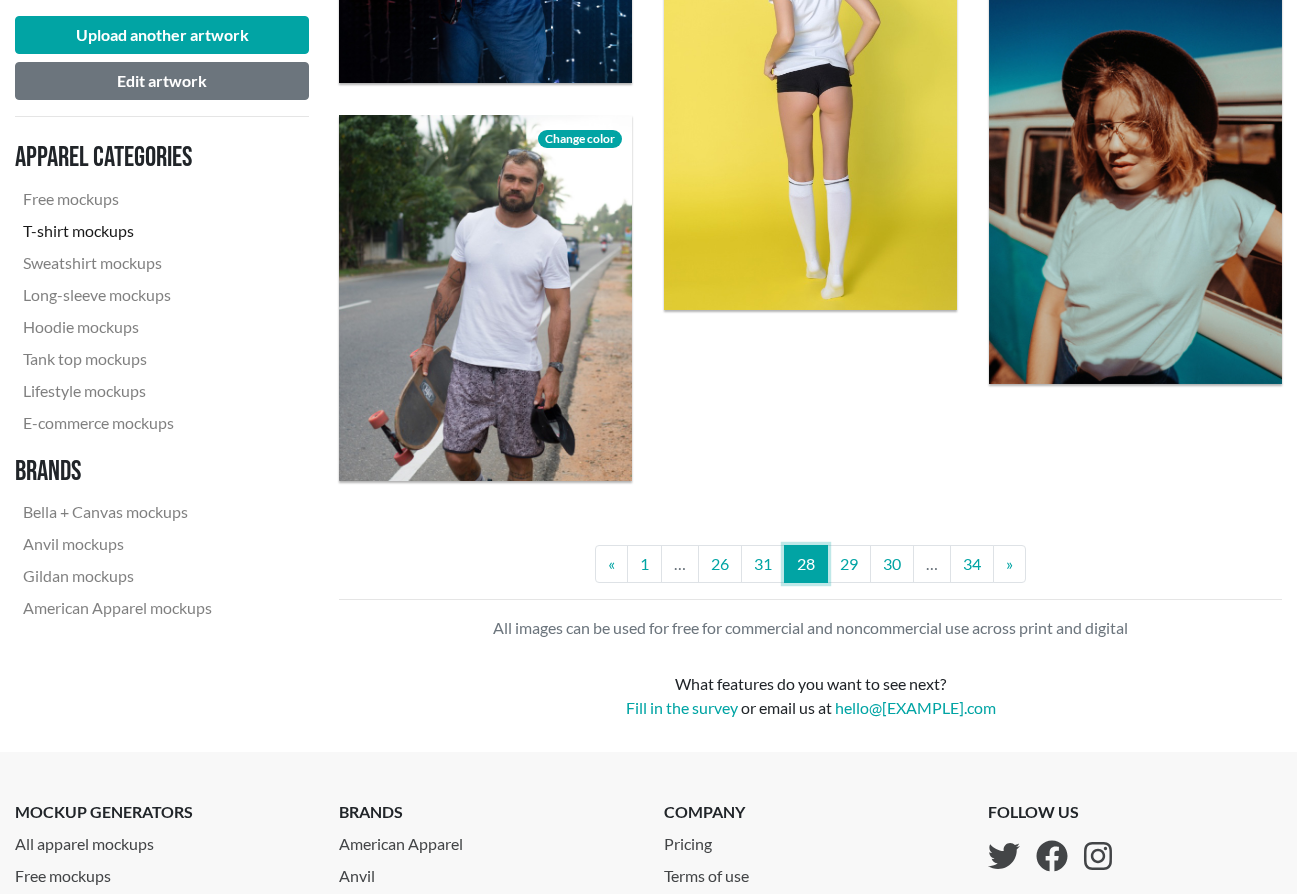 scroll, scrollTop: 3581, scrollLeft: 0, axis: vertical 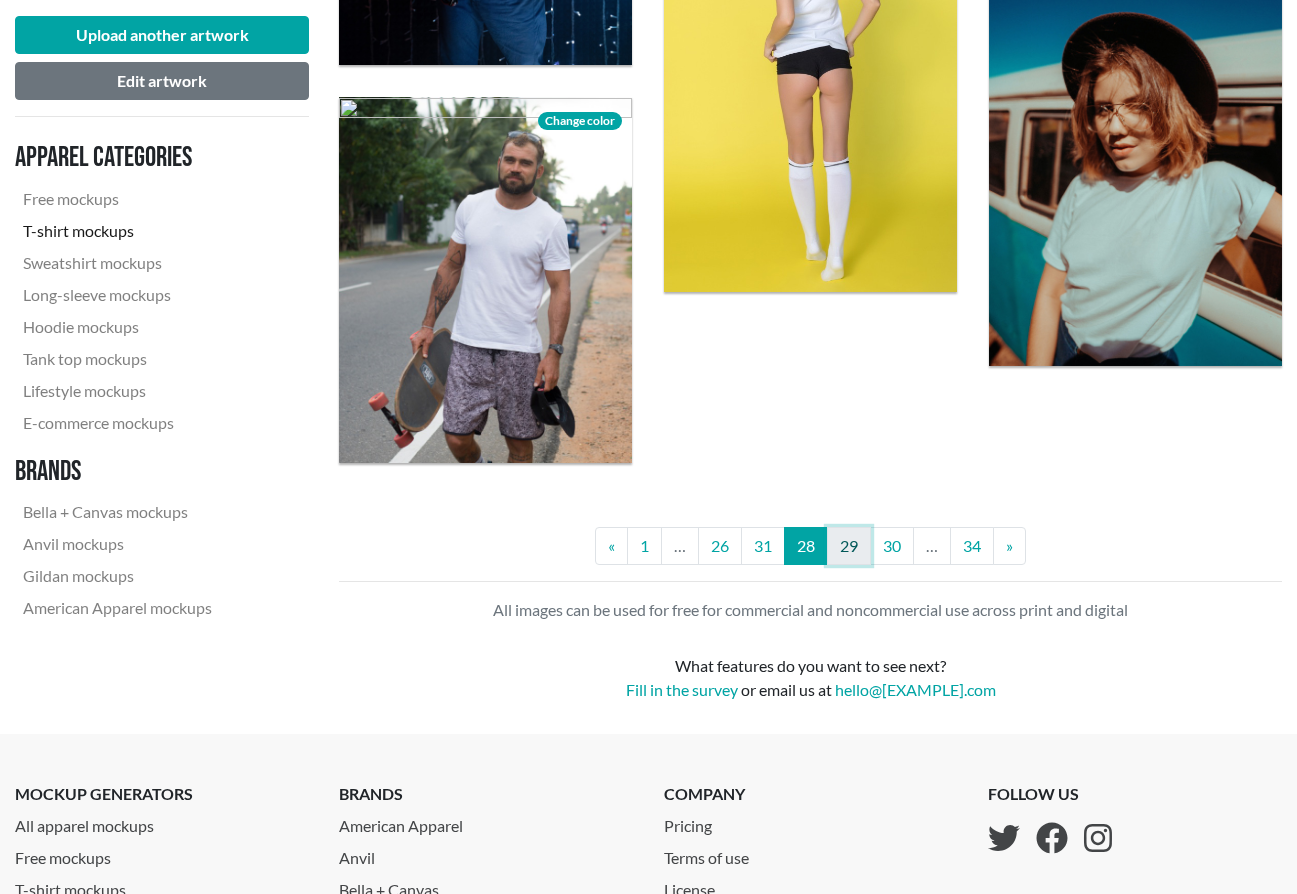 click on "29" at bounding box center (849, 546) 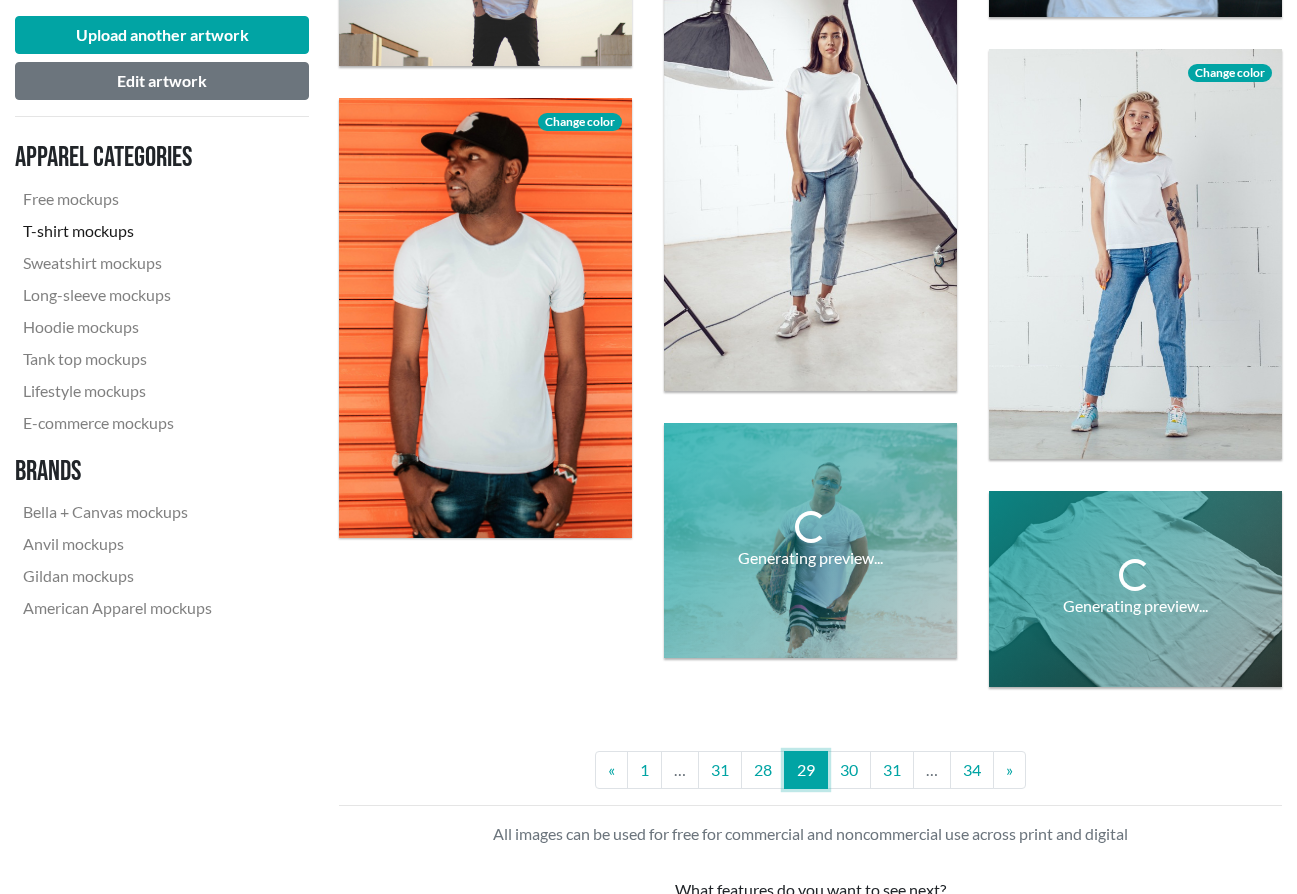 scroll, scrollTop: 3281, scrollLeft: 0, axis: vertical 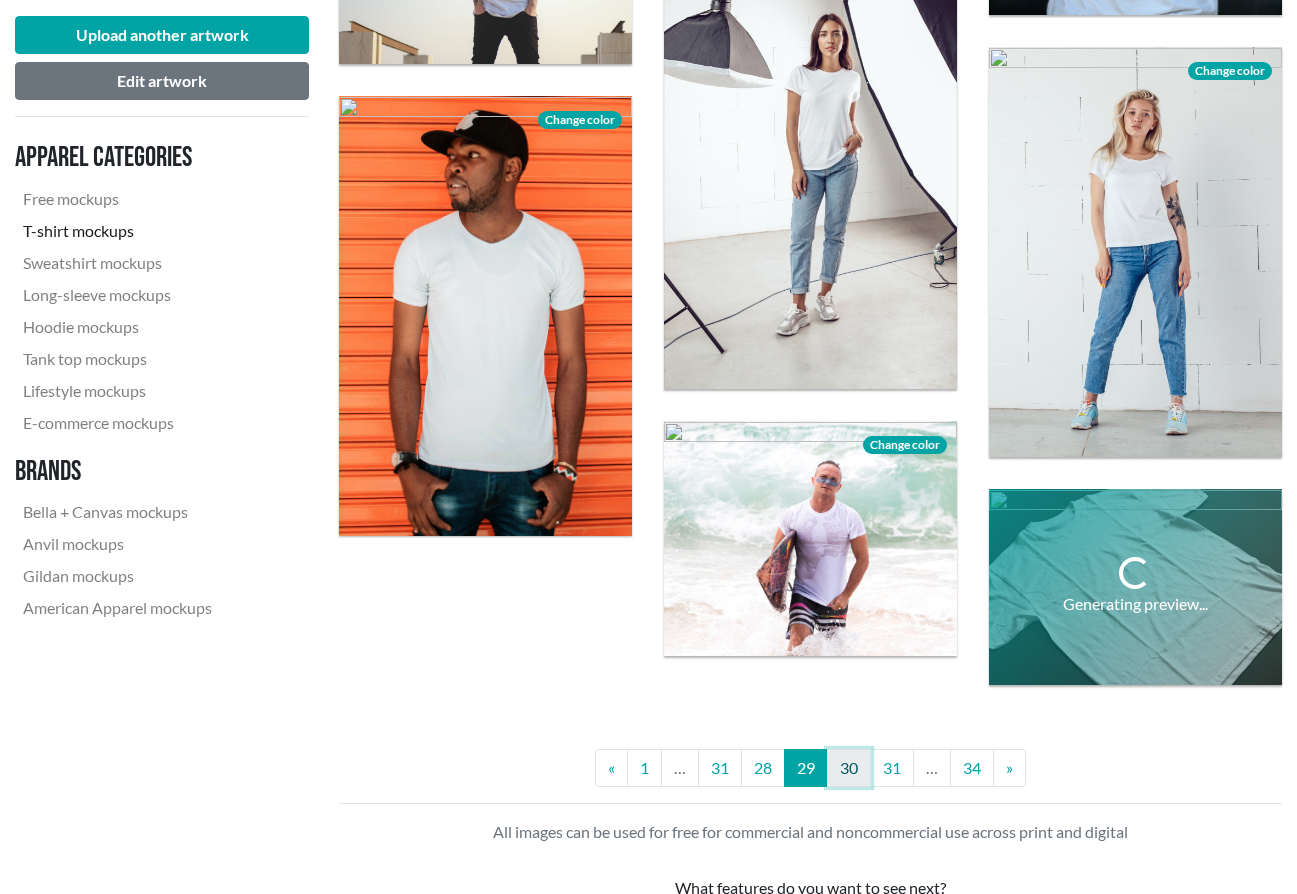 click on "30" at bounding box center (849, 768) 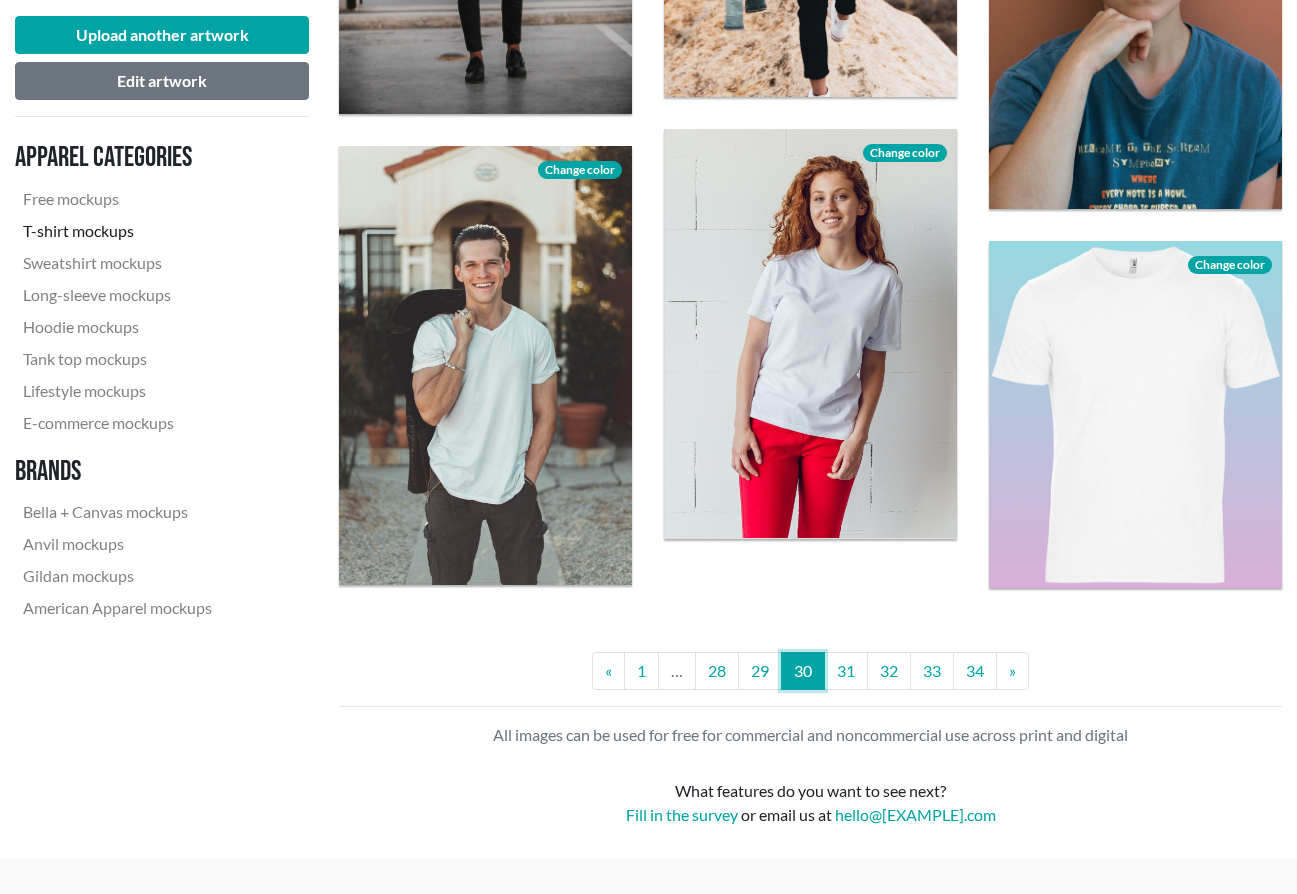scroll, scrollTop: 3462, scrollLeft: 0, axis: vertical 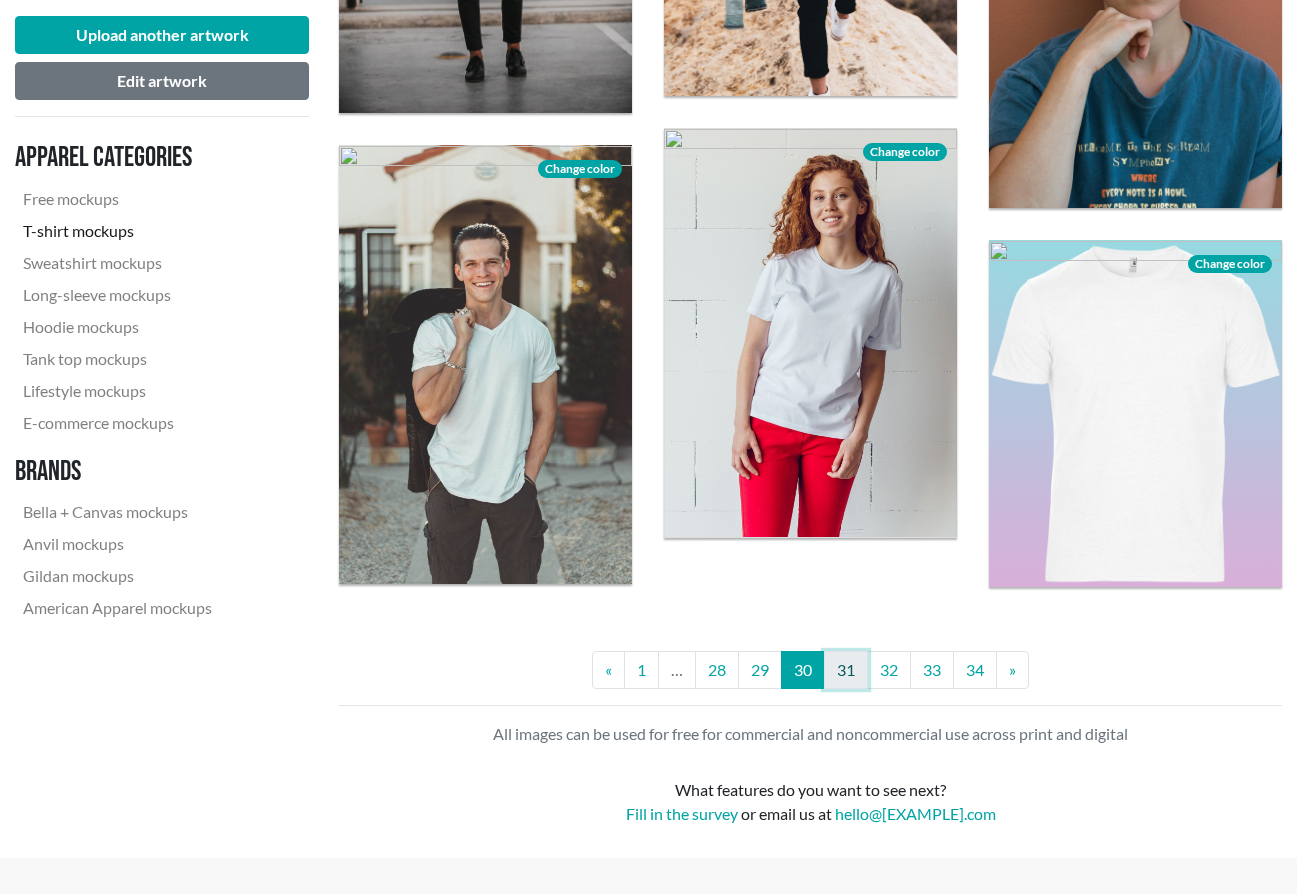 click on "31" at bounding box center (846, 670) 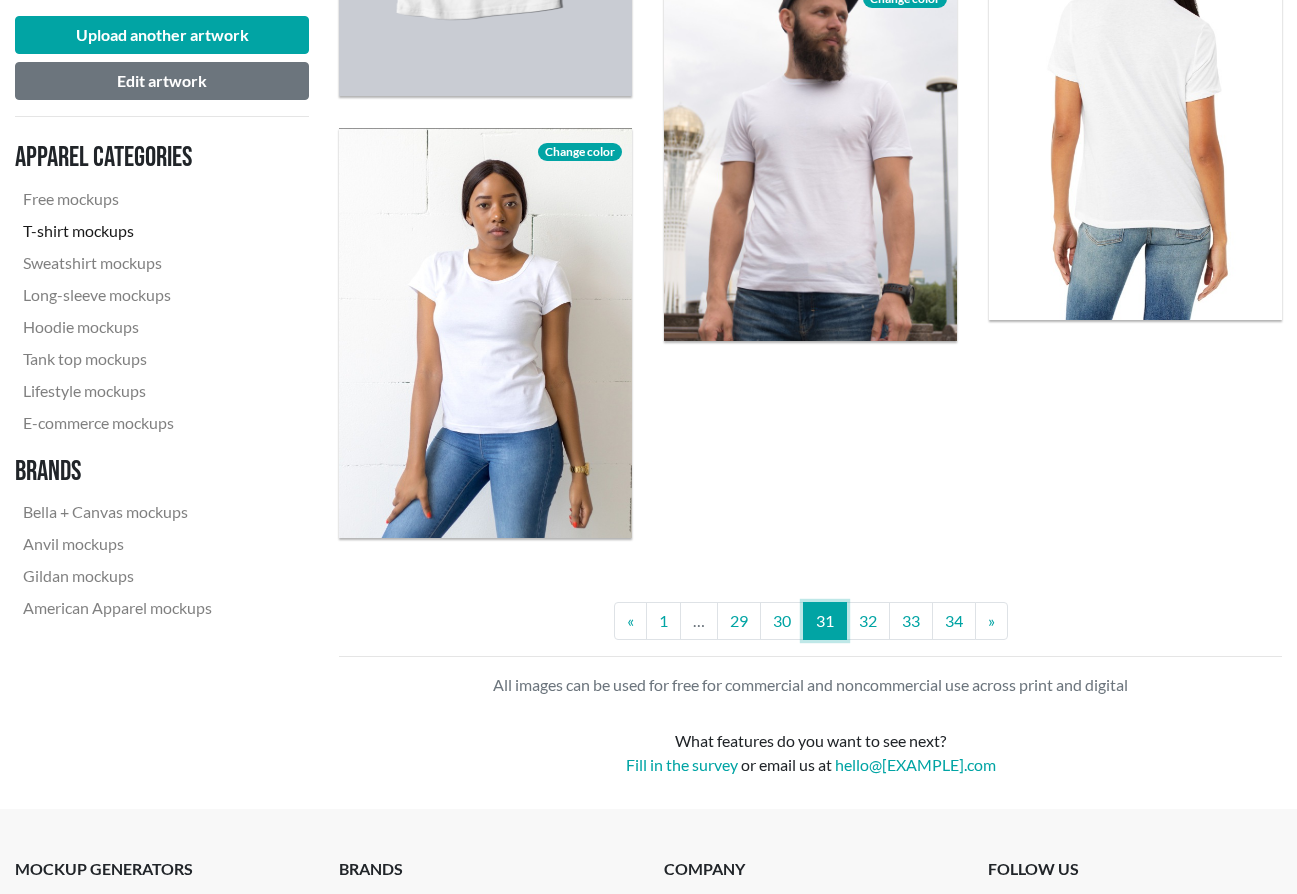 scroll, scrollTop: 3468, scrollLeft: 0, axis: vertical 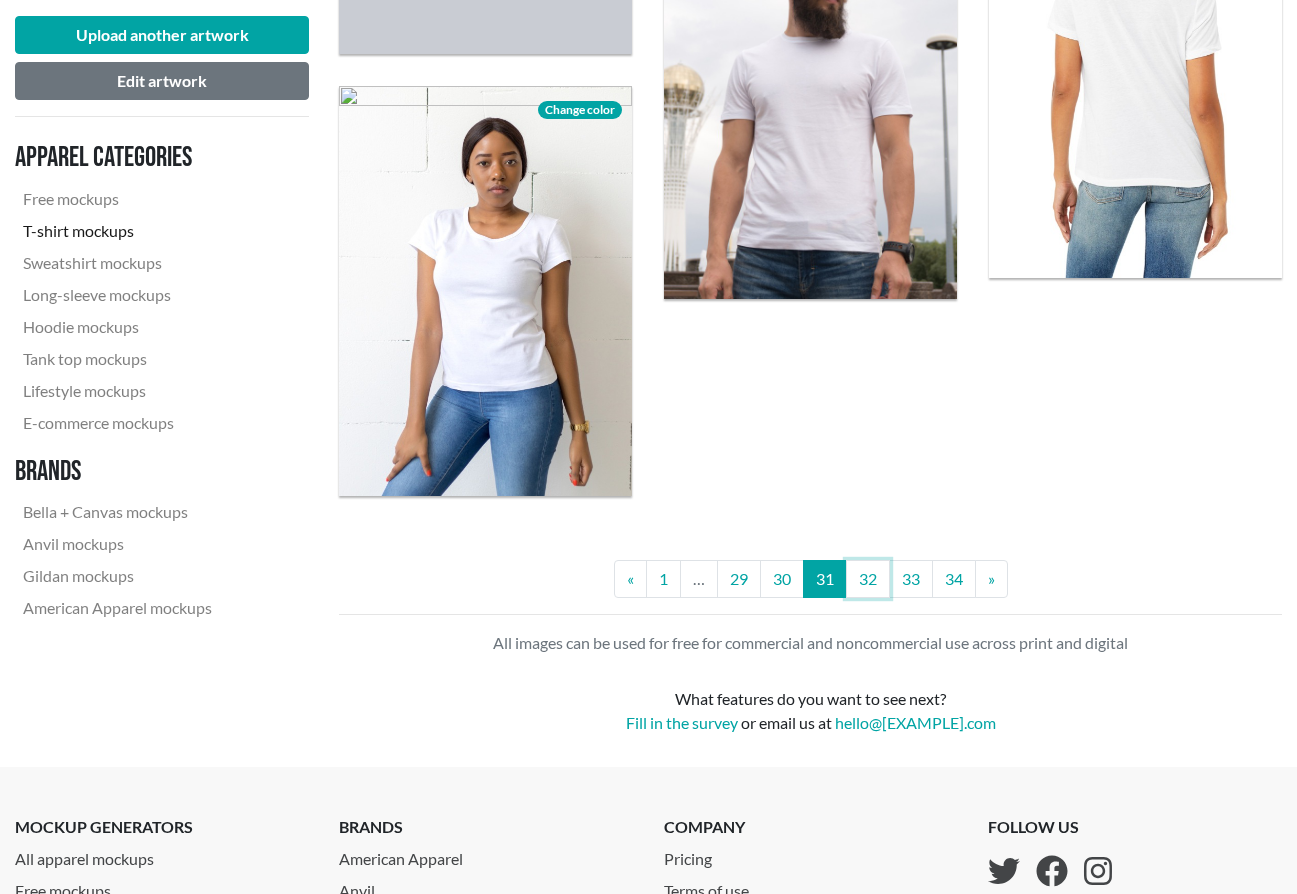 click on "32" at bounding box center (868, 579) 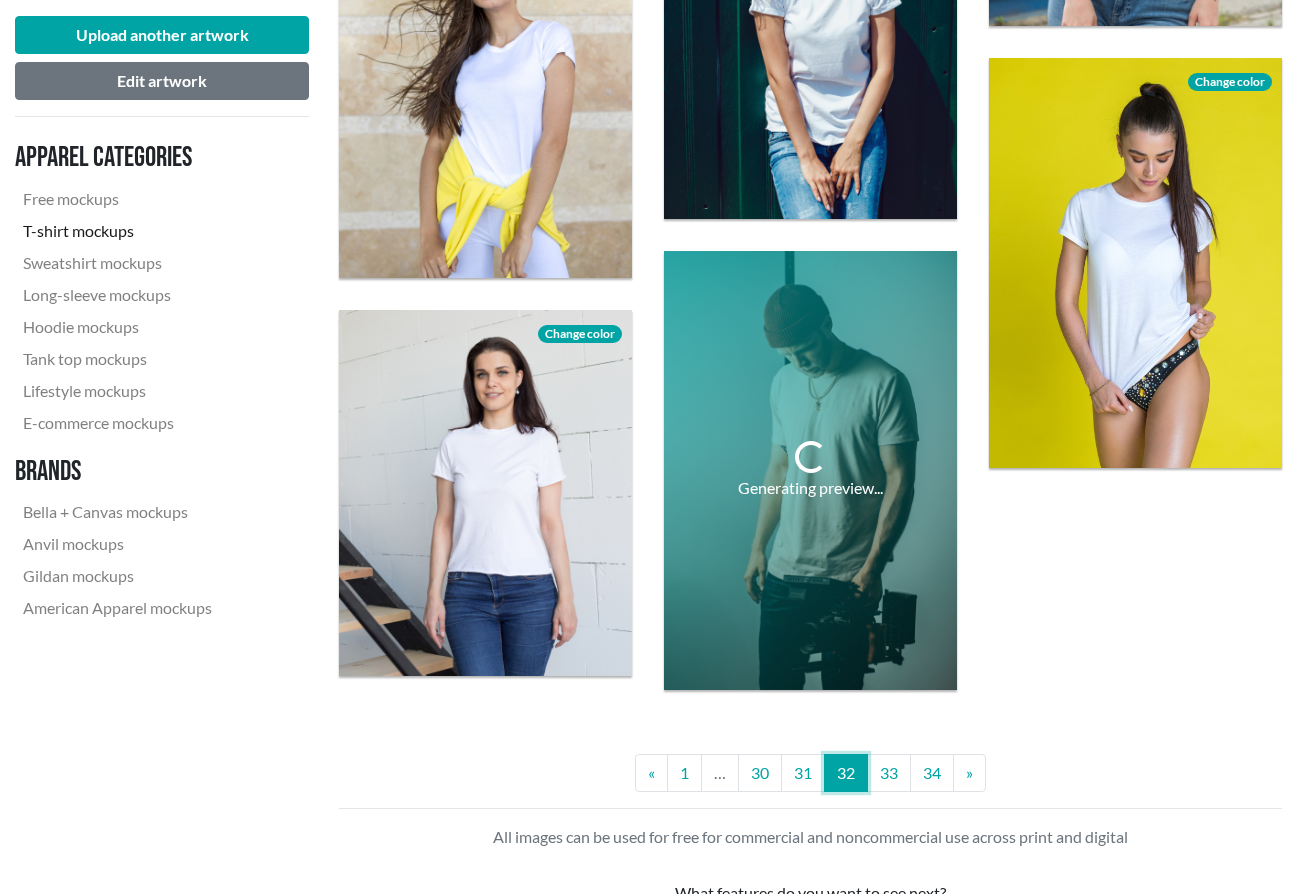 scroll, scrollTop: 3247, scrollLeft: 0, axis: vertical 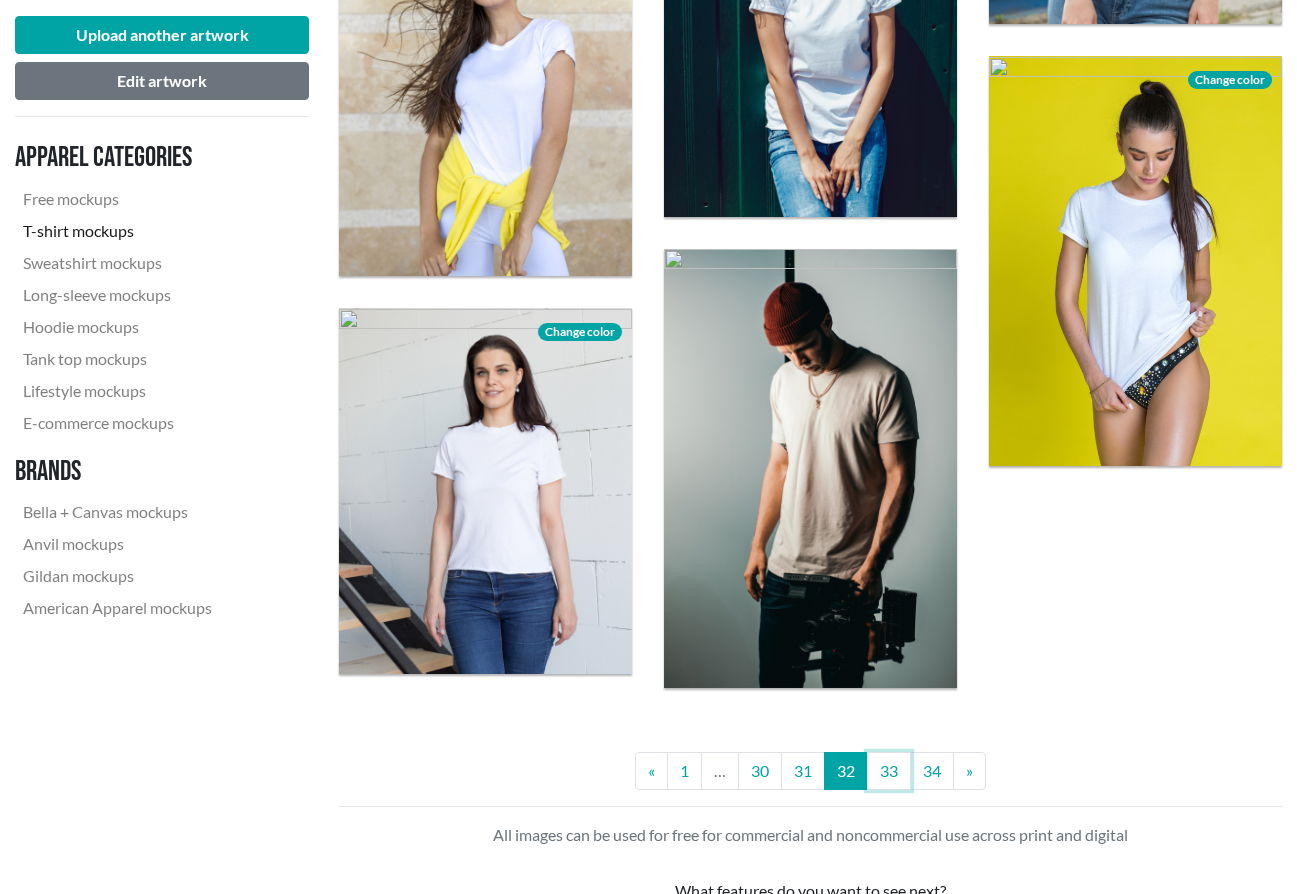 click on "33" at bounding box center (889, 771) 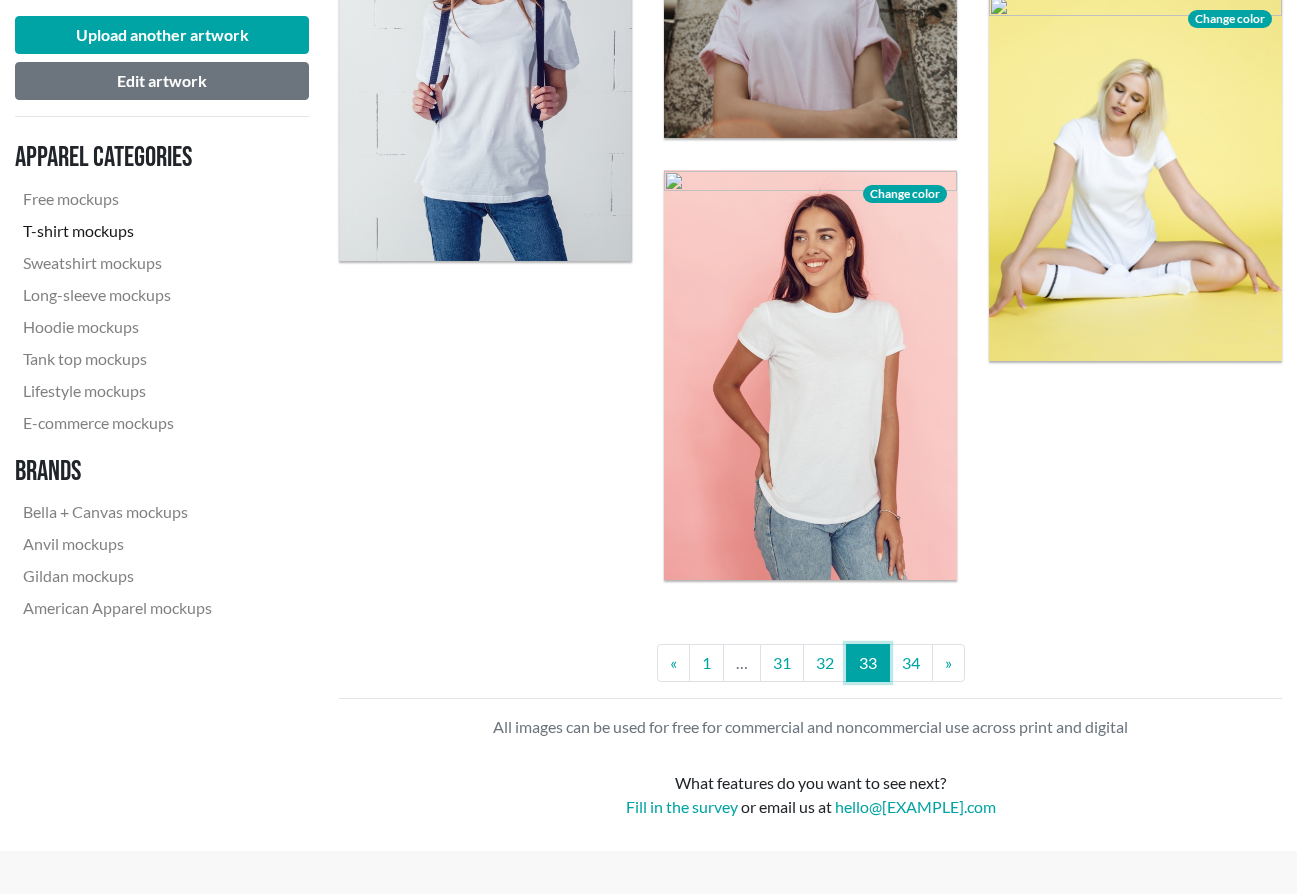 scroll, scrollTop: 3657, scrollLeft: 0, axis: vertical 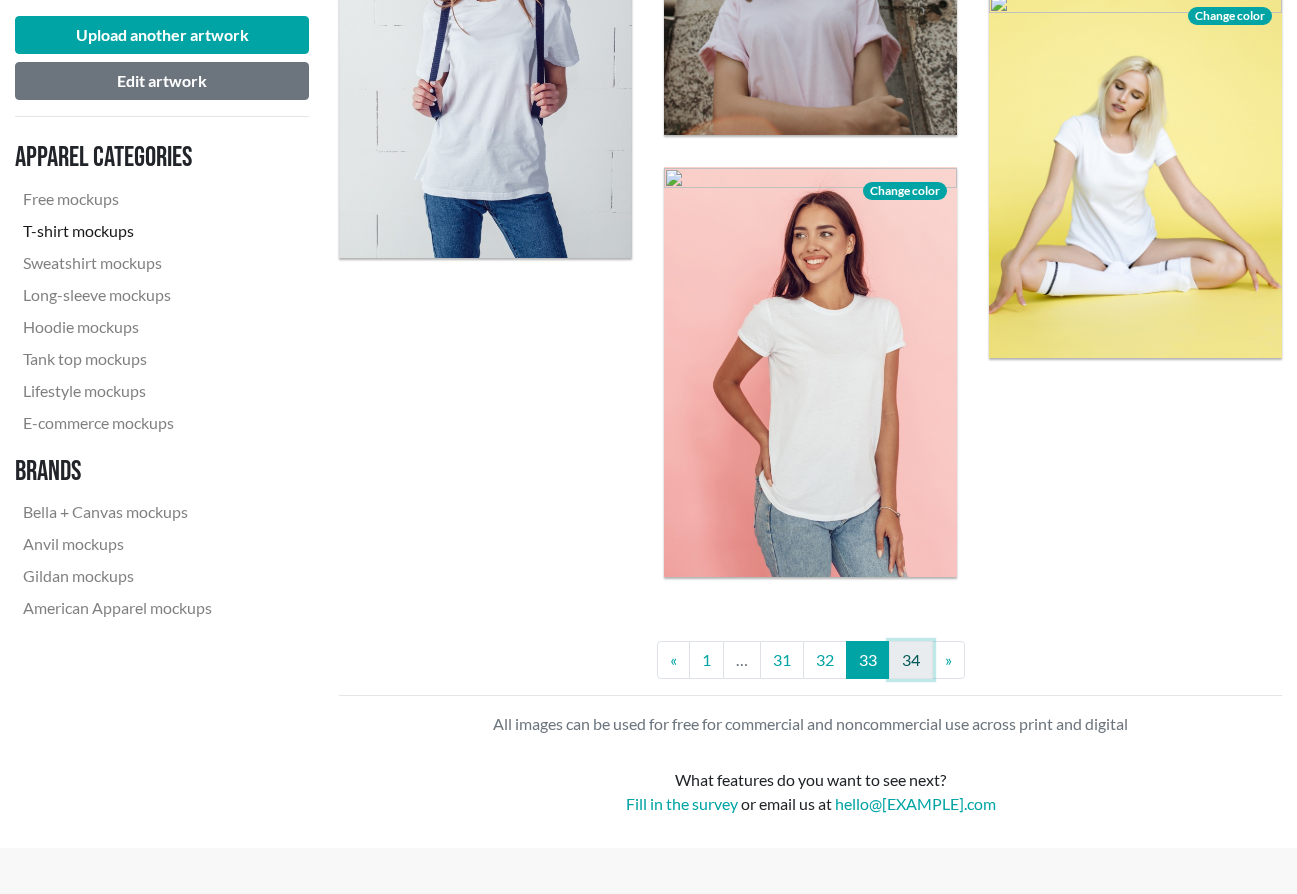 click on "34" at bounding box center [911, 660] 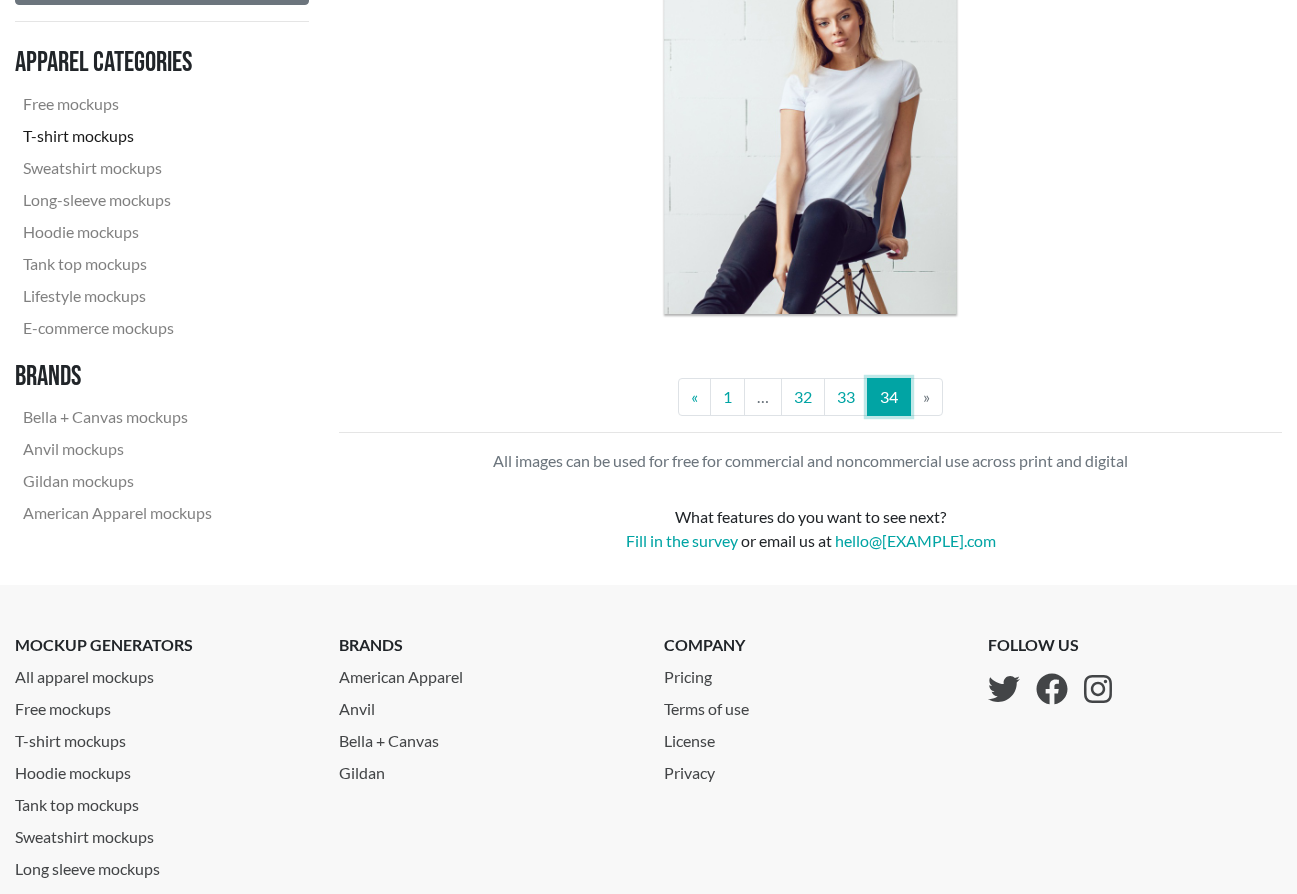 scroll, scrollTop: 2894, scrollLeft: 0, axis: vertical 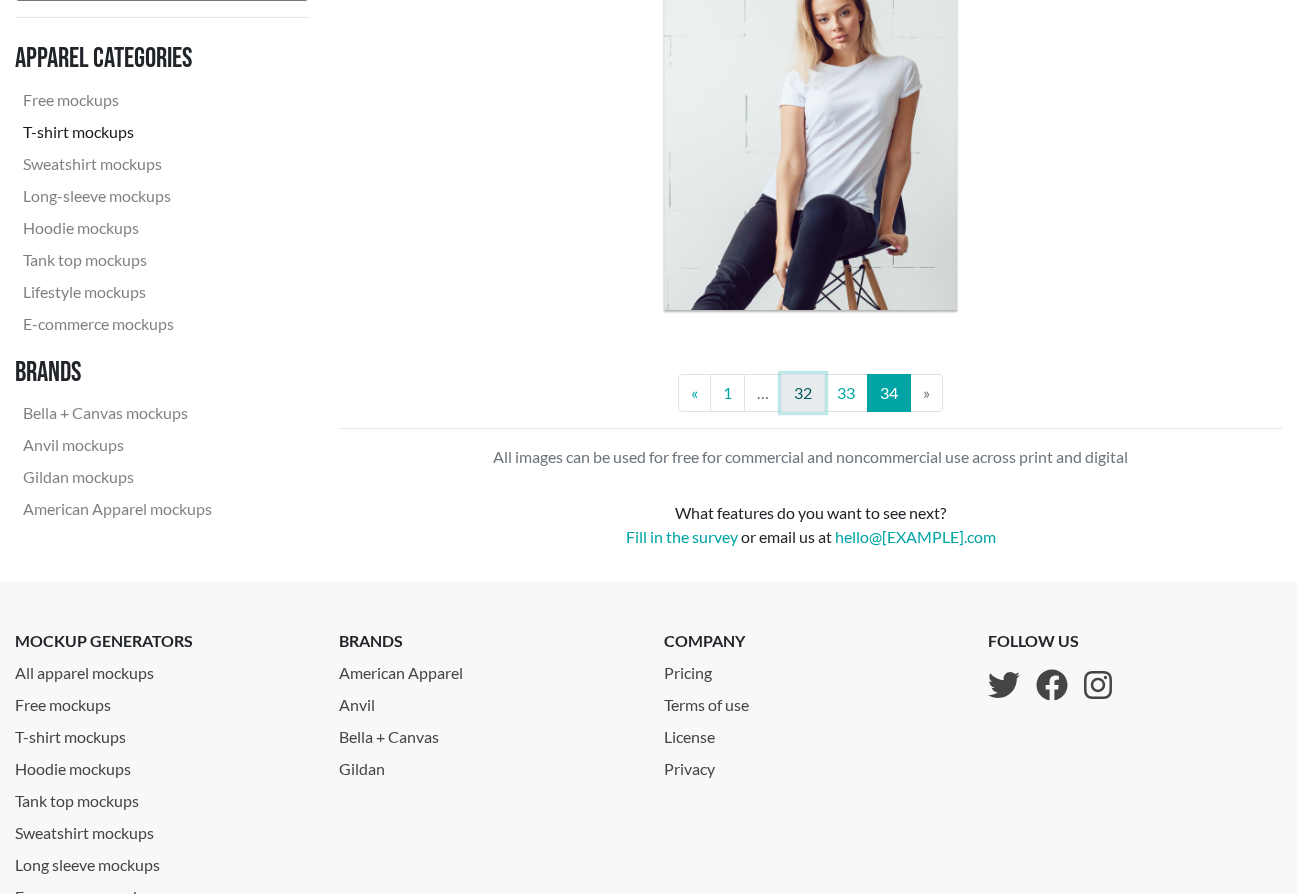 click on "32" at bounding box center [803, 393] 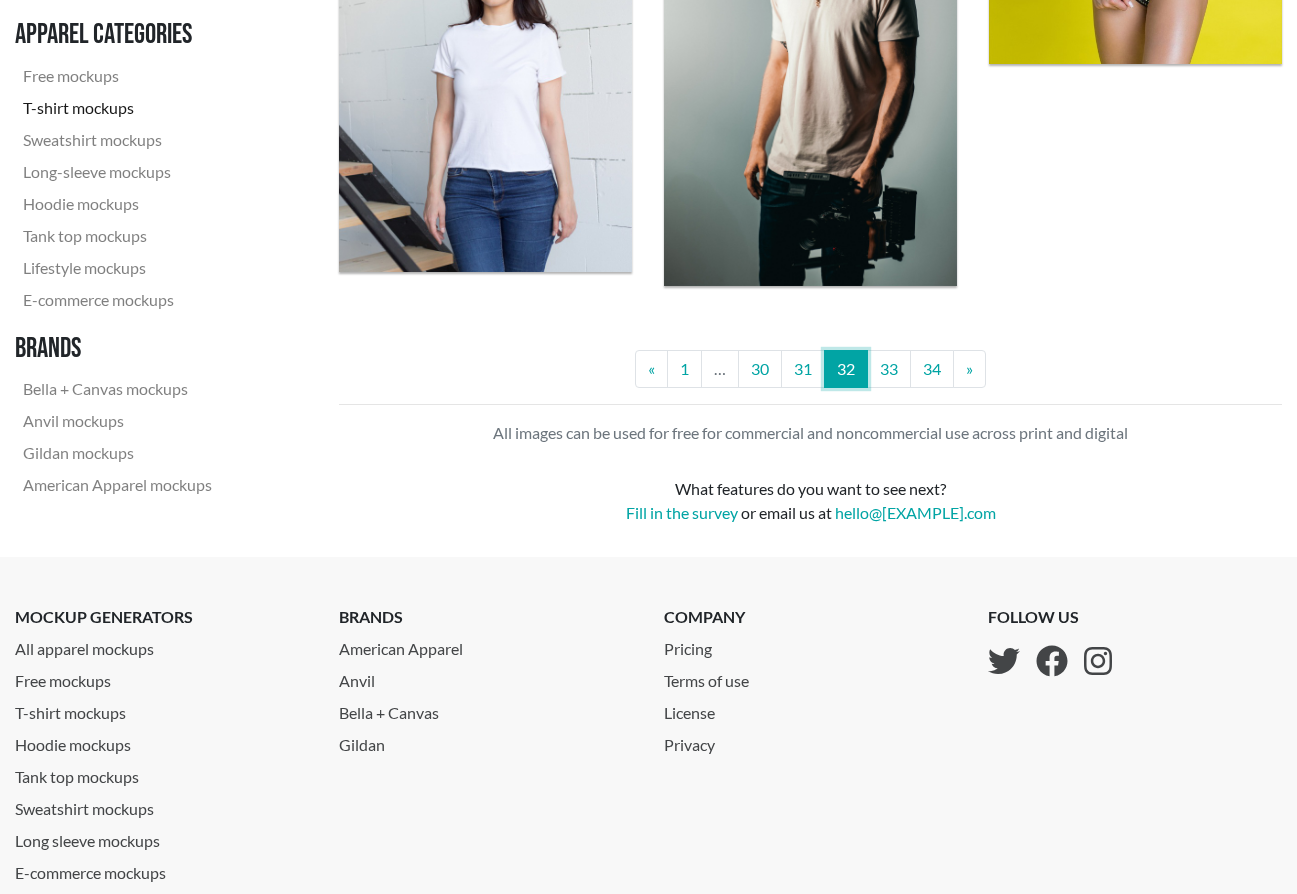scroll, scrollTop: 3654, scrollLeft: 0, axis: vertical 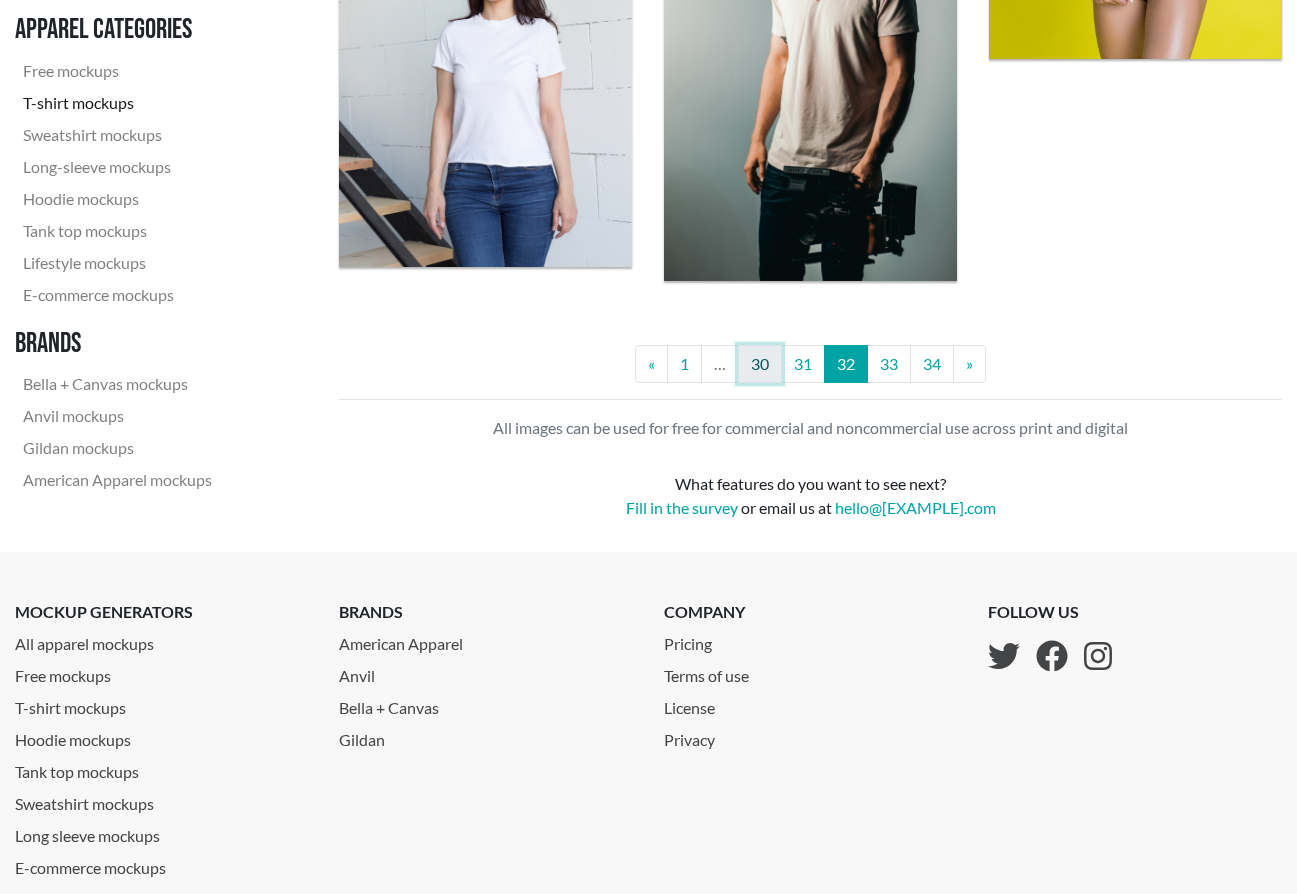 click on "30" at bounding box center (760, 364) 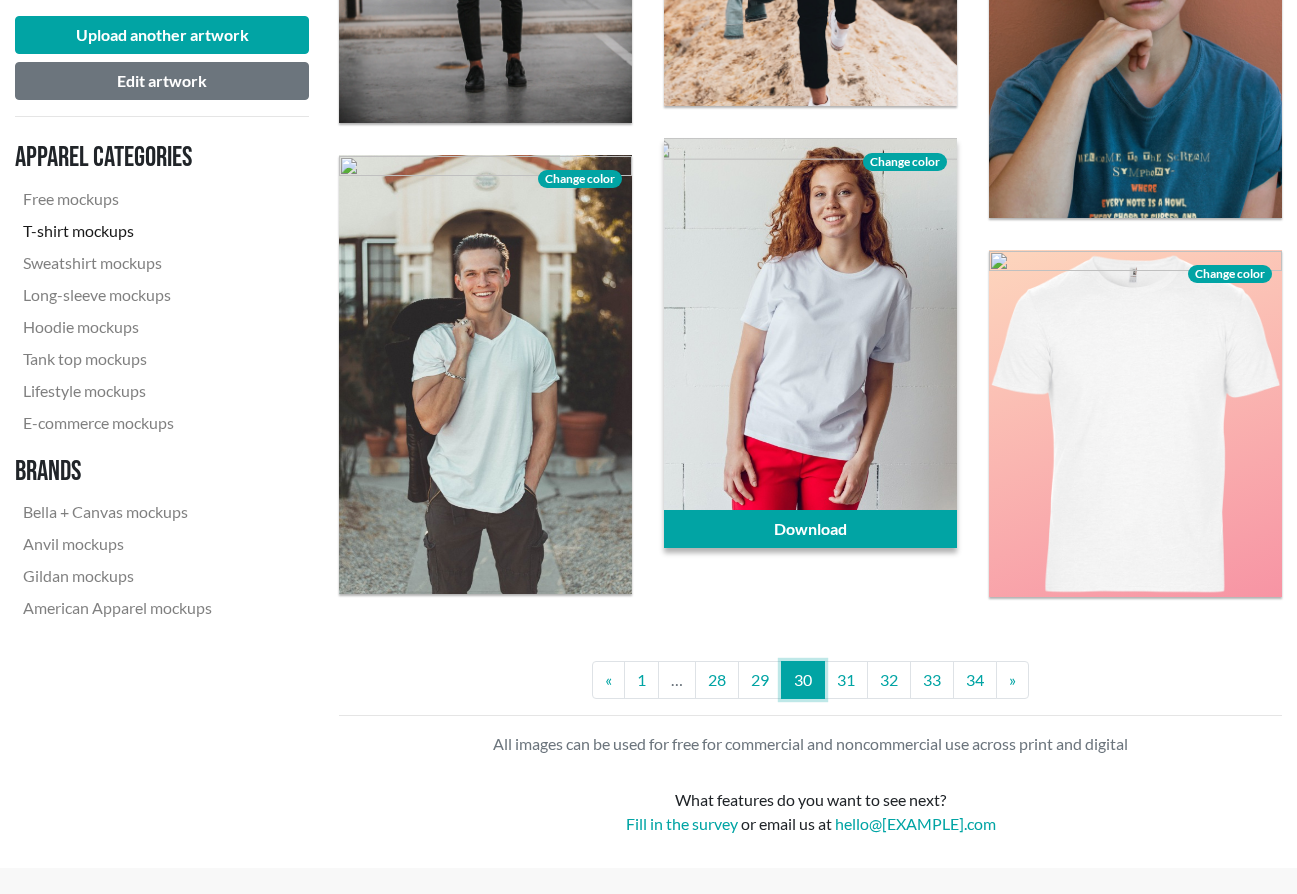 scroll, scrollTop: 3453, scrollLeft: 0, axis: vertical 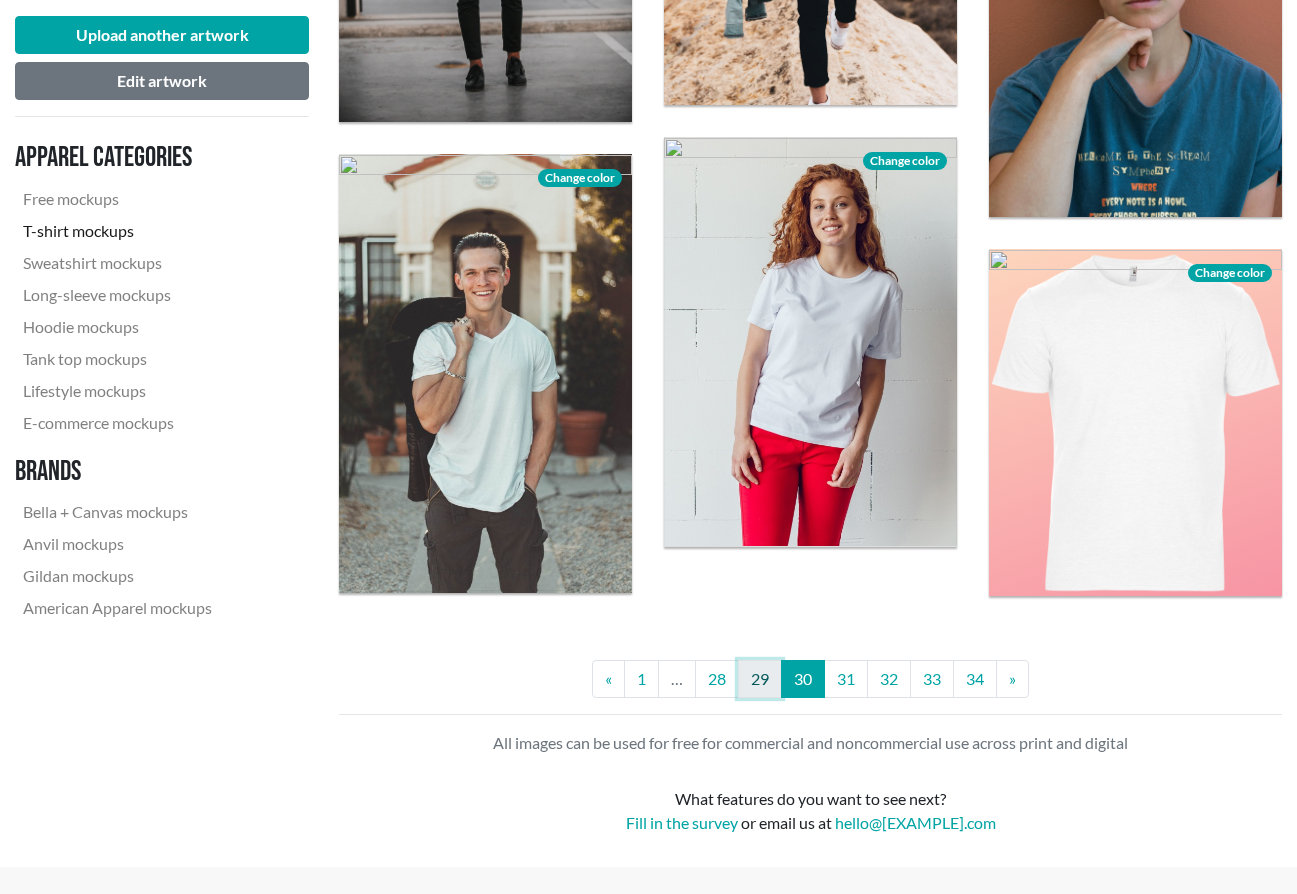 click on "29" at bounding box center (760, 679) 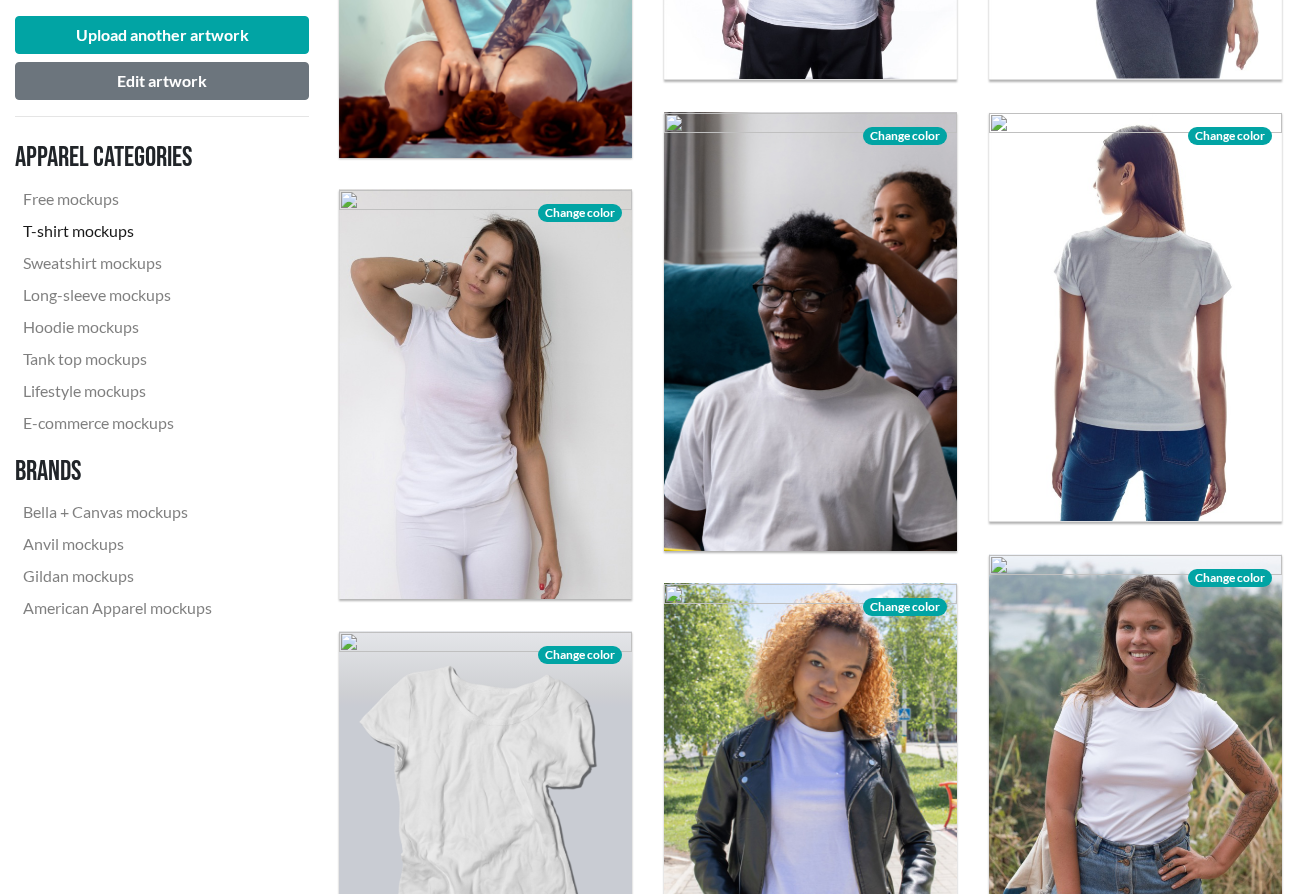 scroll, scrollTop: 1007, scrollLeft: 0, axis: vertical 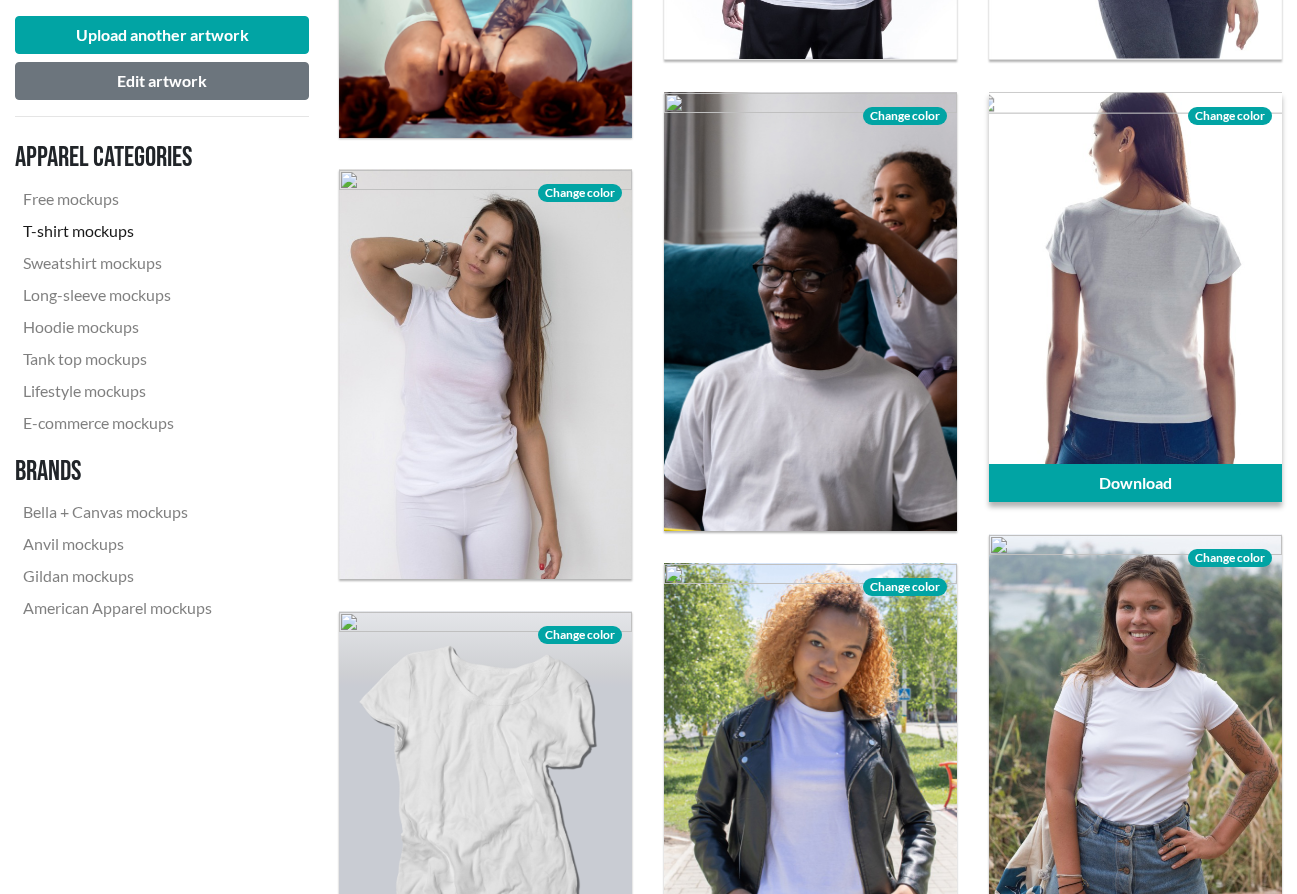 click at bounding box center (1135, 297) 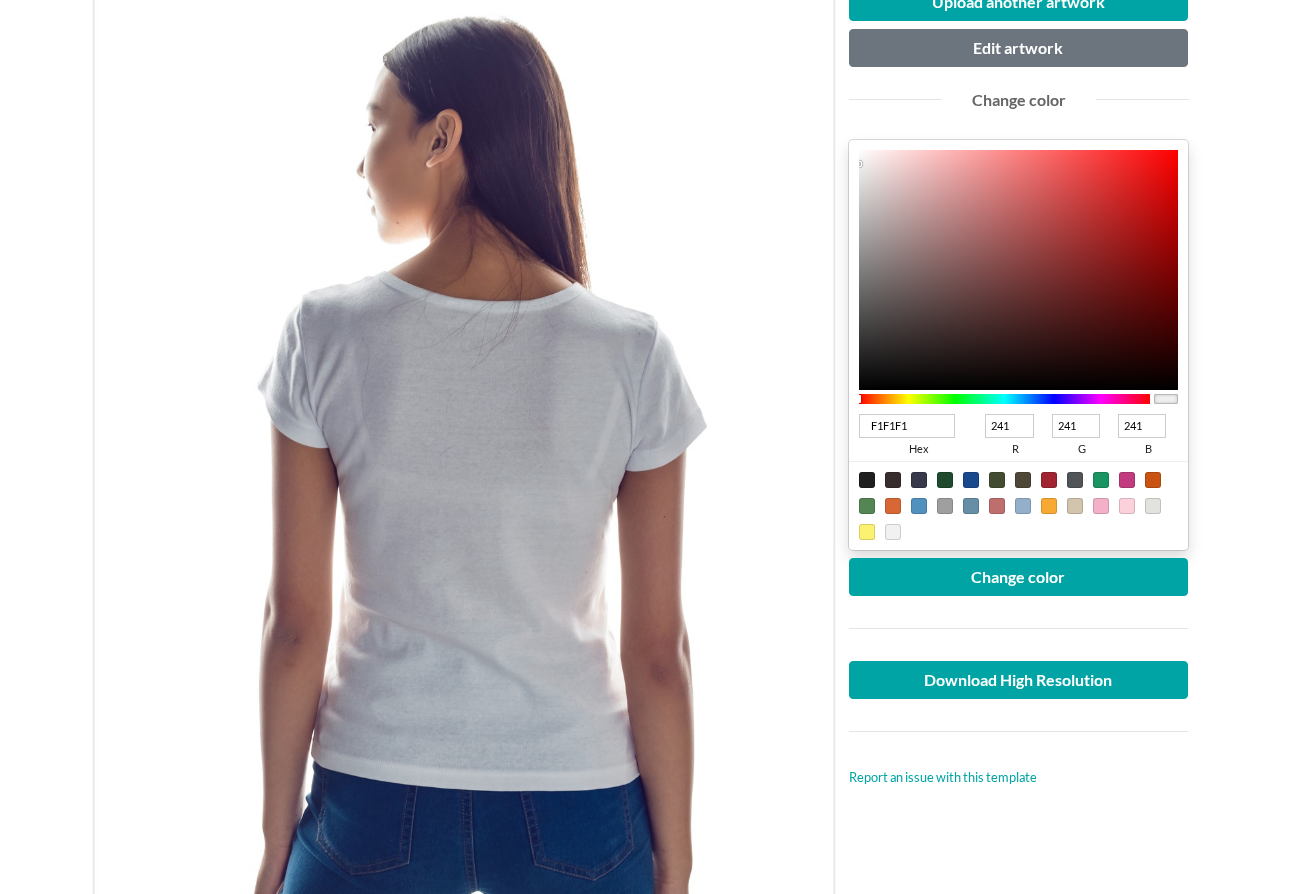 scroll, scrollTop: 267, scrollLeft: 0, axis: vertical 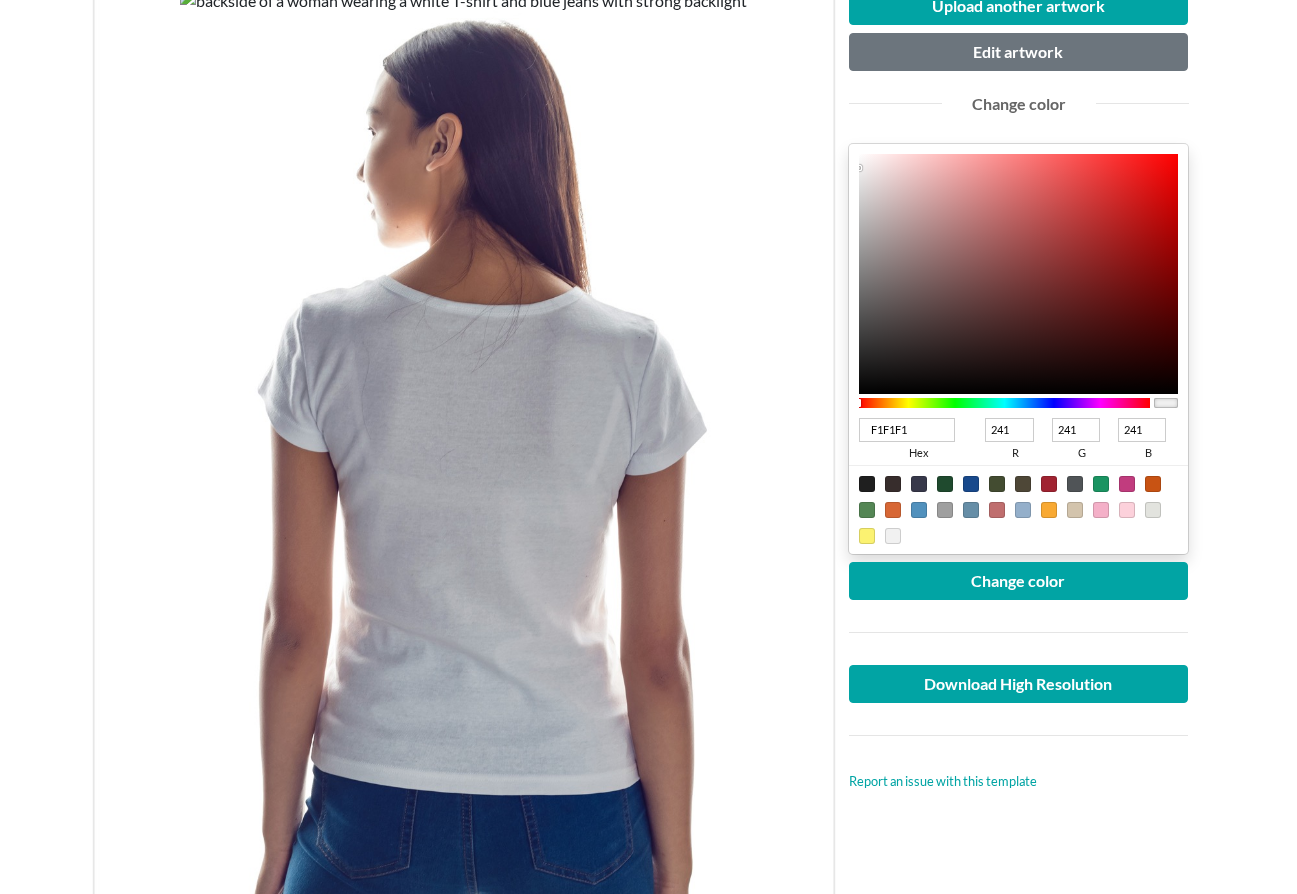 type on "F2F0F0" 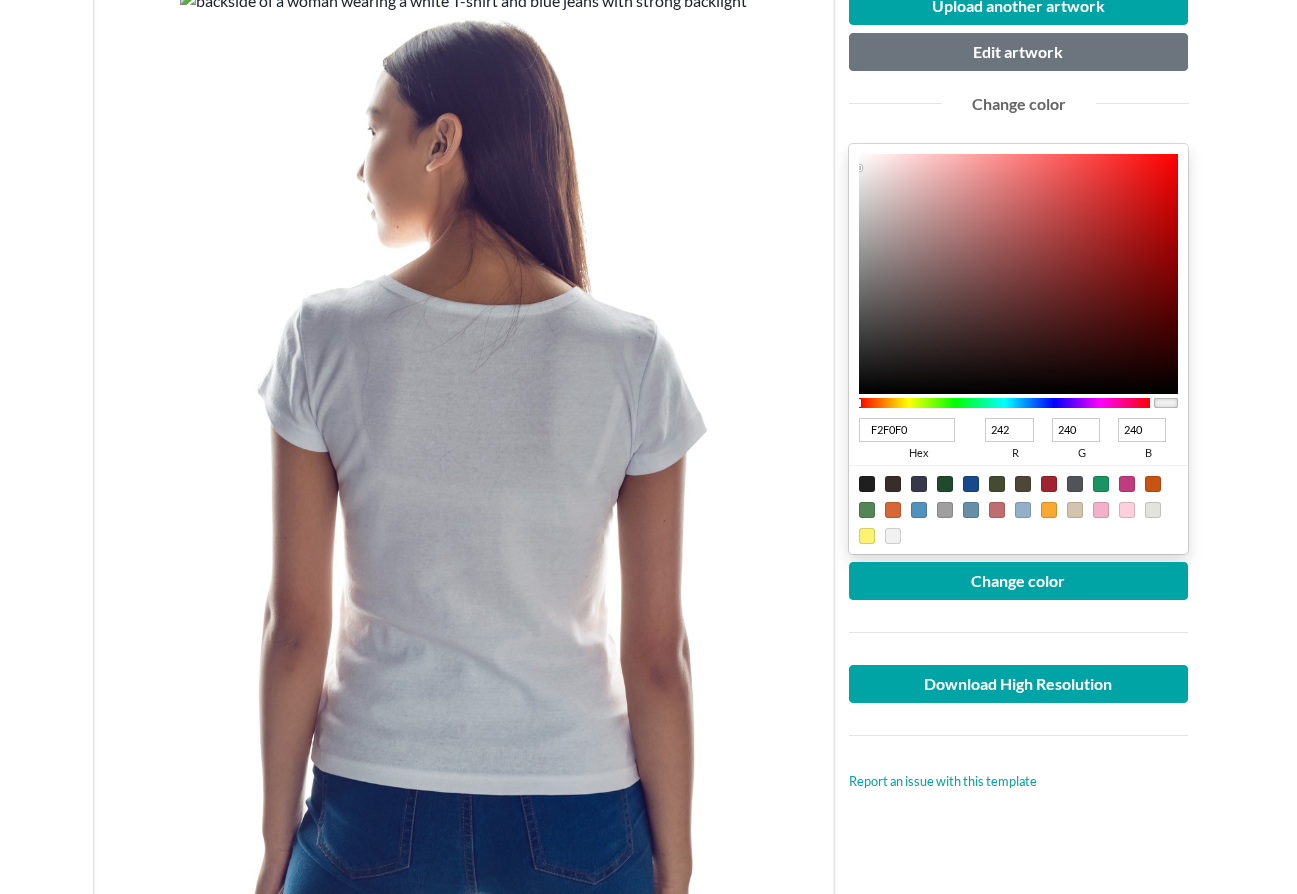 type on "F1EFEF" 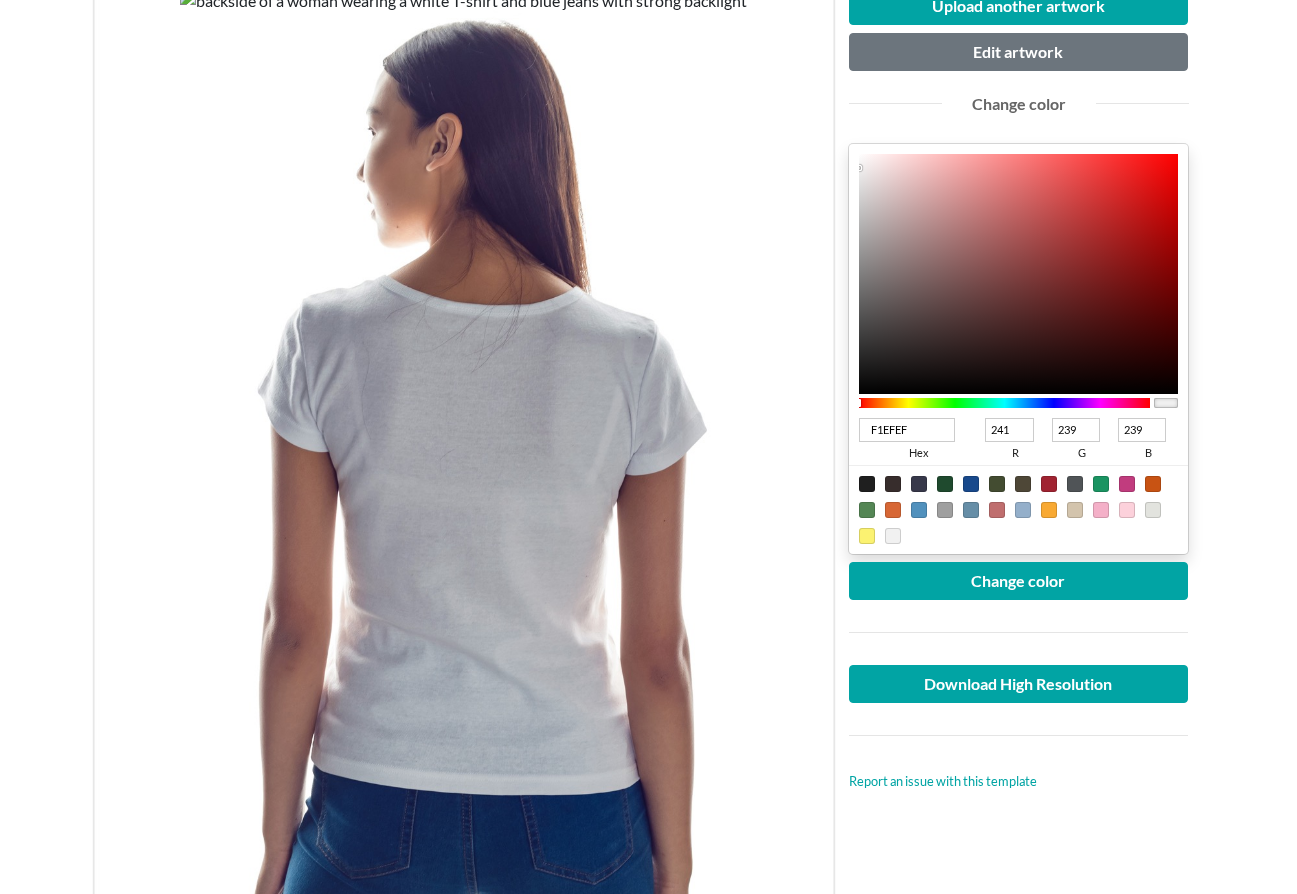 type on "E6E5E5" 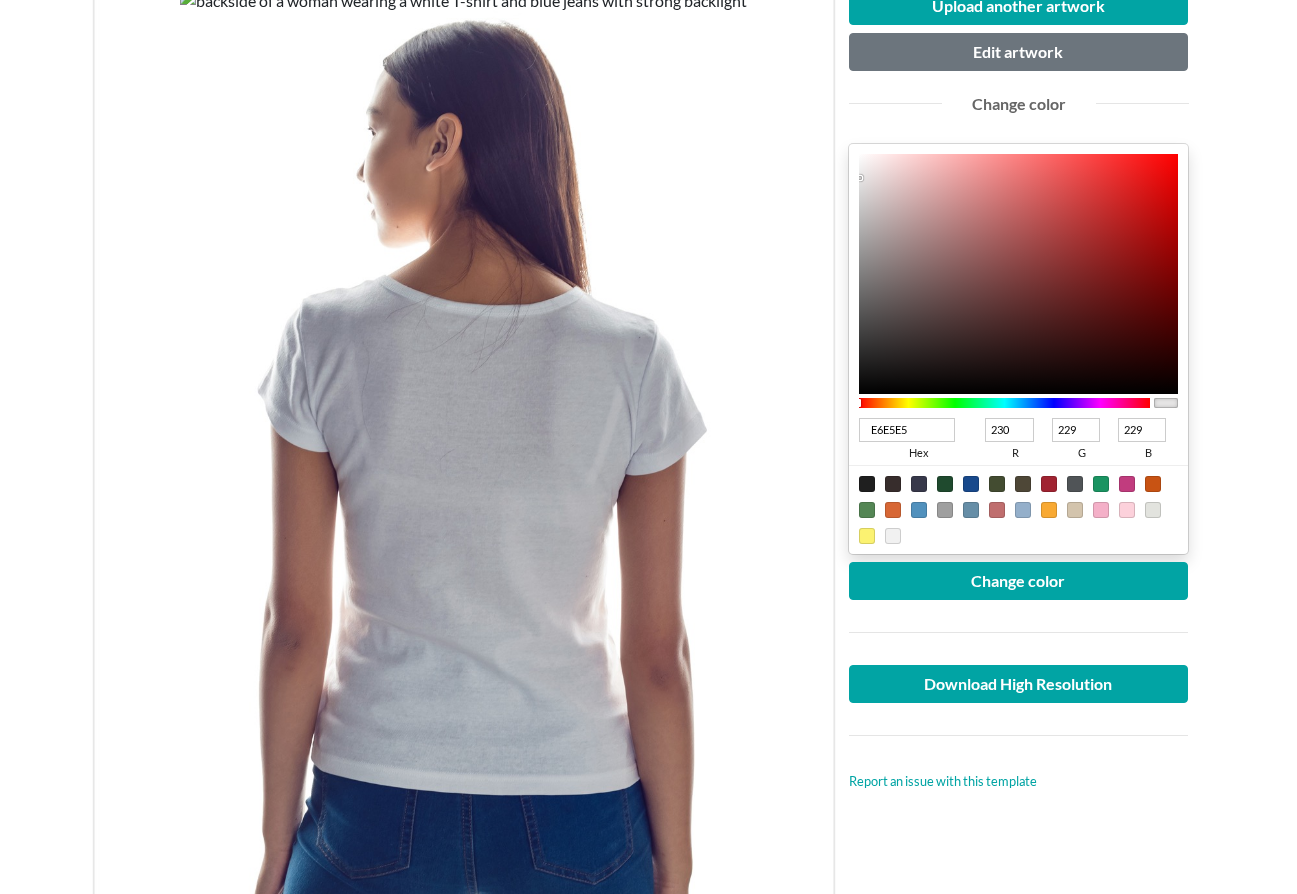 type on "7D7B7B" 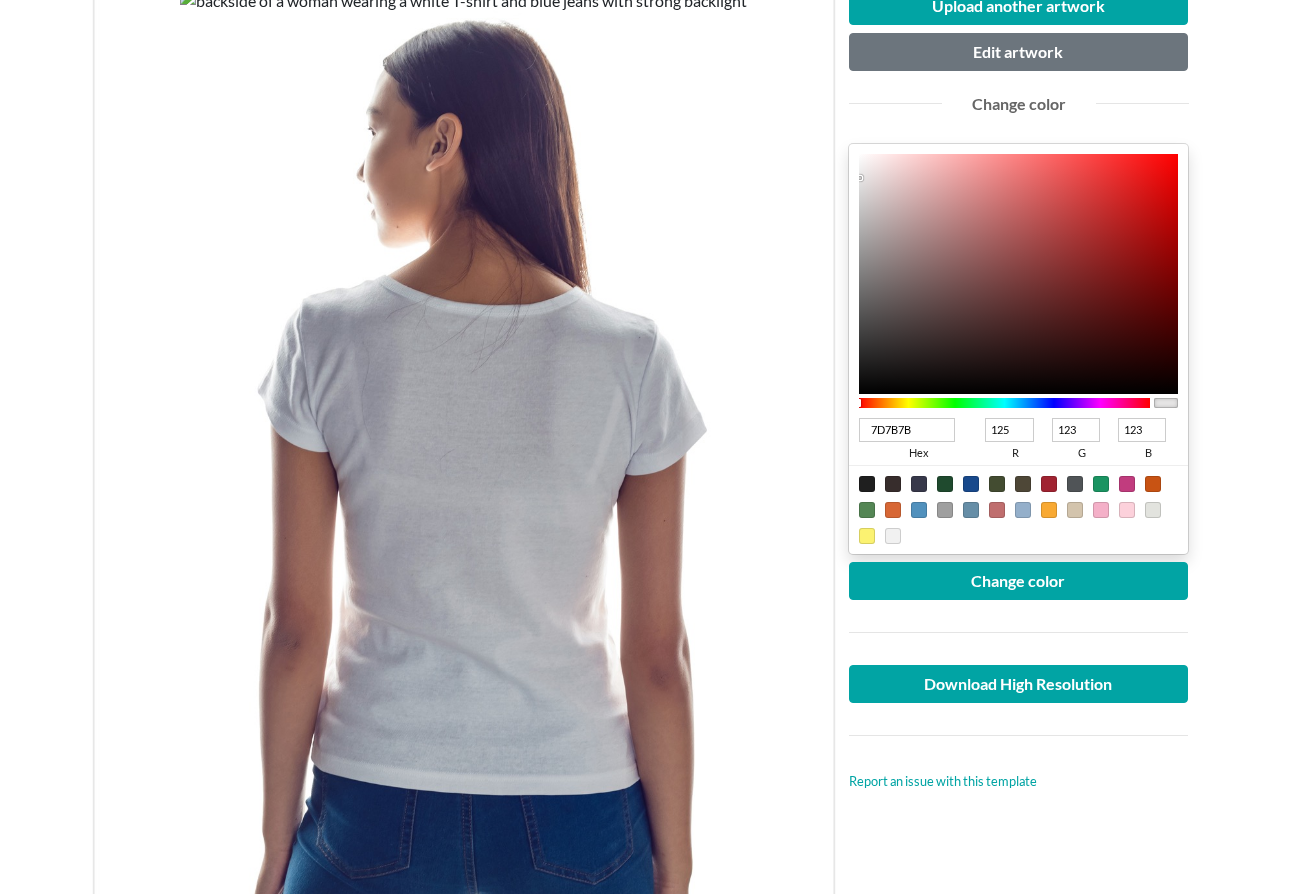 type on "111111" 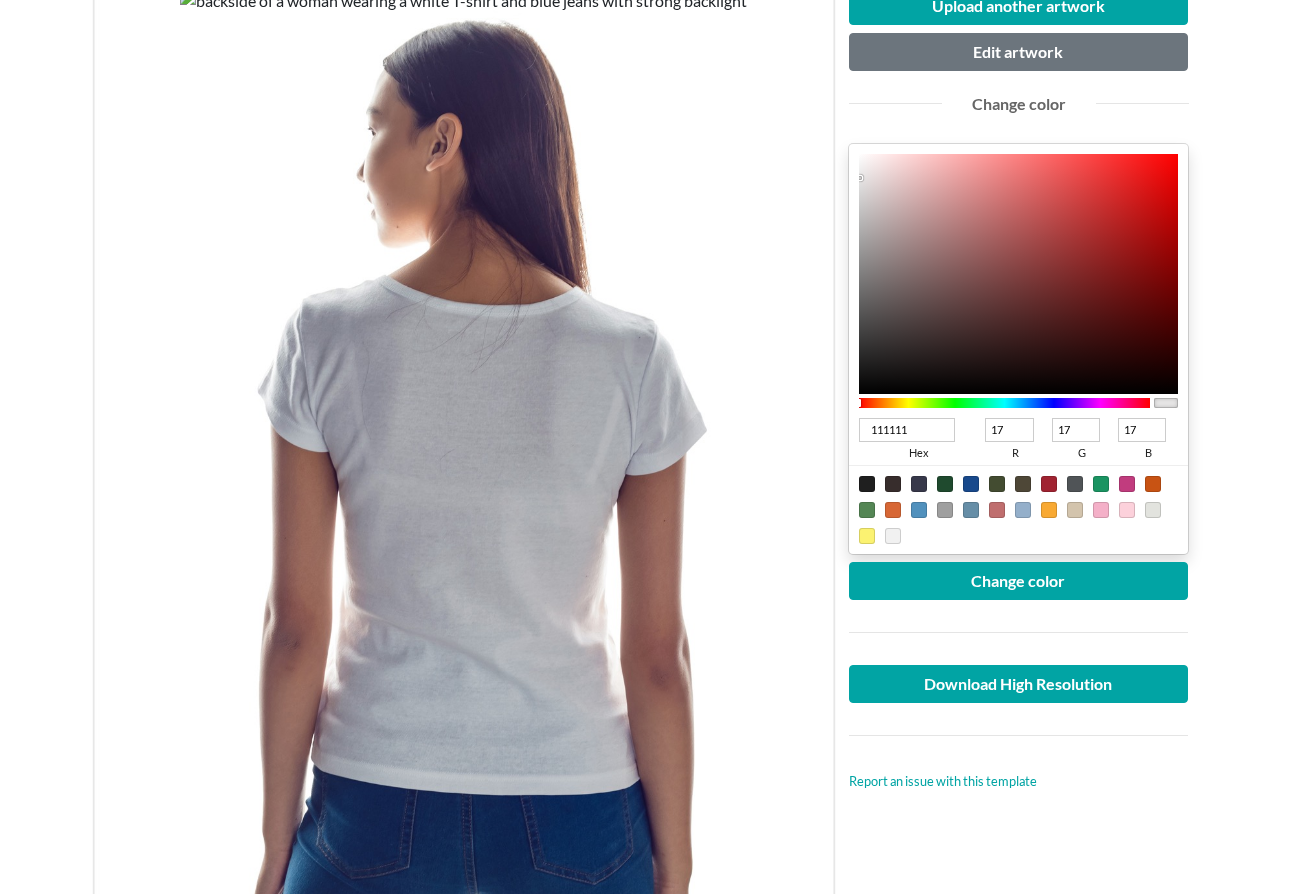type on "000000" 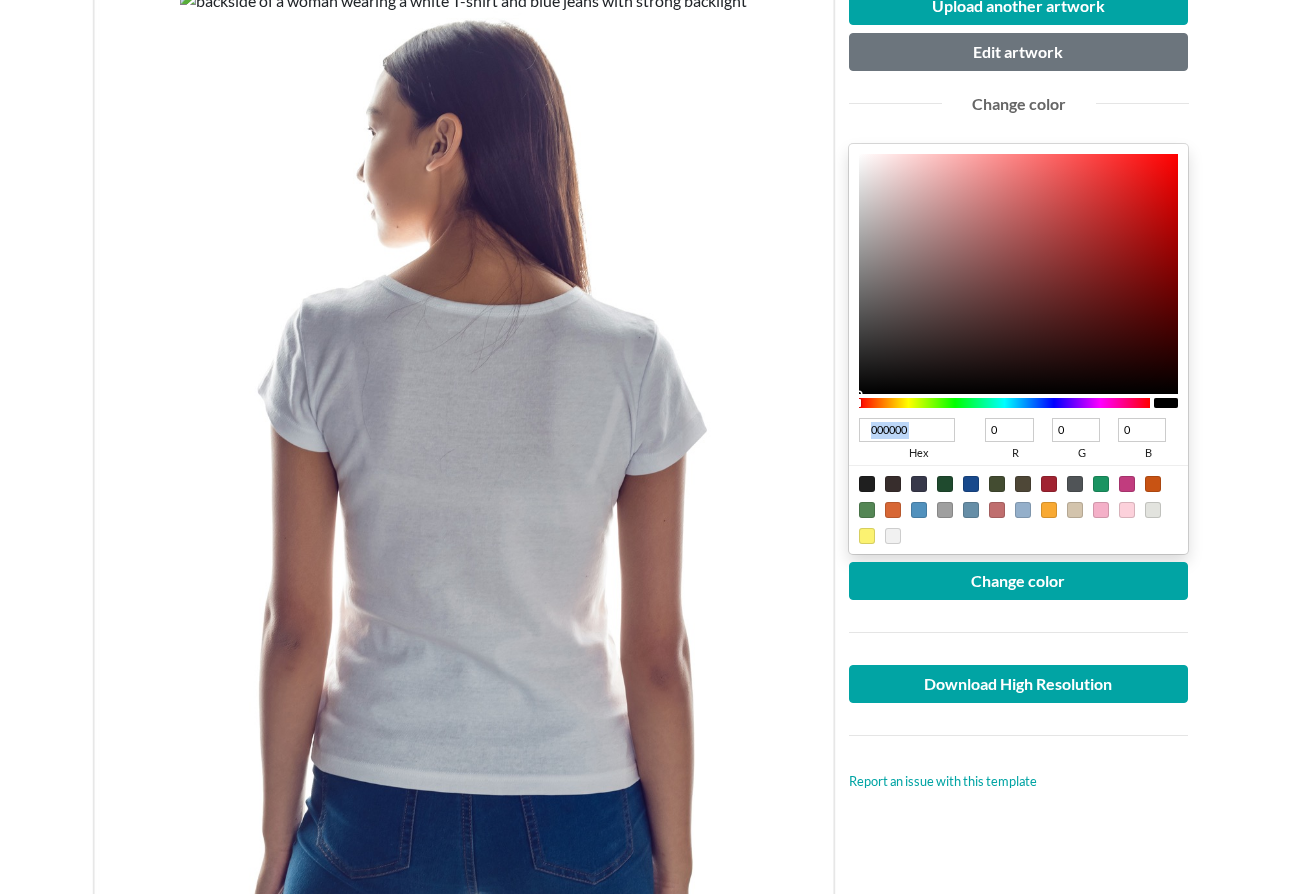 drag, startPoint x: 860, startPoint y: 167, endPoint x: 857, endPoint y: 444, distance: 277.01624 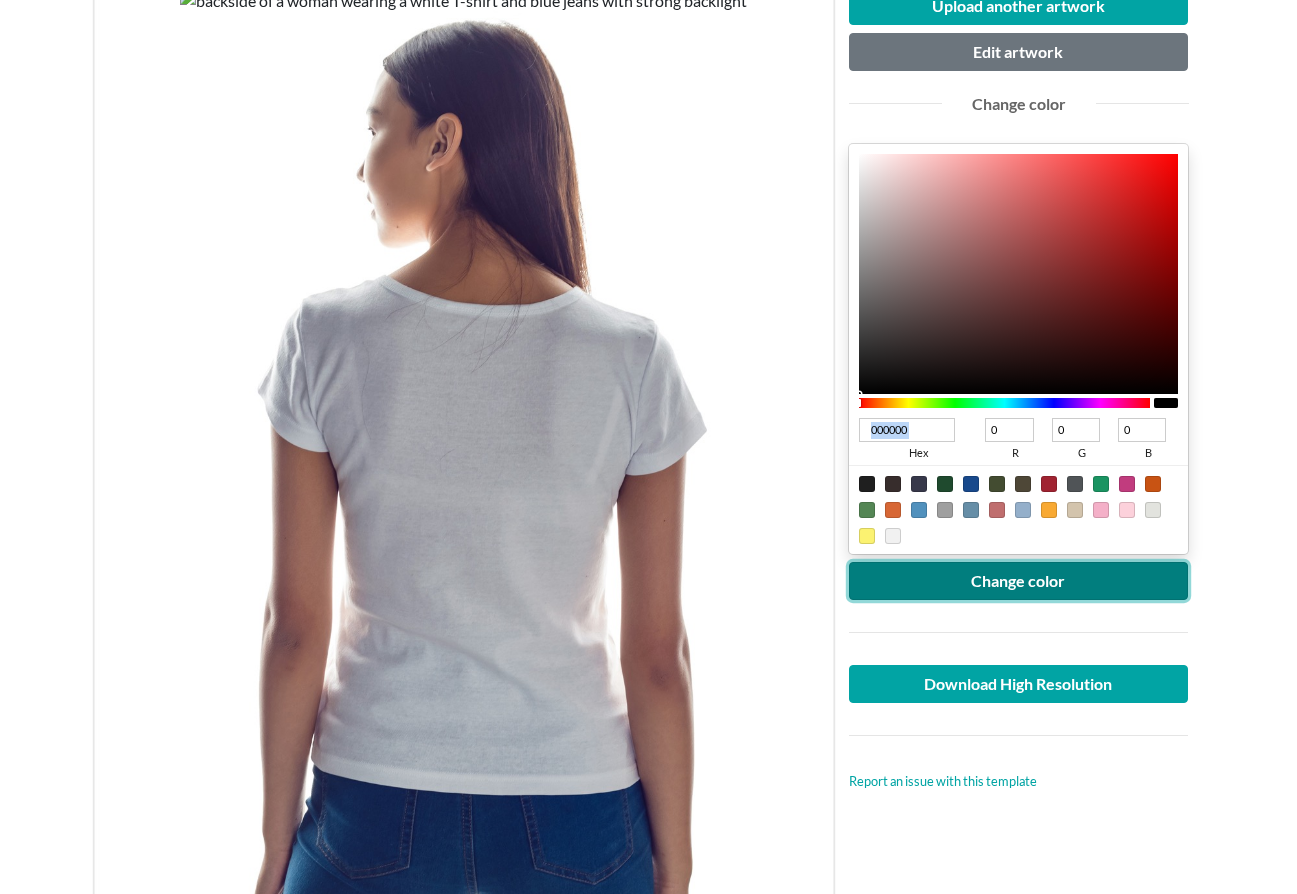 click on "Change color" at bounding box center (1019, 581) 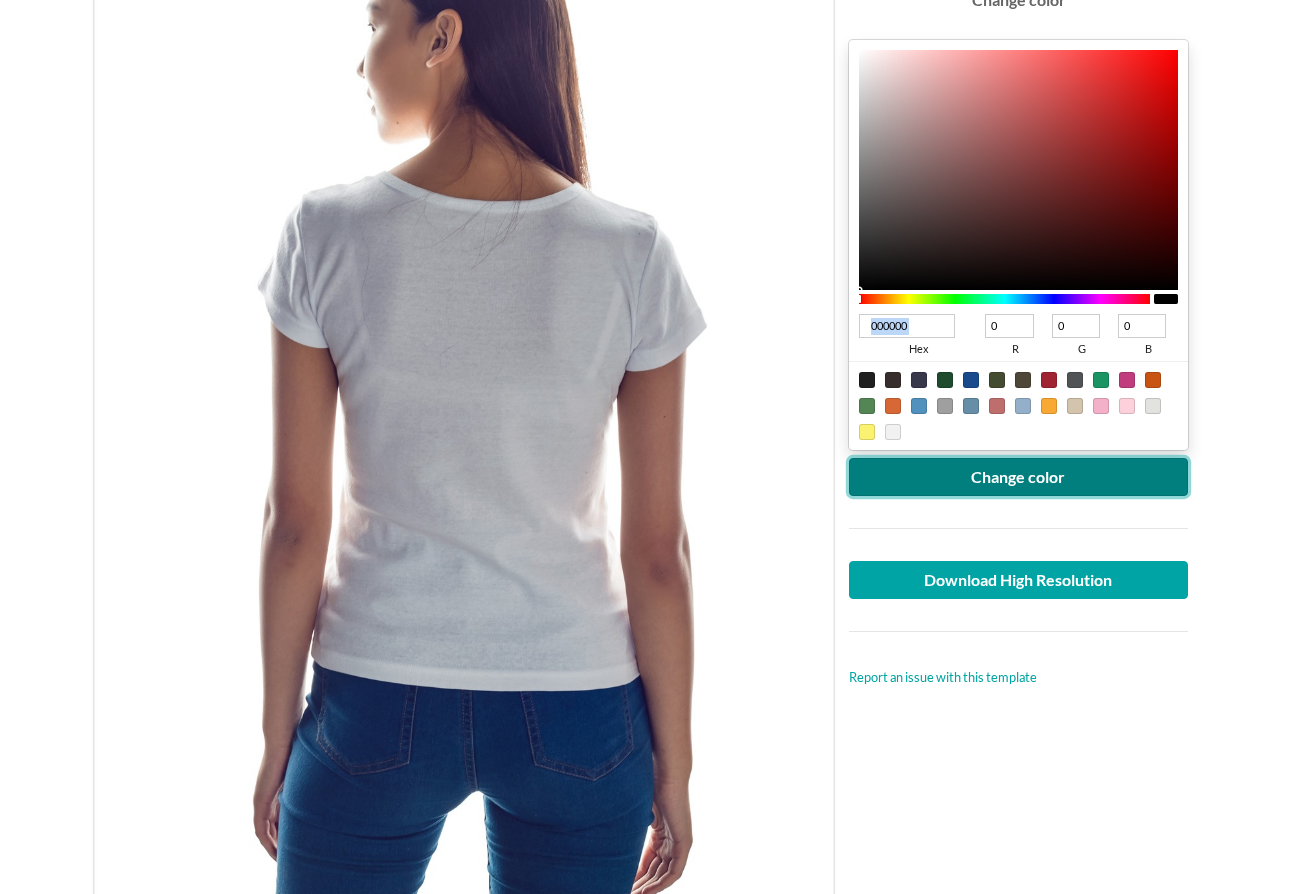 scroll, scrollTop: 364, scrollLeft: 0, axis: vertical 